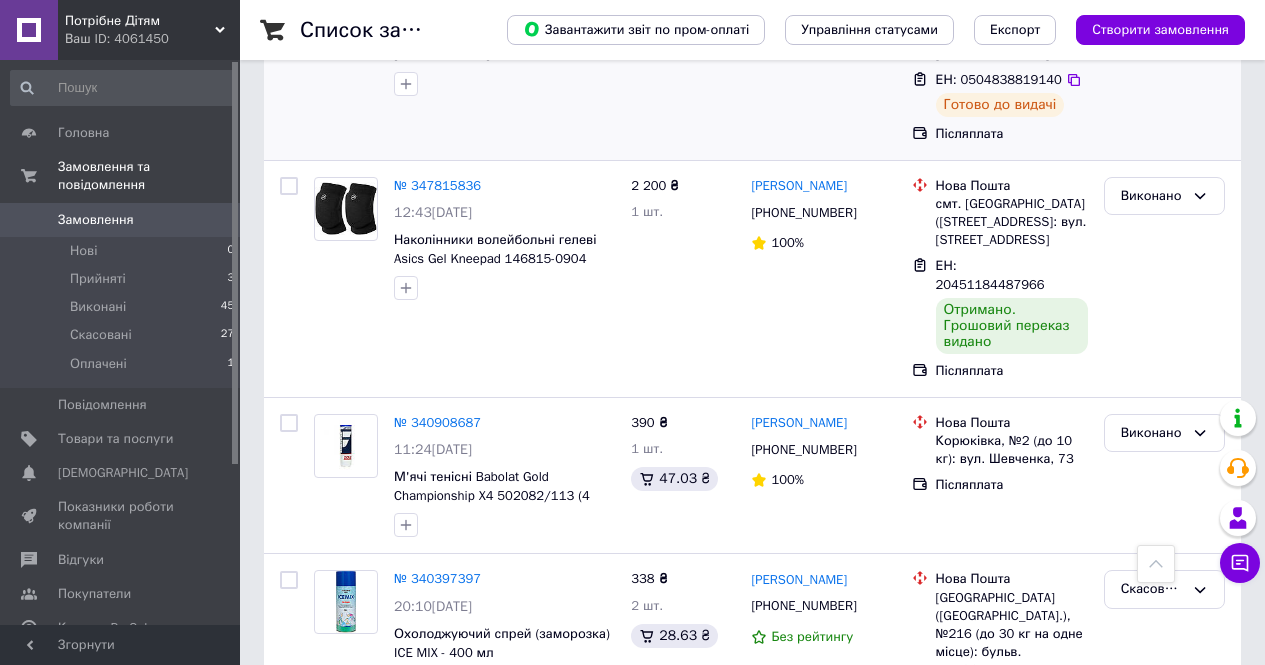 scroll, scrollTop: 3217, scrollLeft: 0, axis: vertical 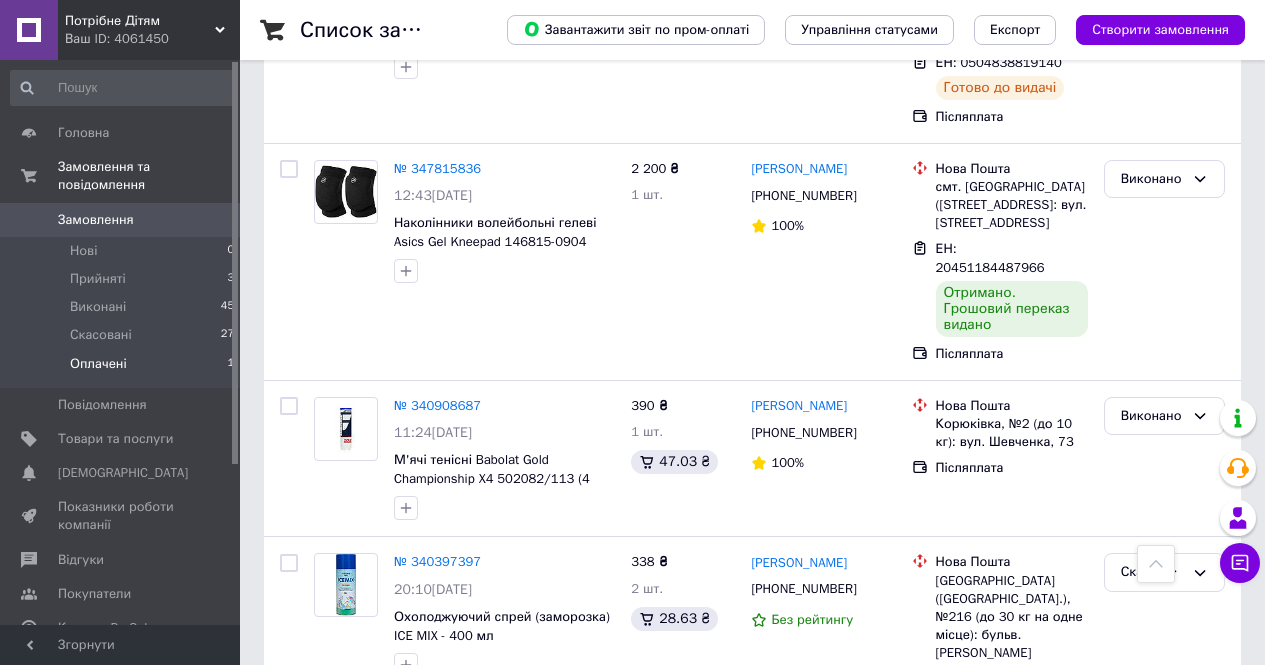 click on "Оплачені 1" at bounding box center (123, 369) 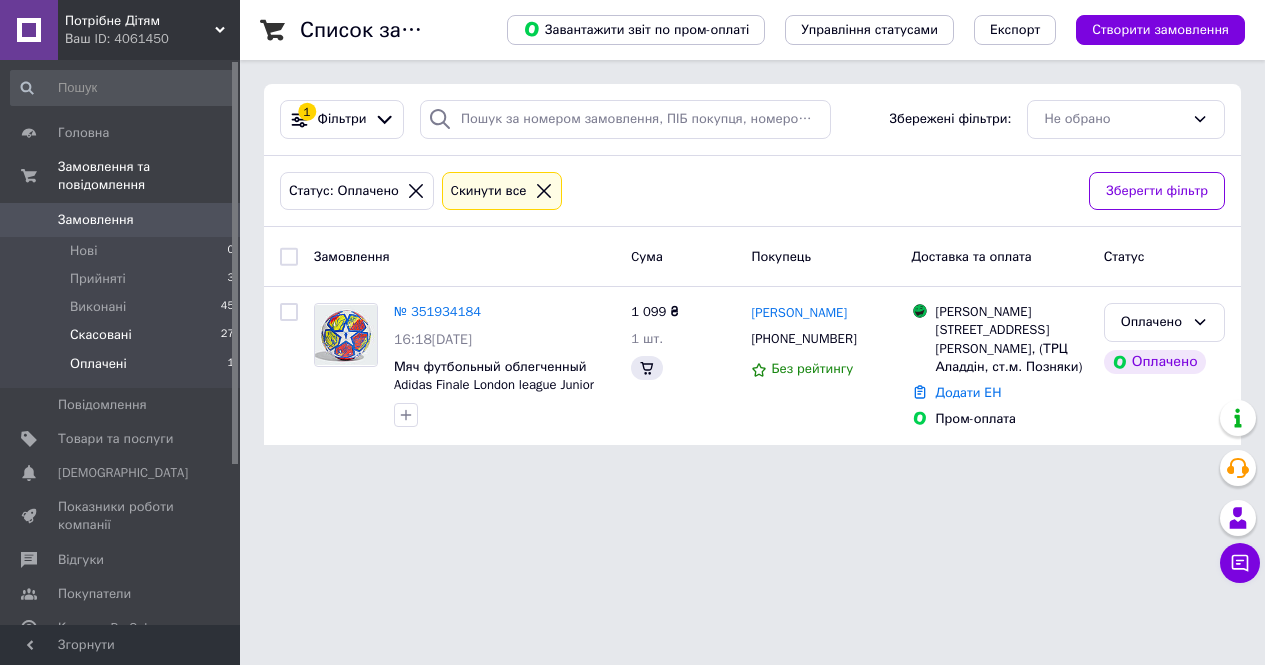 scroll, scrollTop: 0, scrollLeft: 0, axis: both 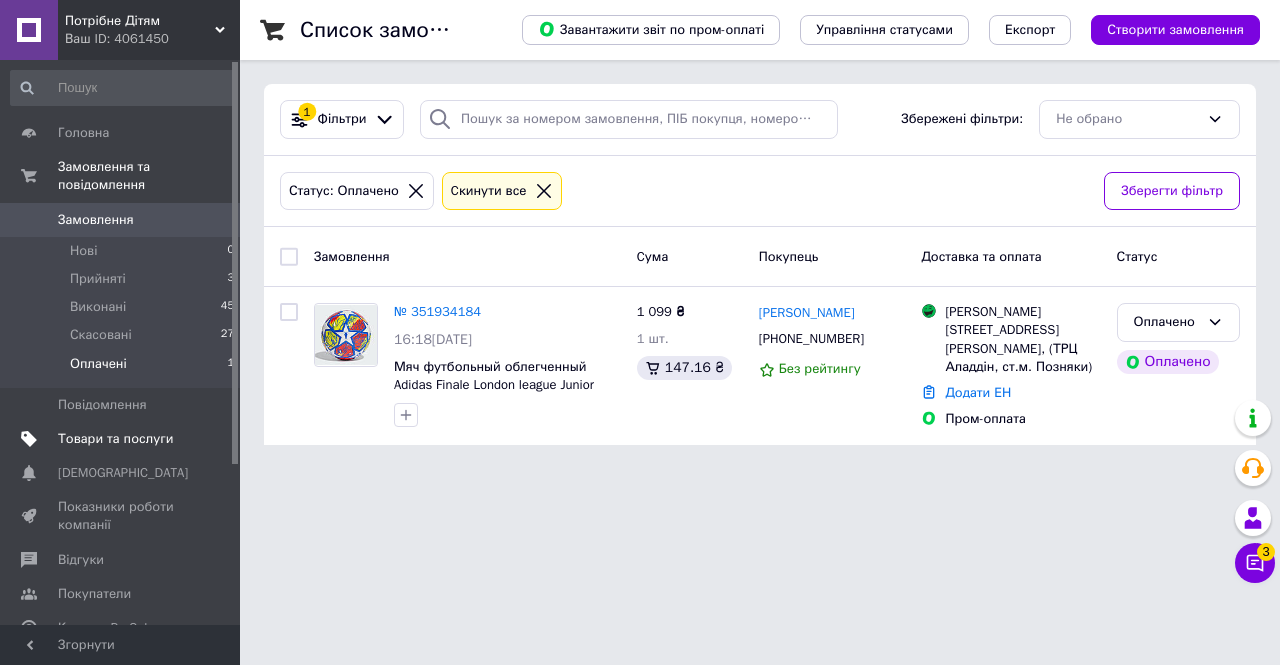 click on "Товари та послуги" at bounding box center [115, 439] 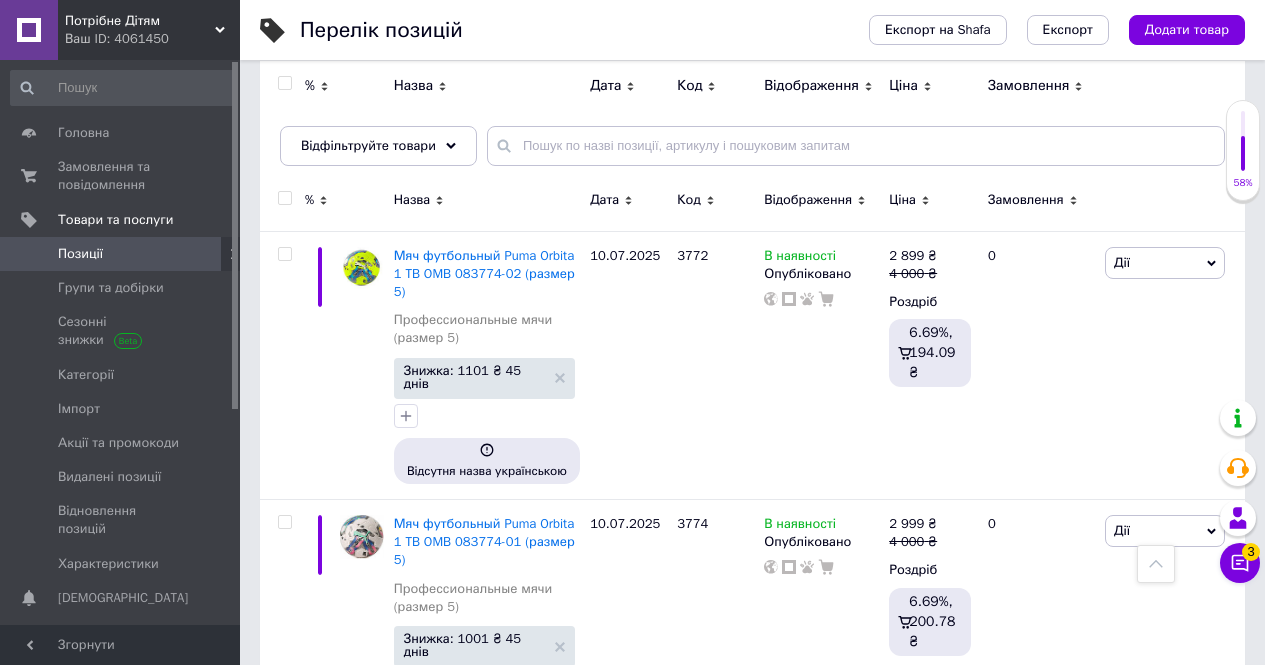 scroll, scrollTop: 600, scrollLeft: 0, axis: vertical 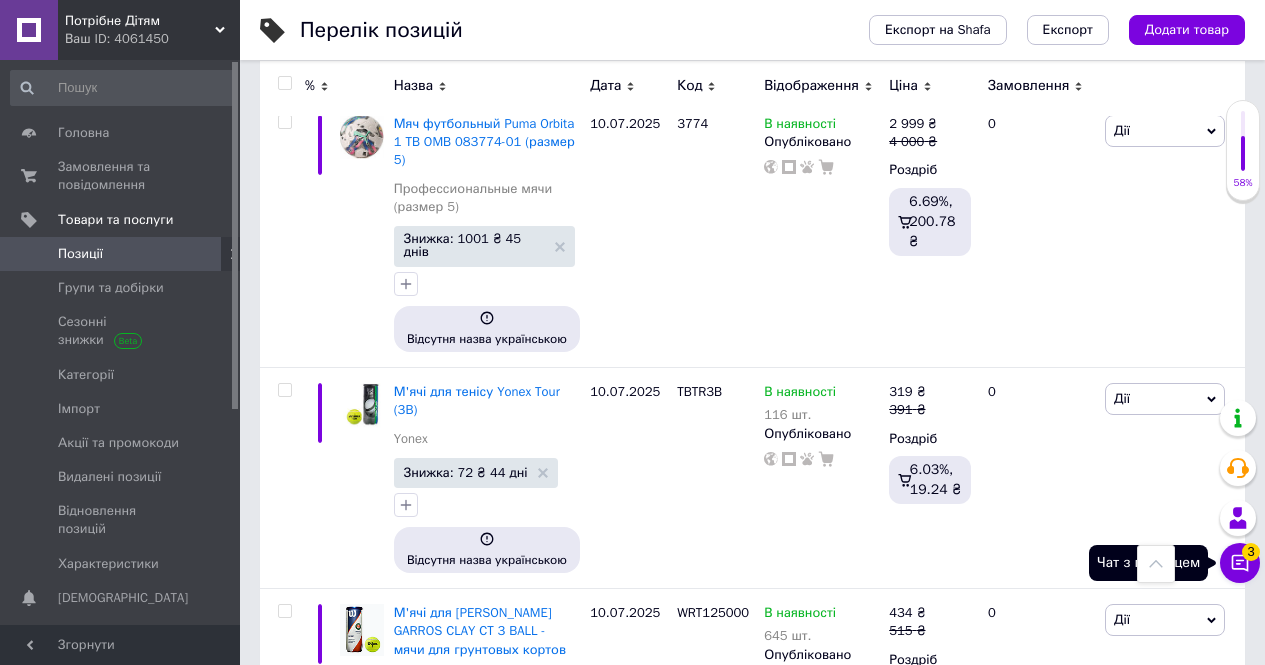click 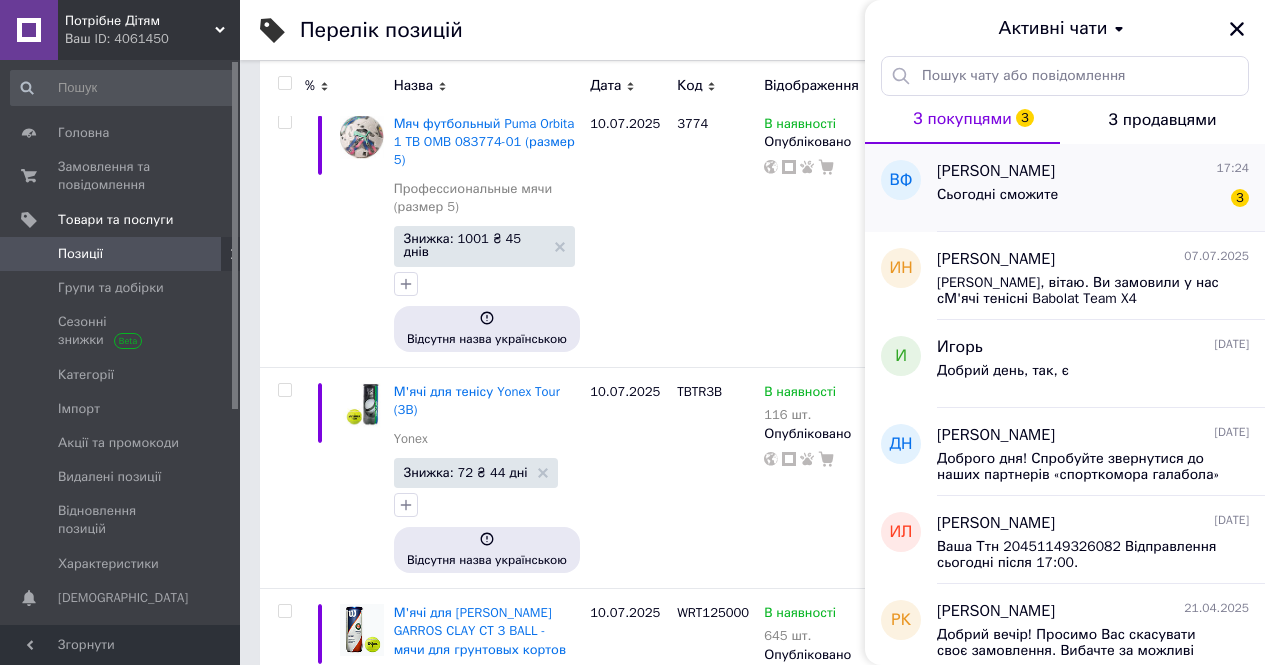 click on "Сьогодні сможите" at bounding box center (997, 195) 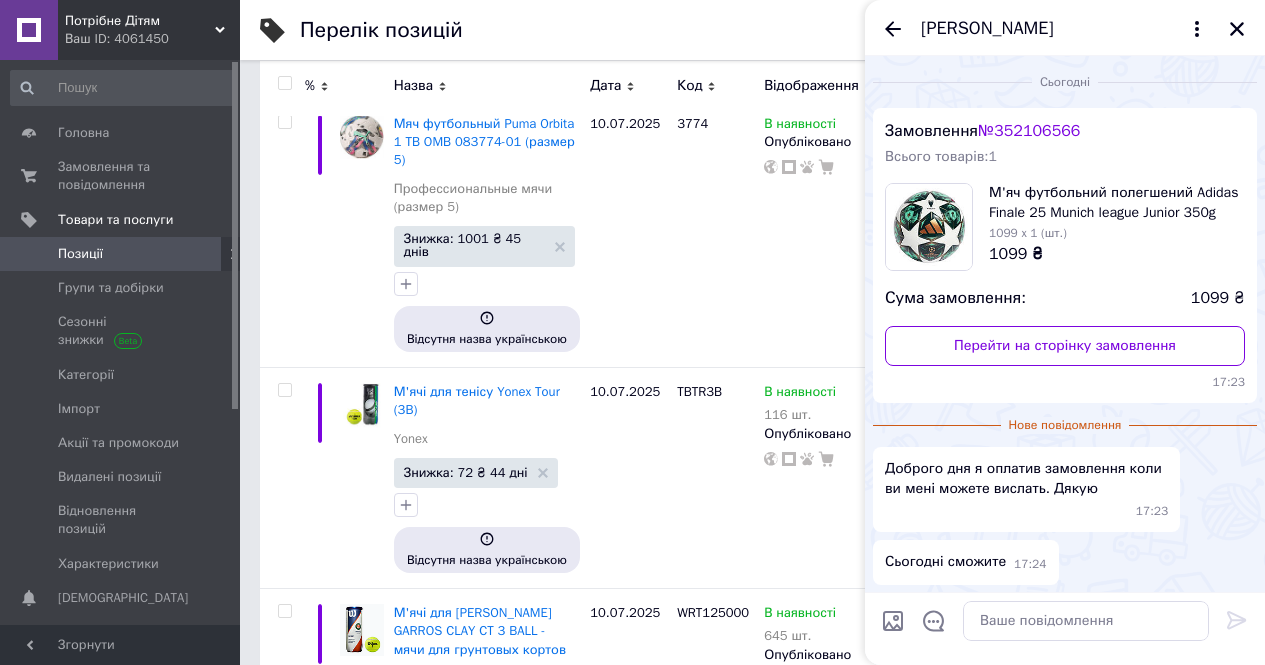 scroll, scrollTop: 75, scrollLeft: 0, axis: vertical 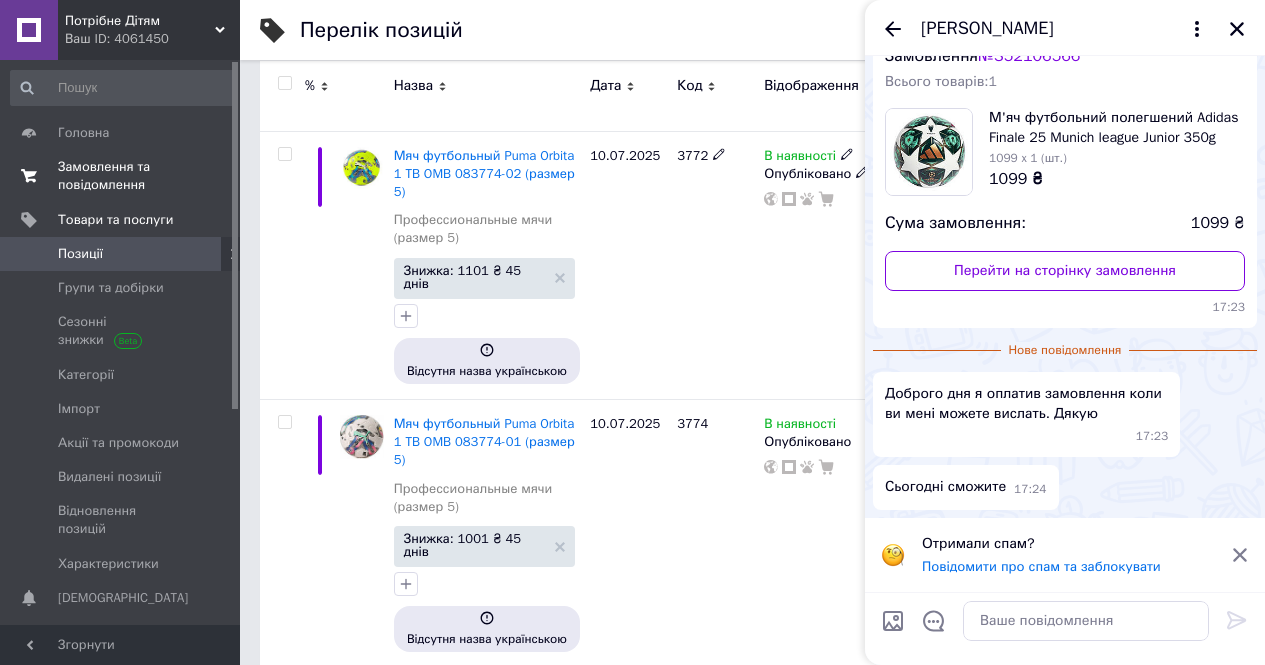 click on "Замовлення та повідомлення" at bounding box center (121, 176) 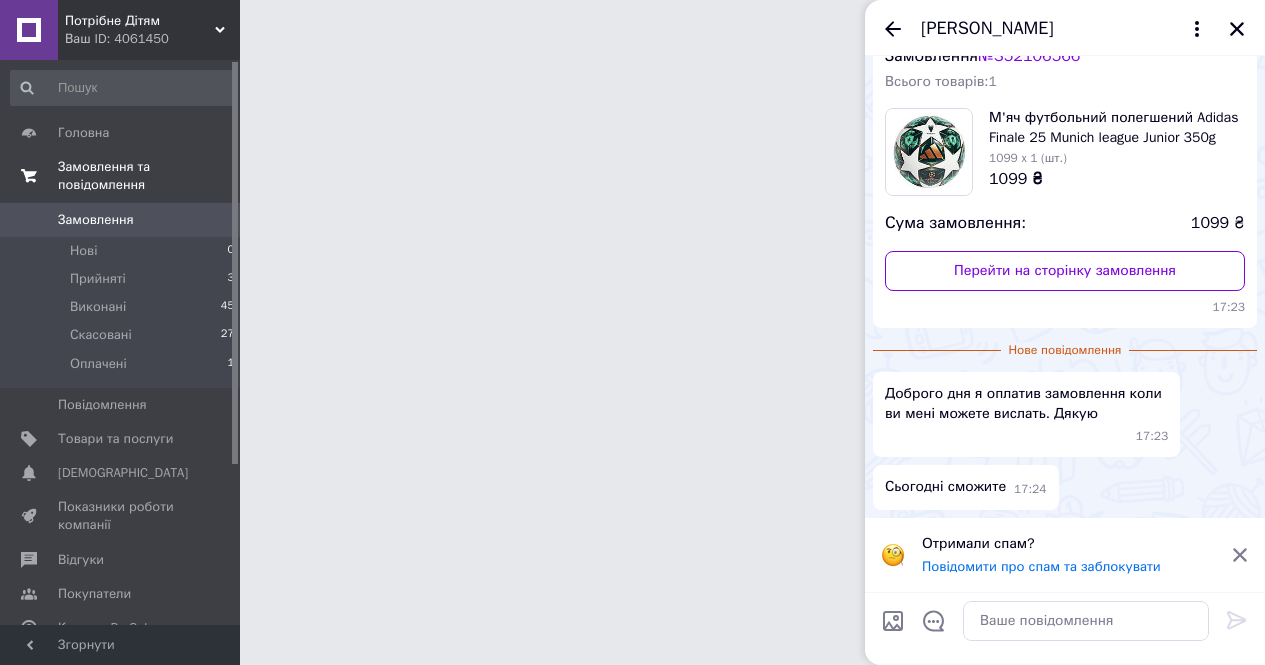 scroll, scrollTop: 0, scrollLeft: 0, axis: both 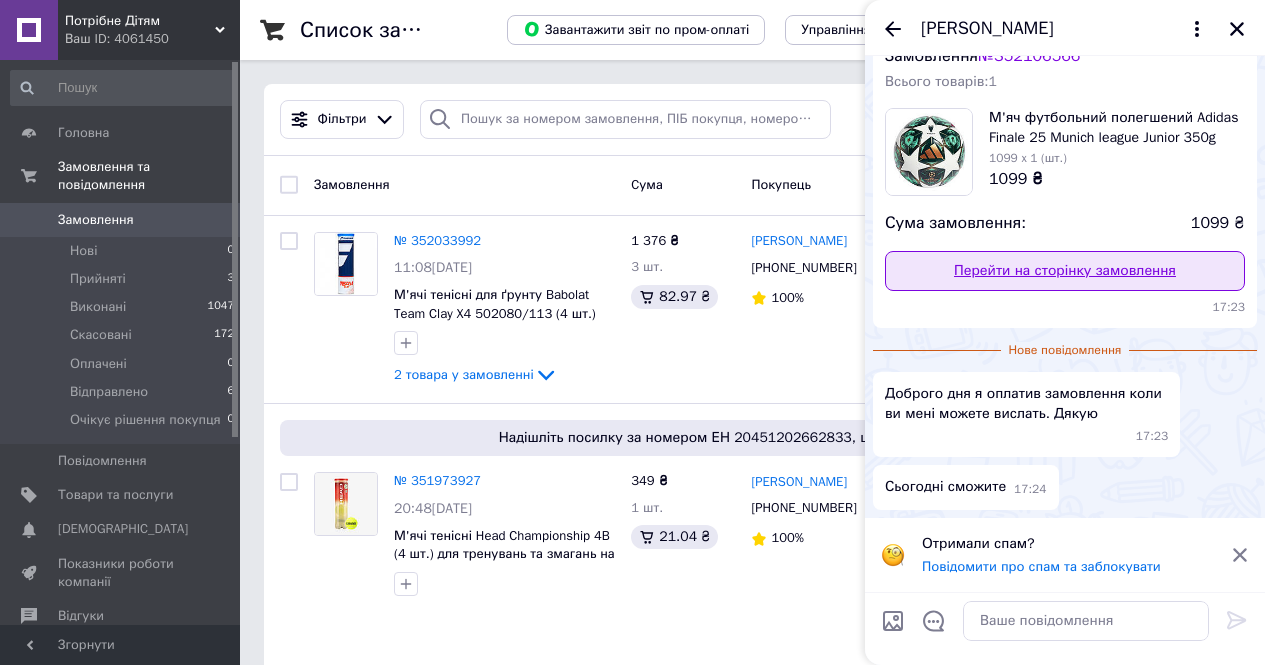 click on "Перейти на сторінку замовлення" at bounding box center (1065, 271) 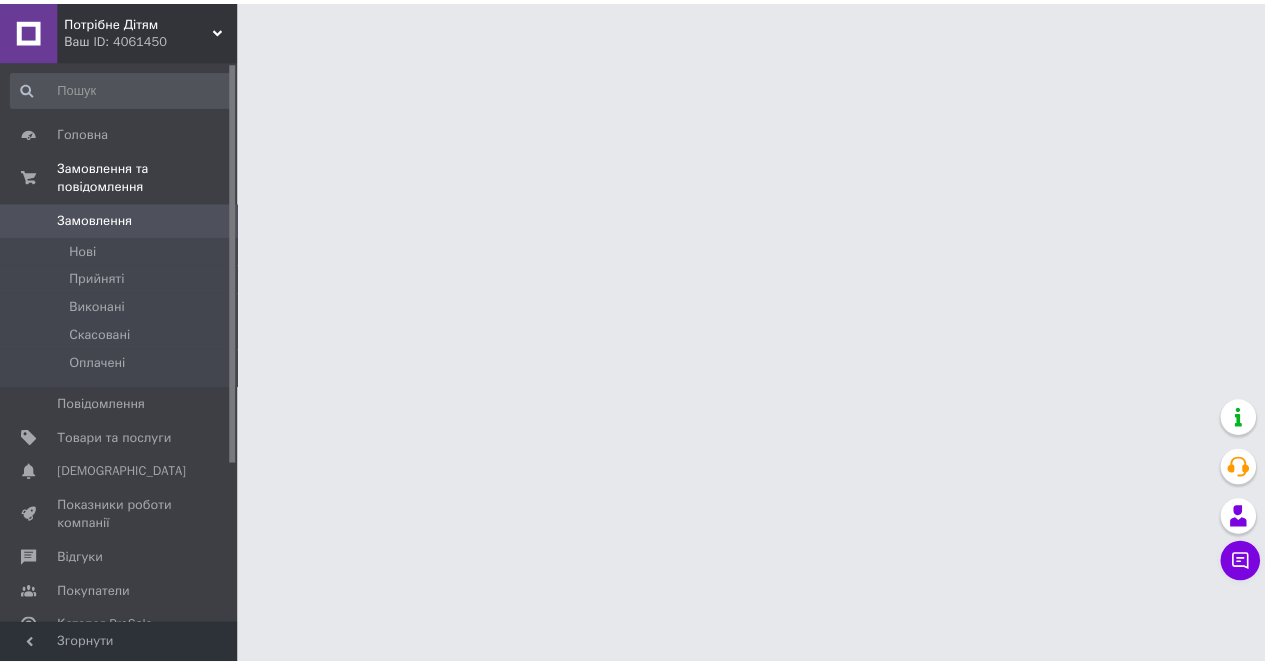 scroll, scrollTop: 0, scrollLeft: 0, axis: both 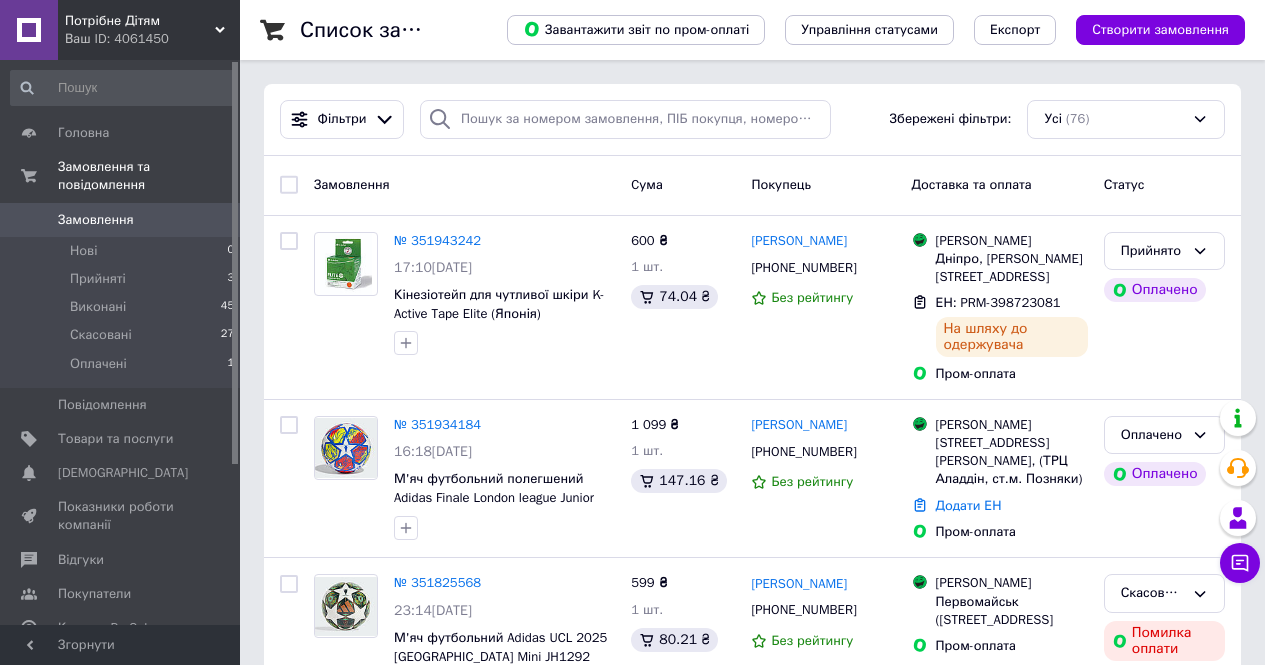 click on "Потрібне Дітям Ваш ID: 4061450" at bounding box center (149, 30) 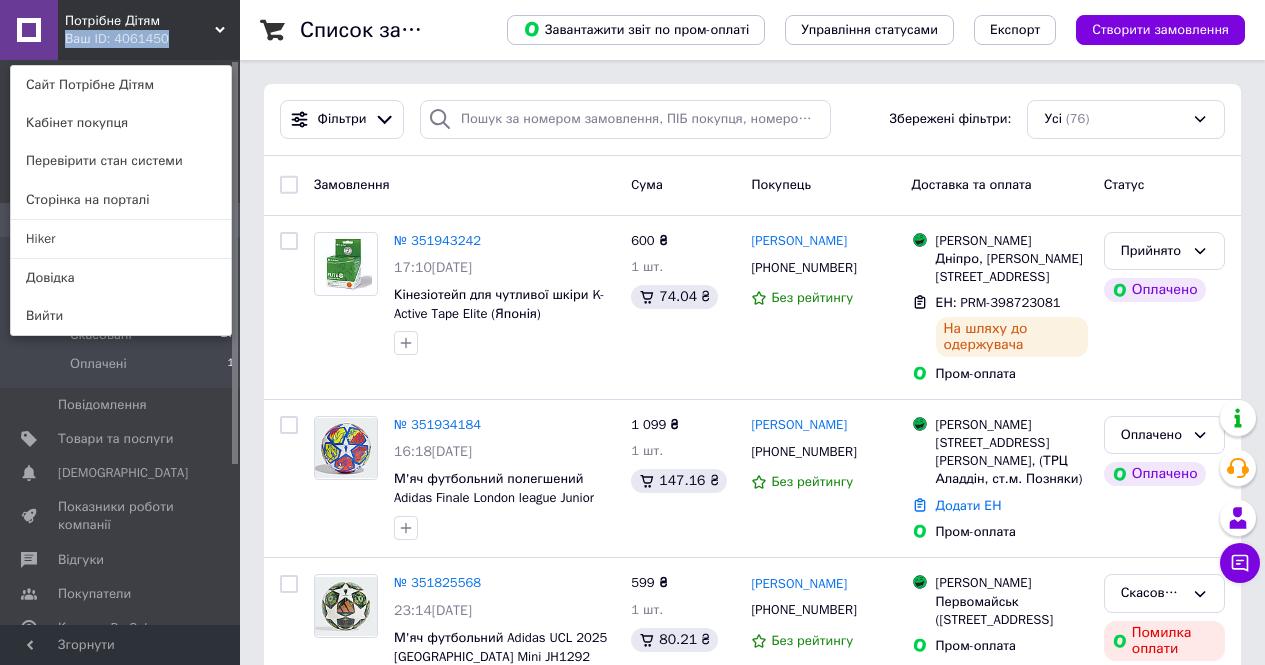 click on "Hiker" at bounding box center (121, 239) 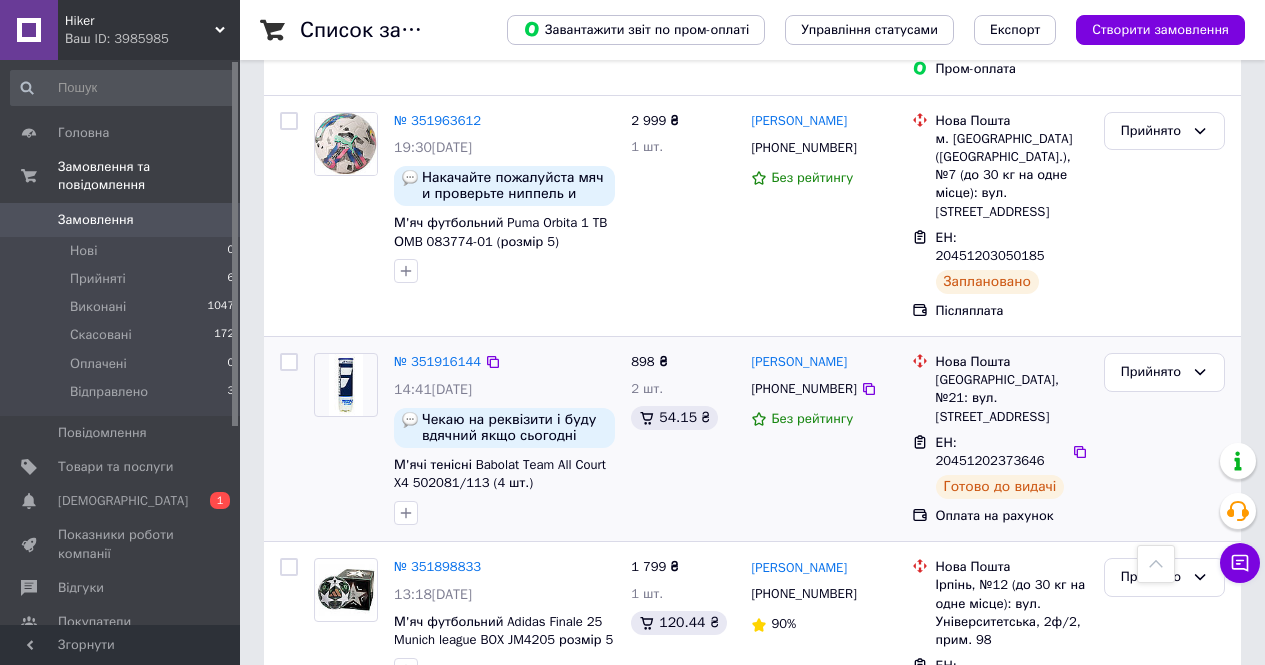 scroll, scrollTop: 600, scrollLeft: 0, axis: vertical 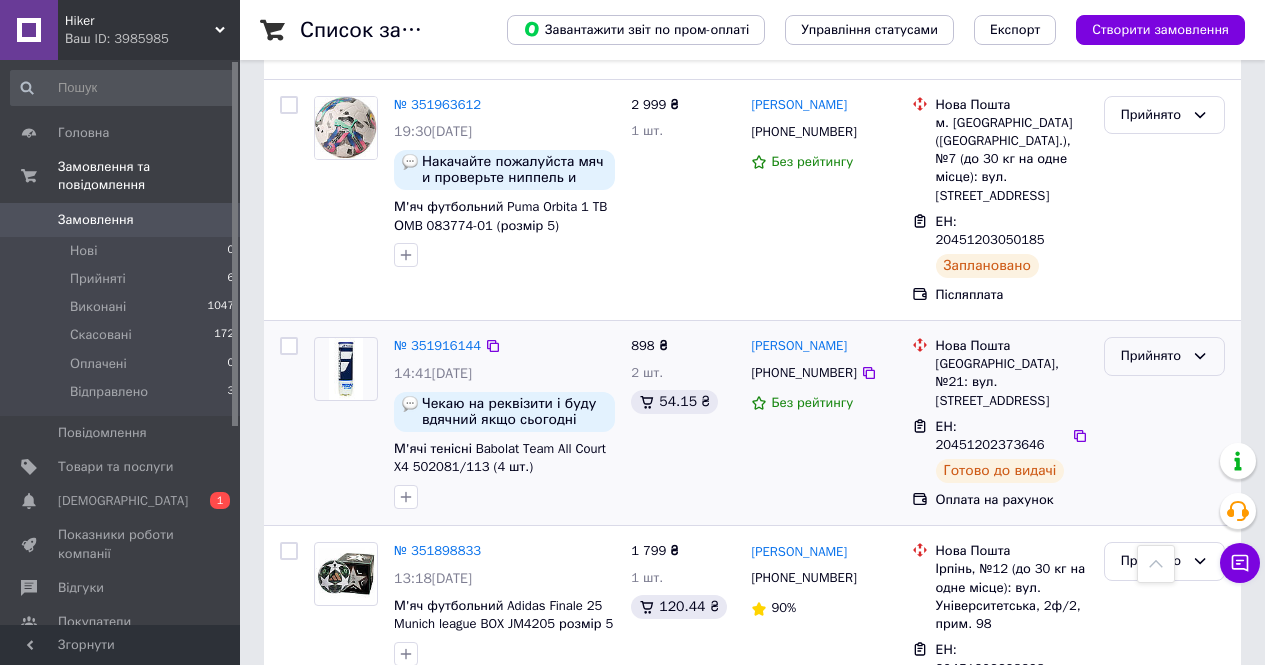 click on "Прийнято" at bounding box center [1152, 356] 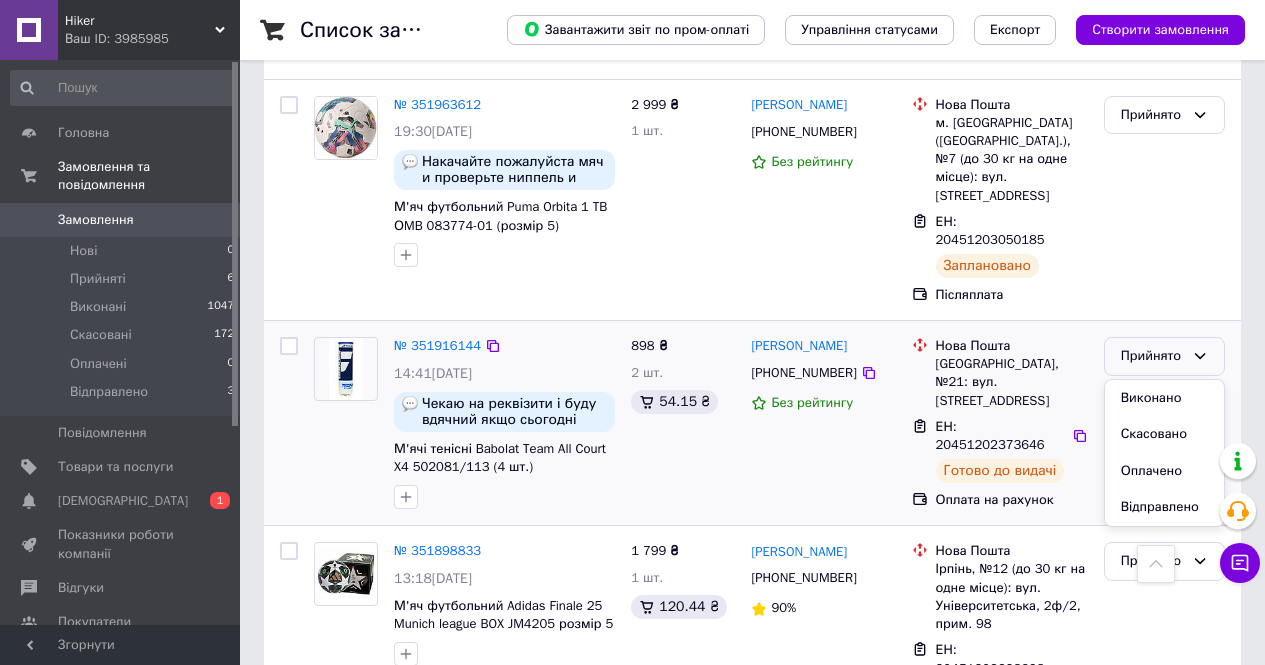 click on "Відправлено" at bounding box center [1164, 507] 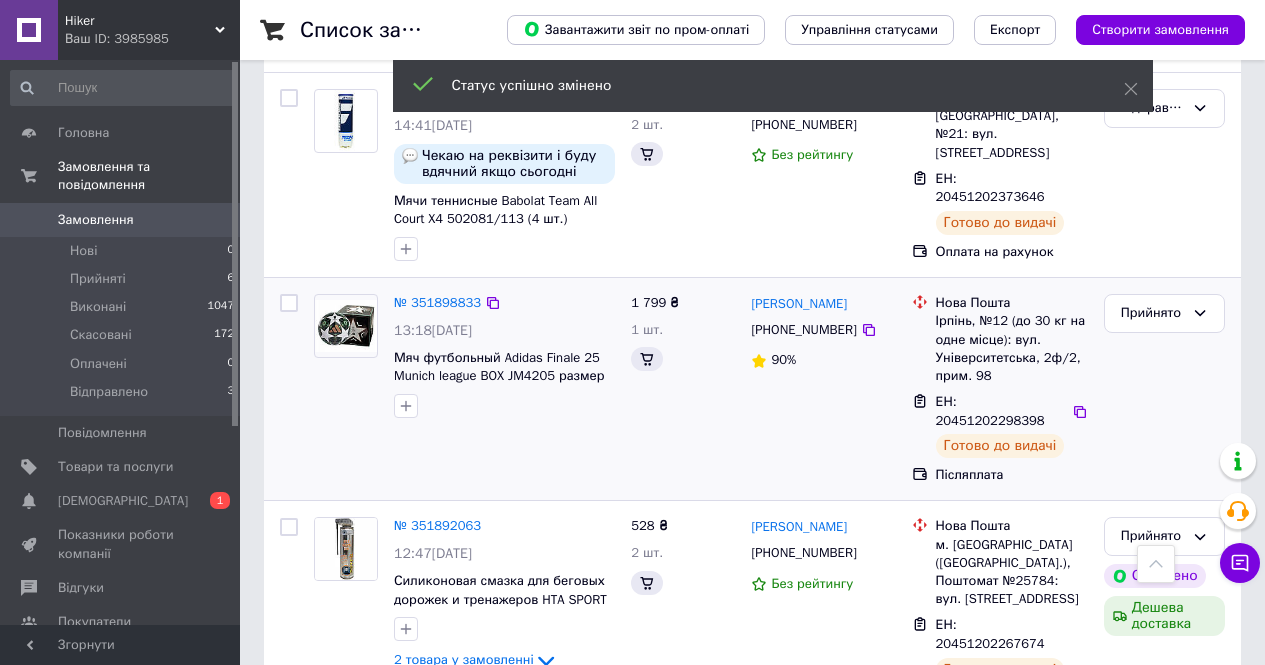 scroll, scrollTop: 900, scrollLeft: 0, axis: vertical 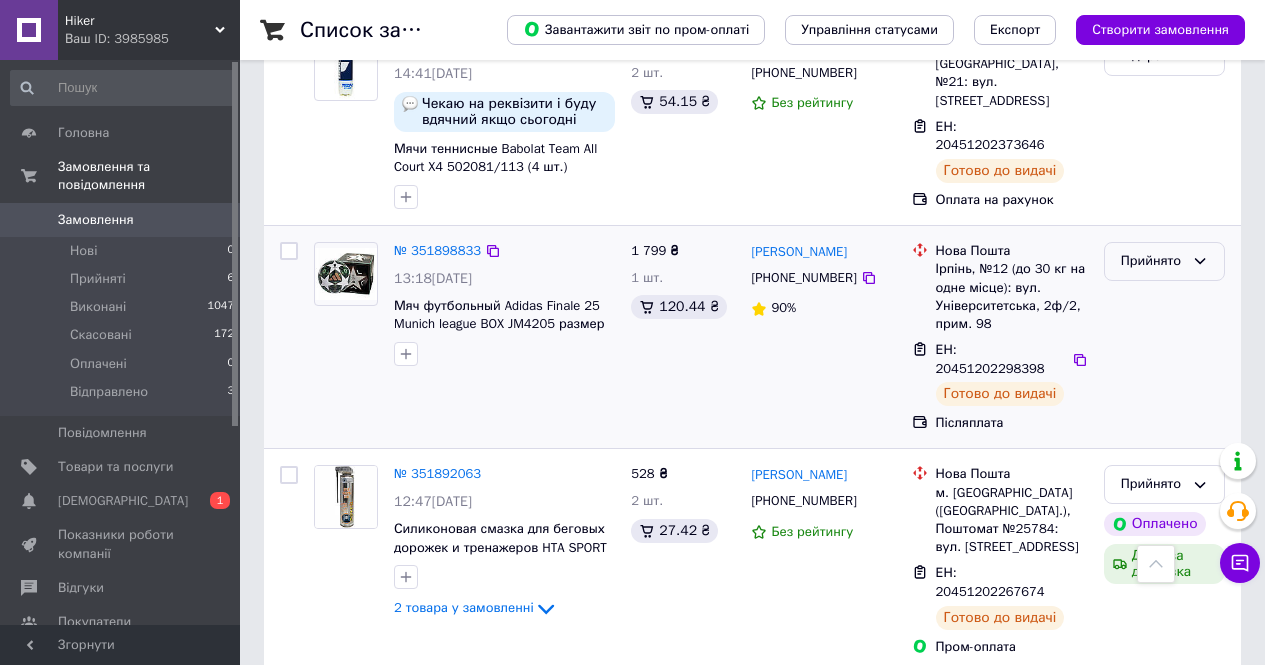 click on "Прийнято" at bounding box center (1152, 261) 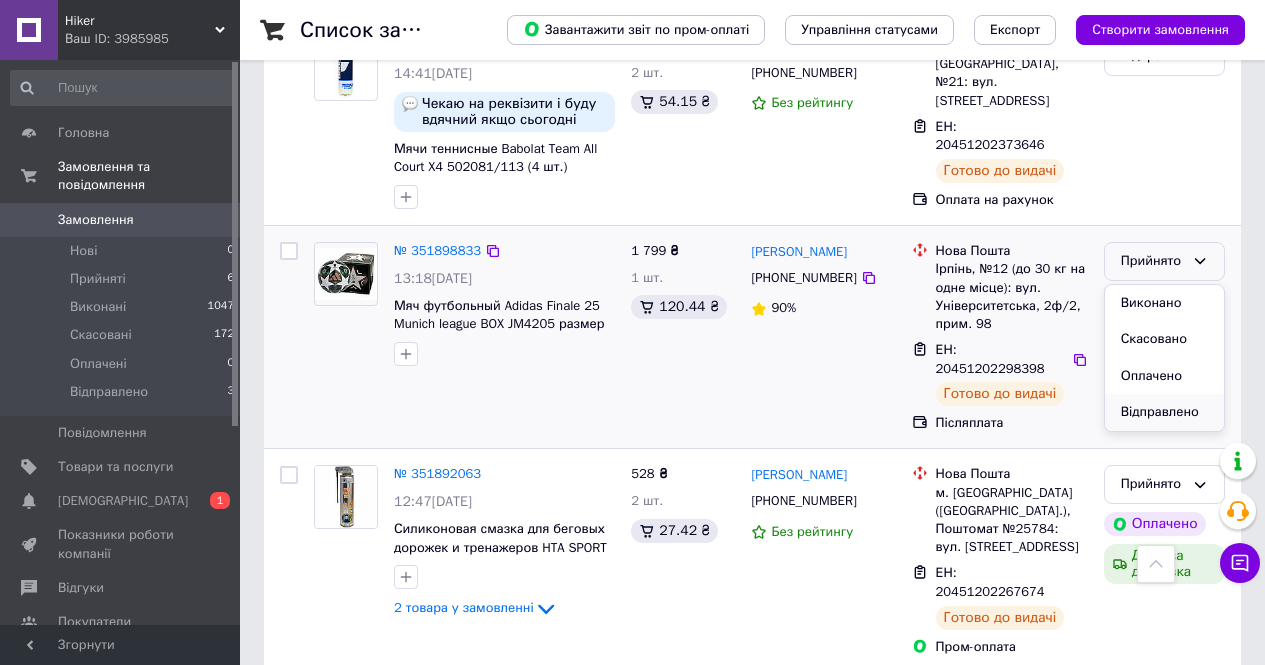 click on "Відправлено" at bounding box center (1164, 412) 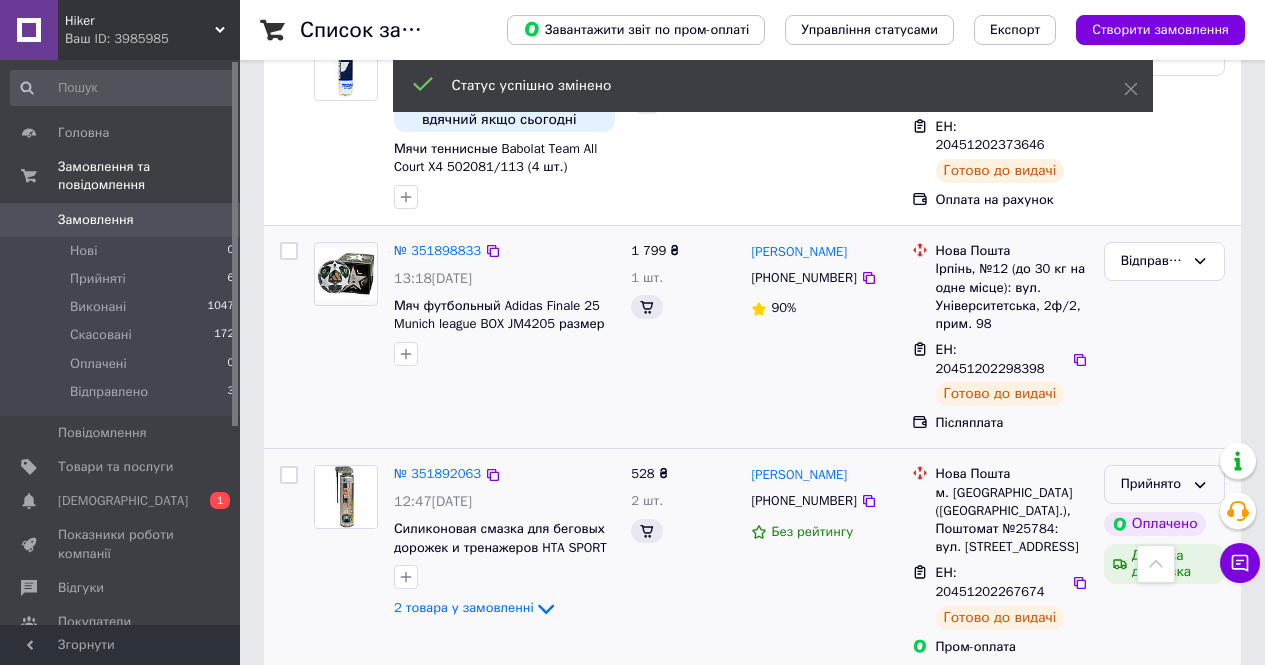 scroll, scrollTop: 900, scrollLeft: 0, axis: vertical 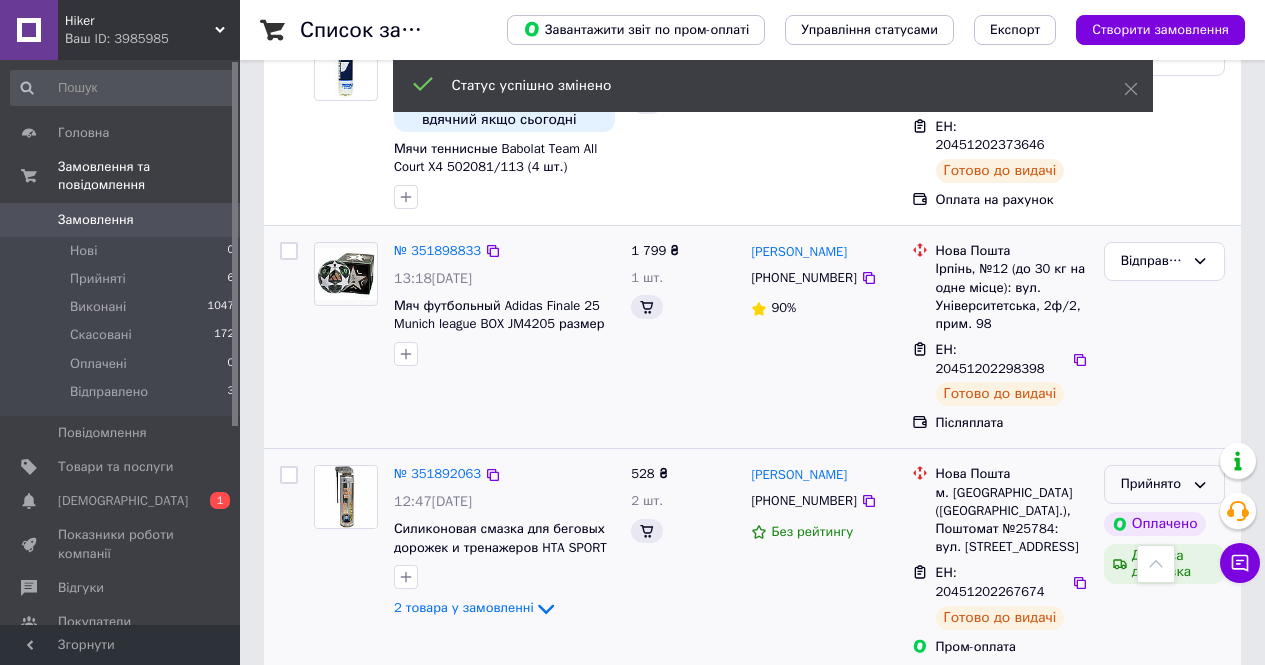 drag, startPoint x: 1206, startPoint y: 413, endPoint x: 1198, endPoint y: 421, distance: 11.313708 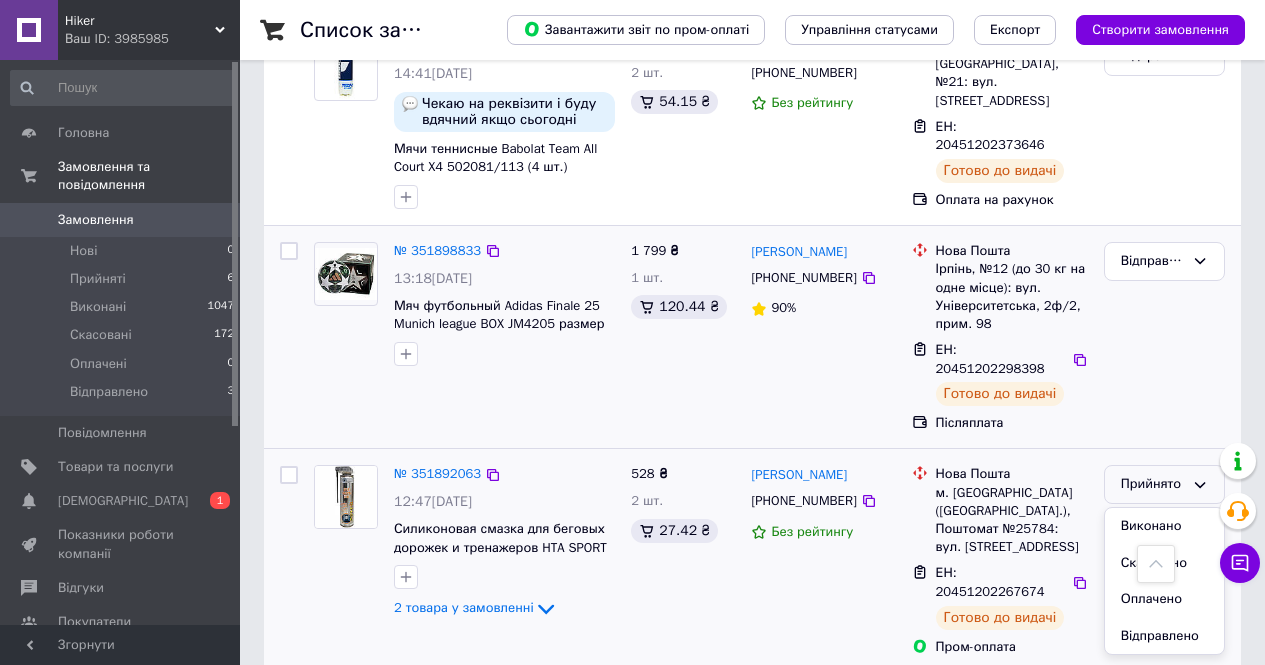 click on "Відправлено" at bounding box center (1164, 636) 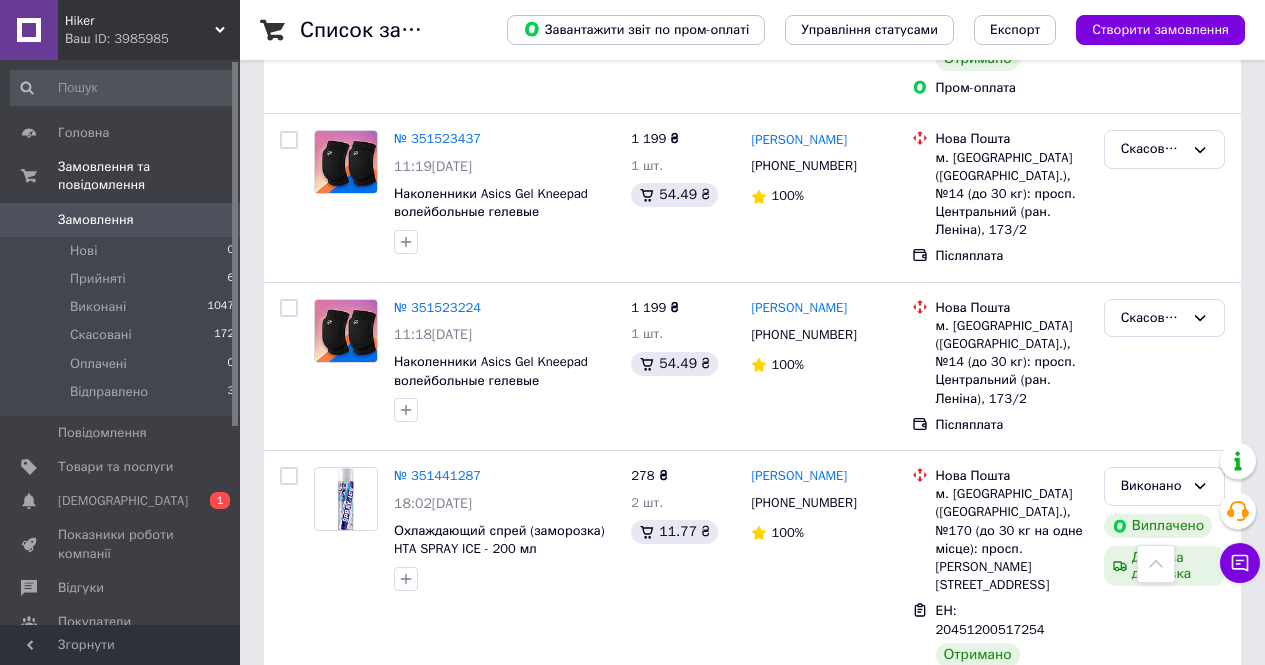 scroll, scrollTop: 3000, scrollLeft: 0, axis: vertical 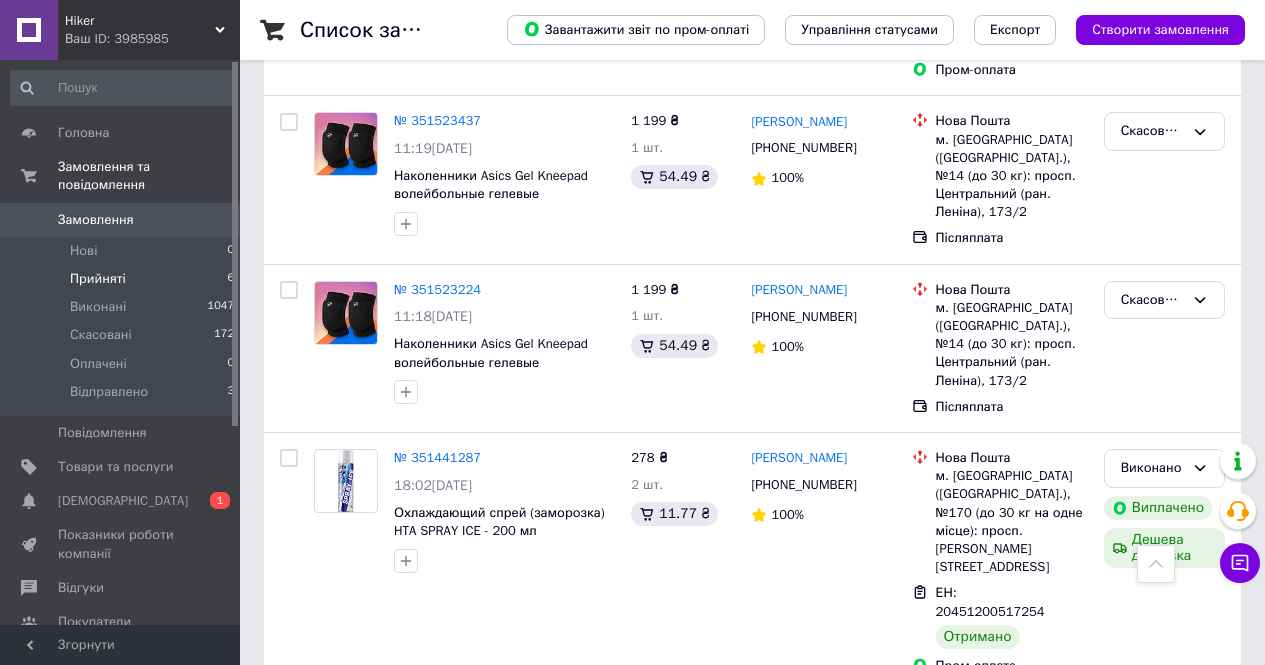 click on "Прийняті" at bounding box center (98, 279) 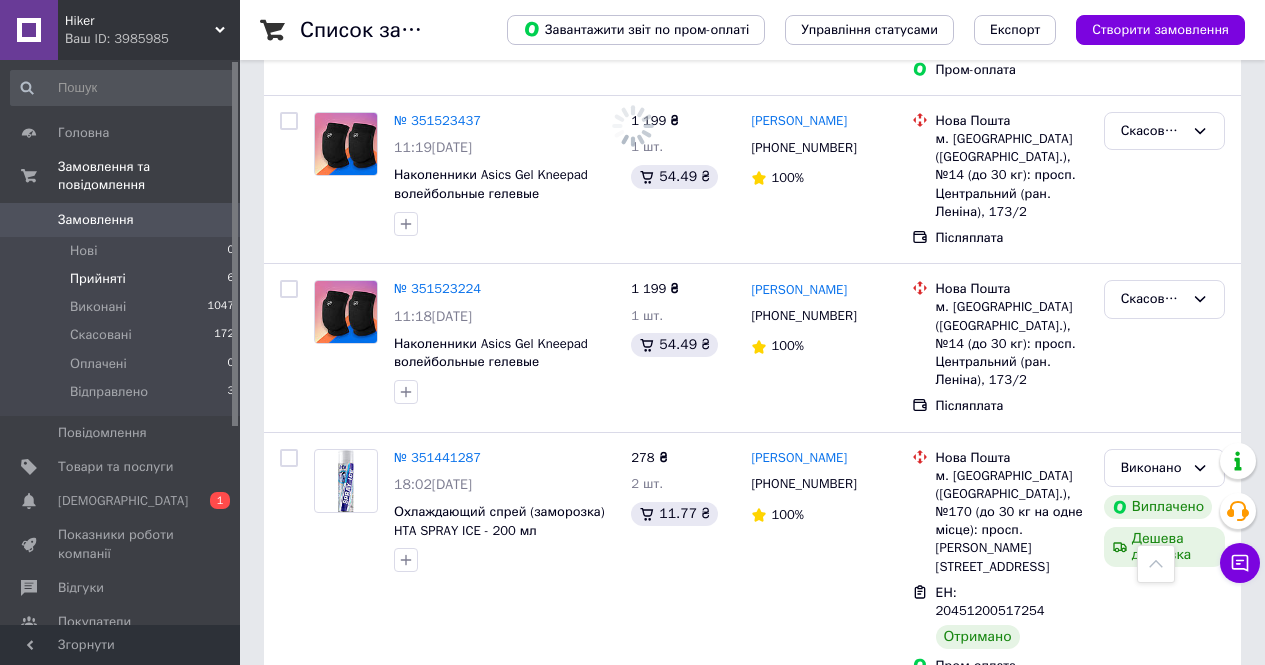 scroll, scrollTop: 0, scrollLeft: 0, axis: both 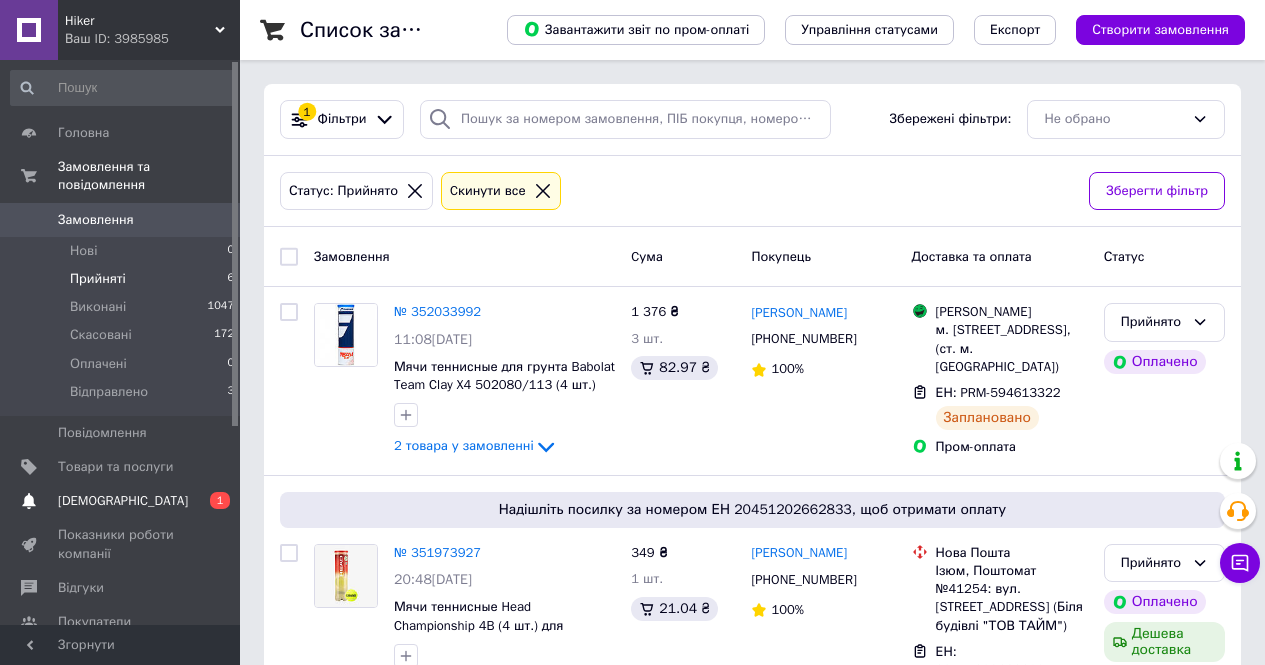 click on "[DEMOGRAPHIC_DATA]" at bounding box center [123, 501] 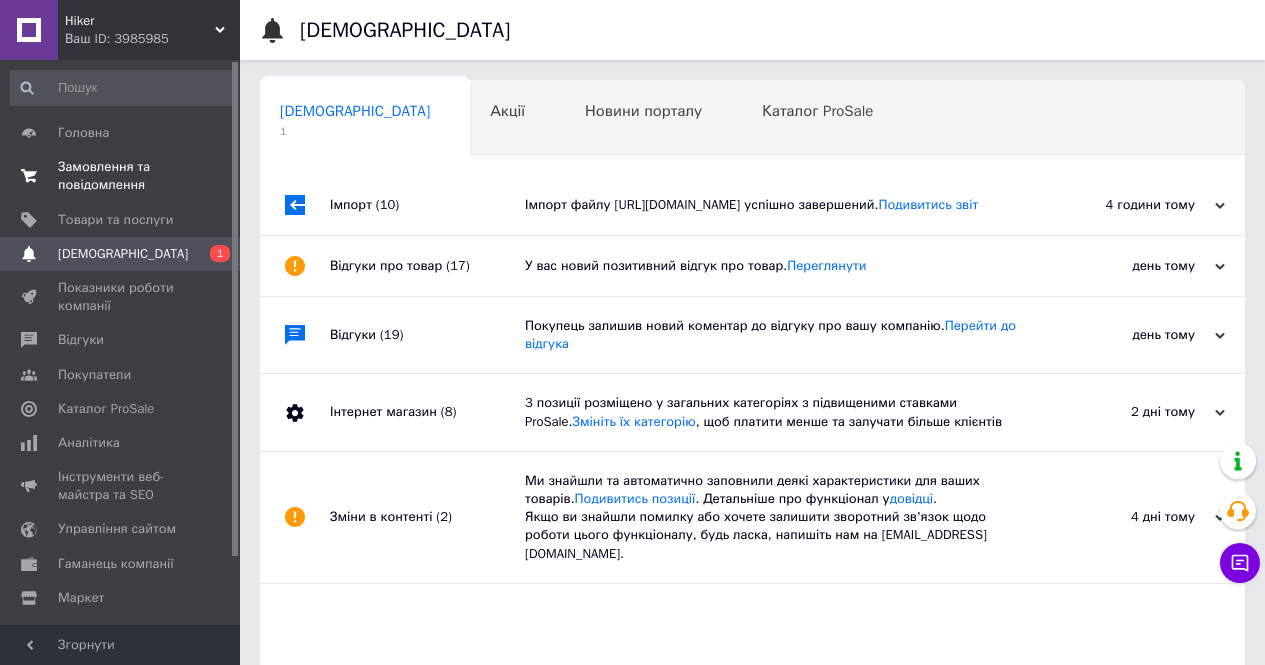 click on "Замовлення та повідомлення" at bounding box center (121, 176) 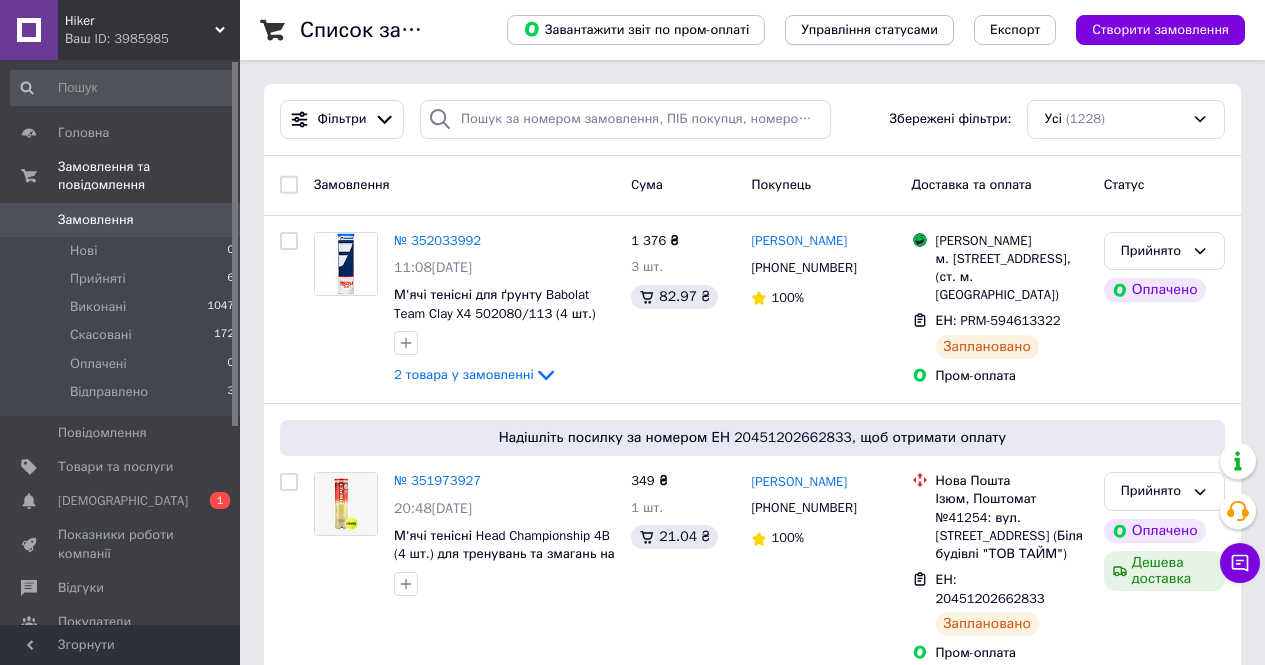 click on "Управління статусами" at bounding box center (869, 30) 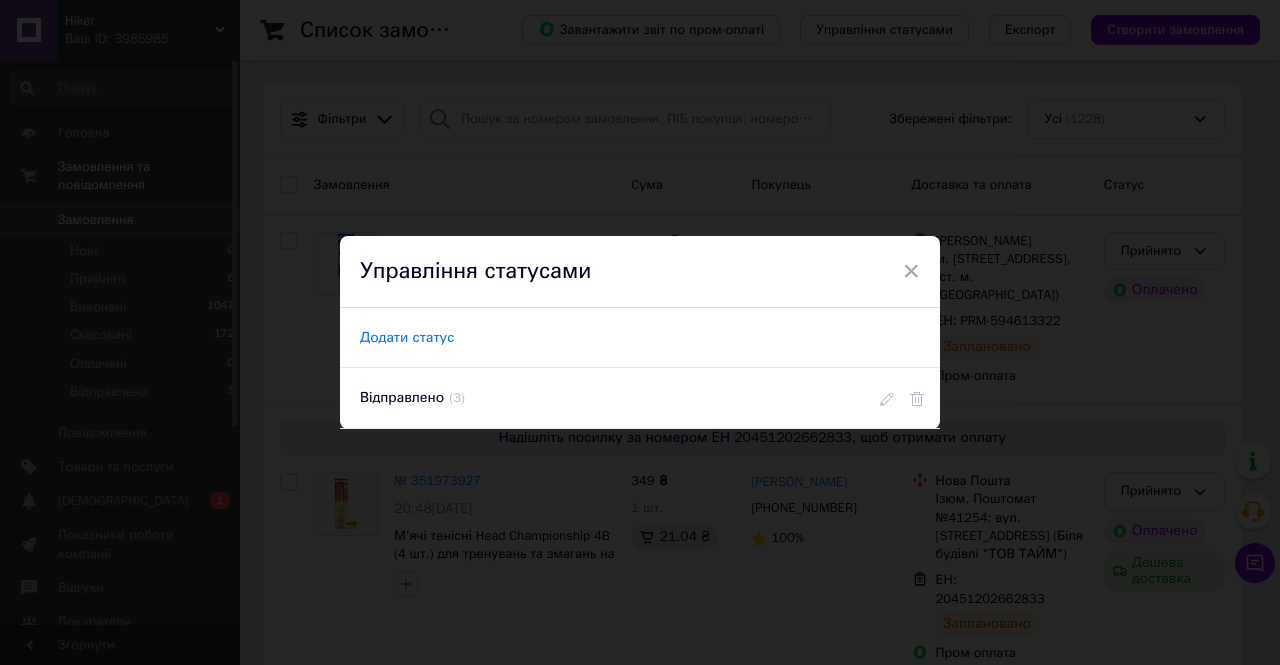click on "Додати статус" at bounding box center (407, 338) 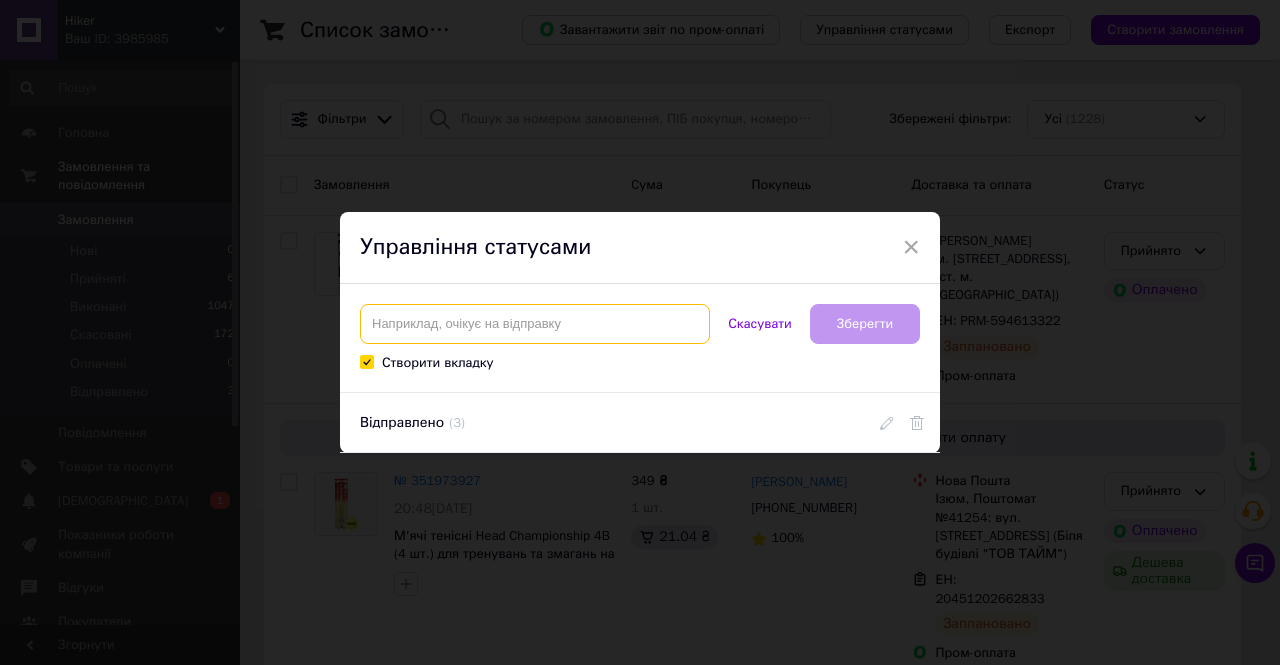 click at bounding box center (535, 324) 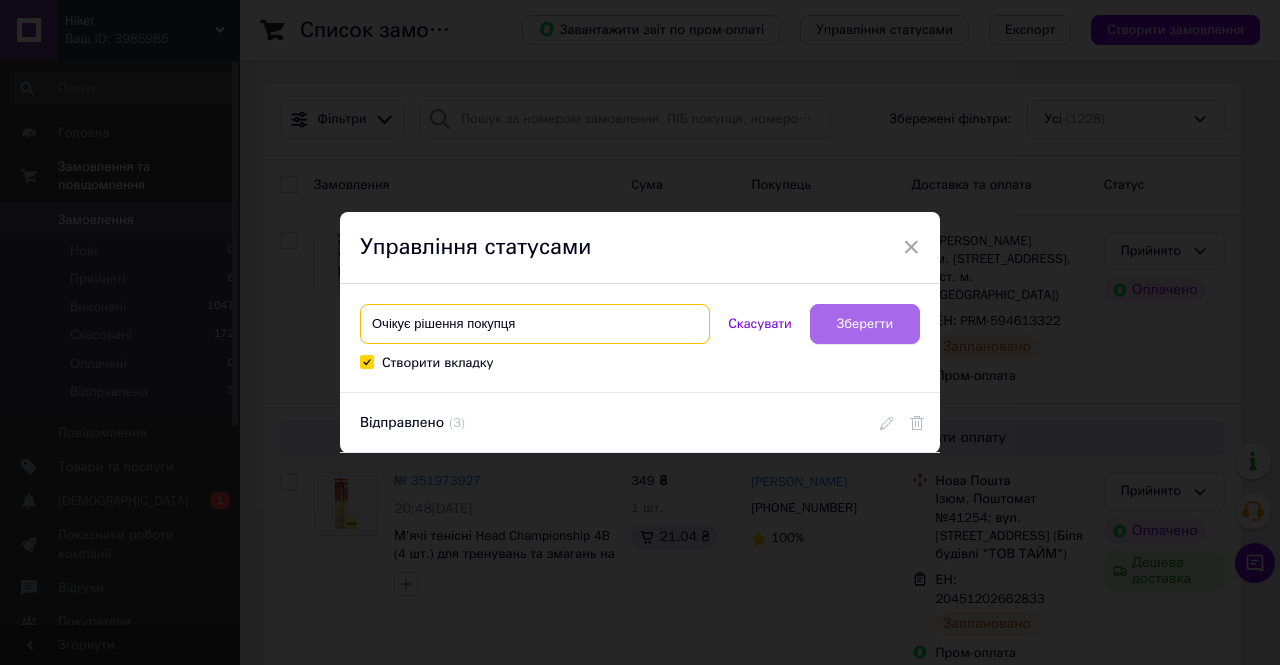 type on "Очікує рішення покупця" 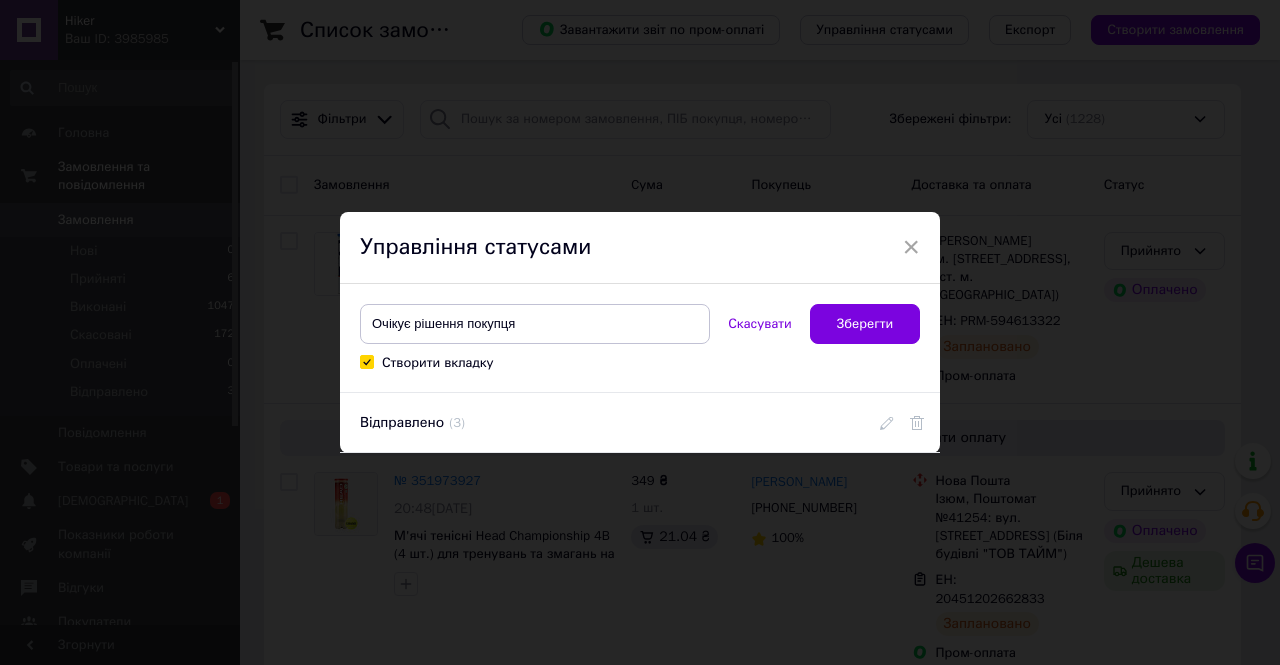 click on "Зберегти" at bounding box center [865, 324] 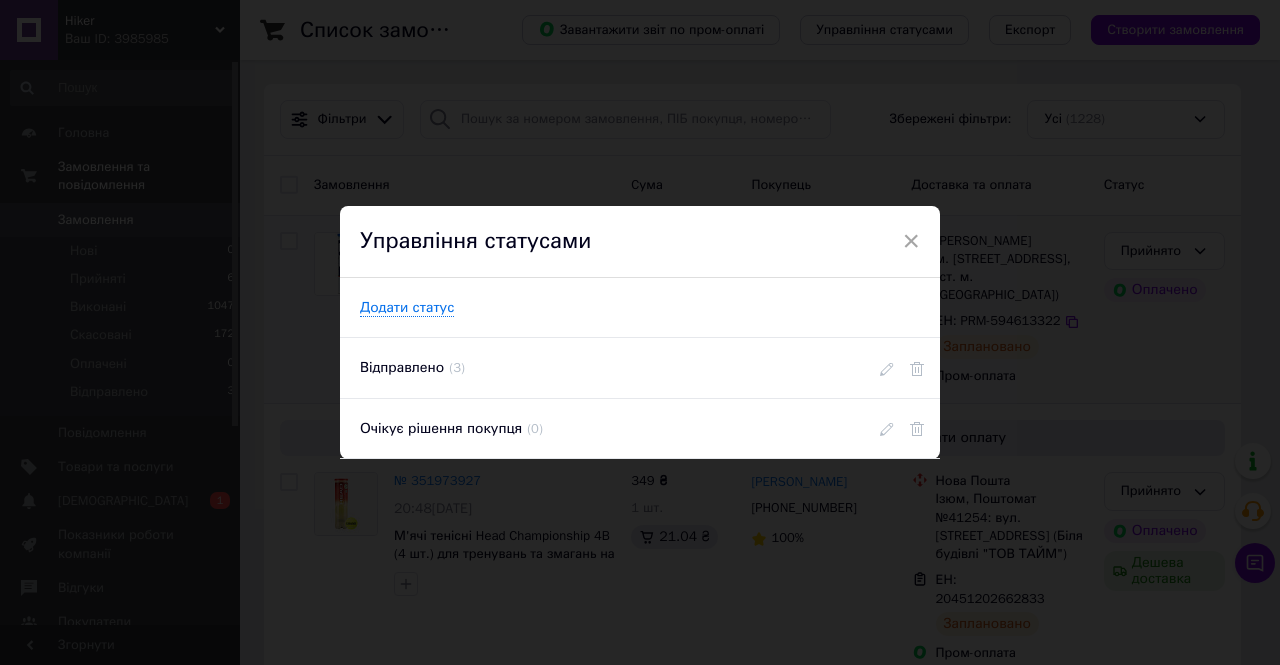 drag, startPoint x: 914, startPoint y: 238, endPoint x: 914, endPoint y: 259, distance: 21 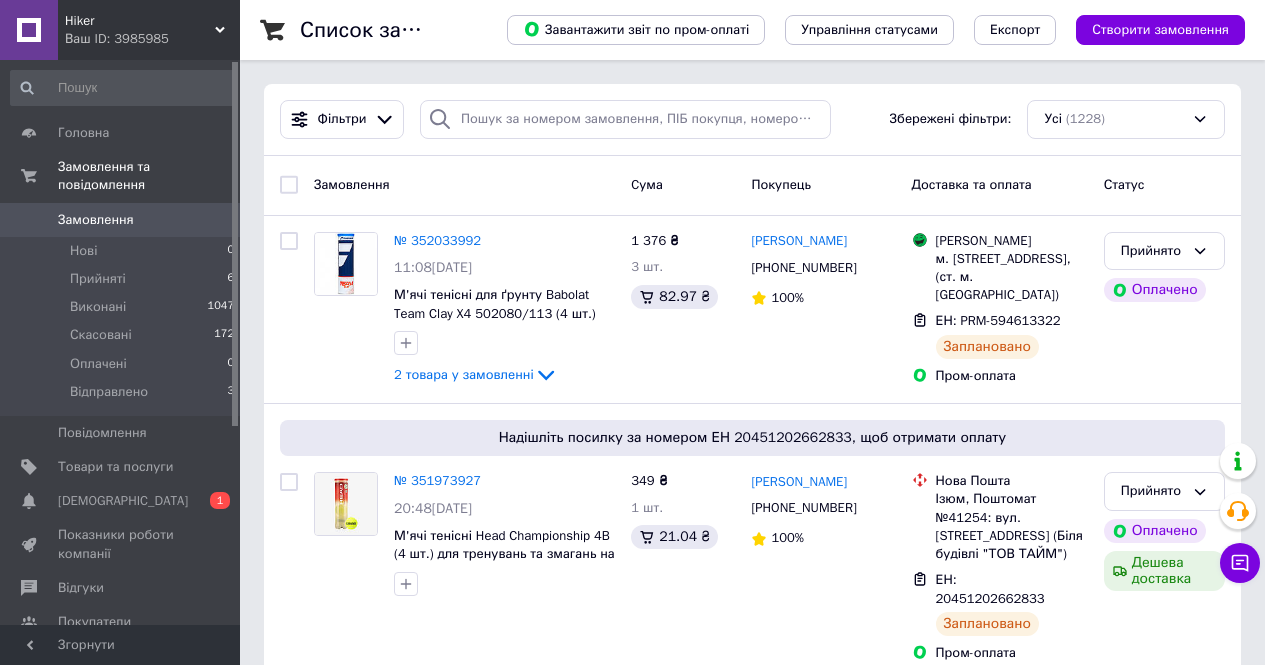 click on "Hiker Ваш ID: 3985985" at bounding box center [149, 30] 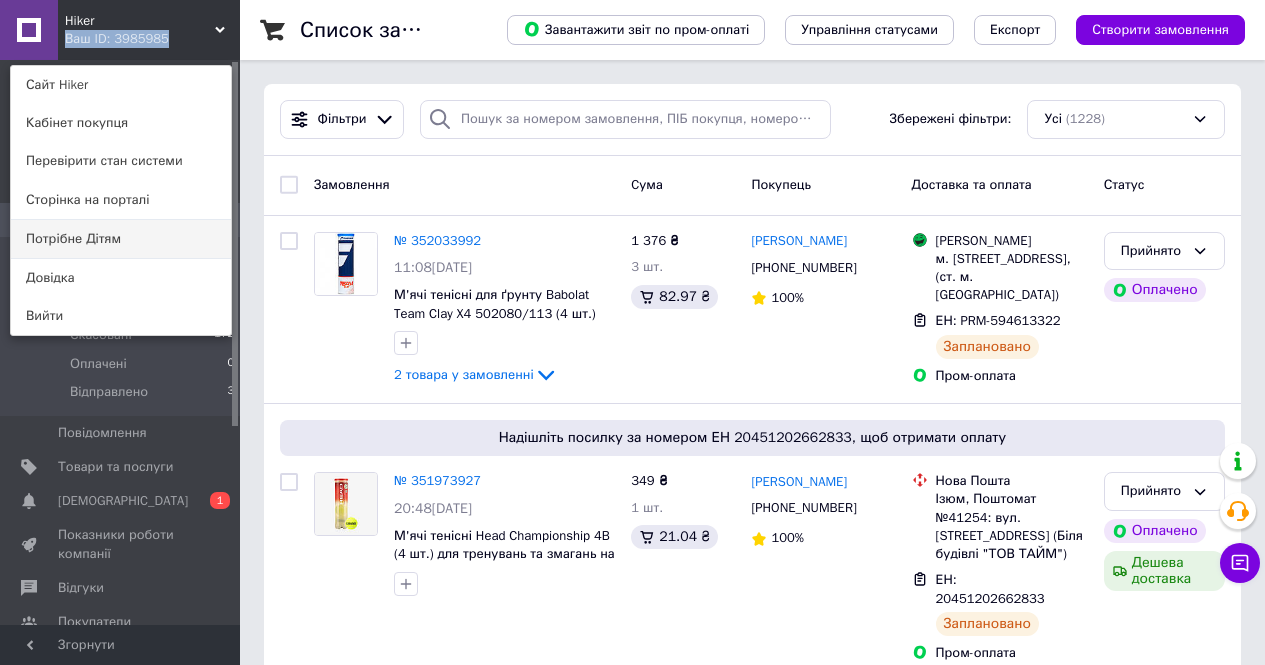 click on "Потрібне Дітям" at bounding box center (121, 239) 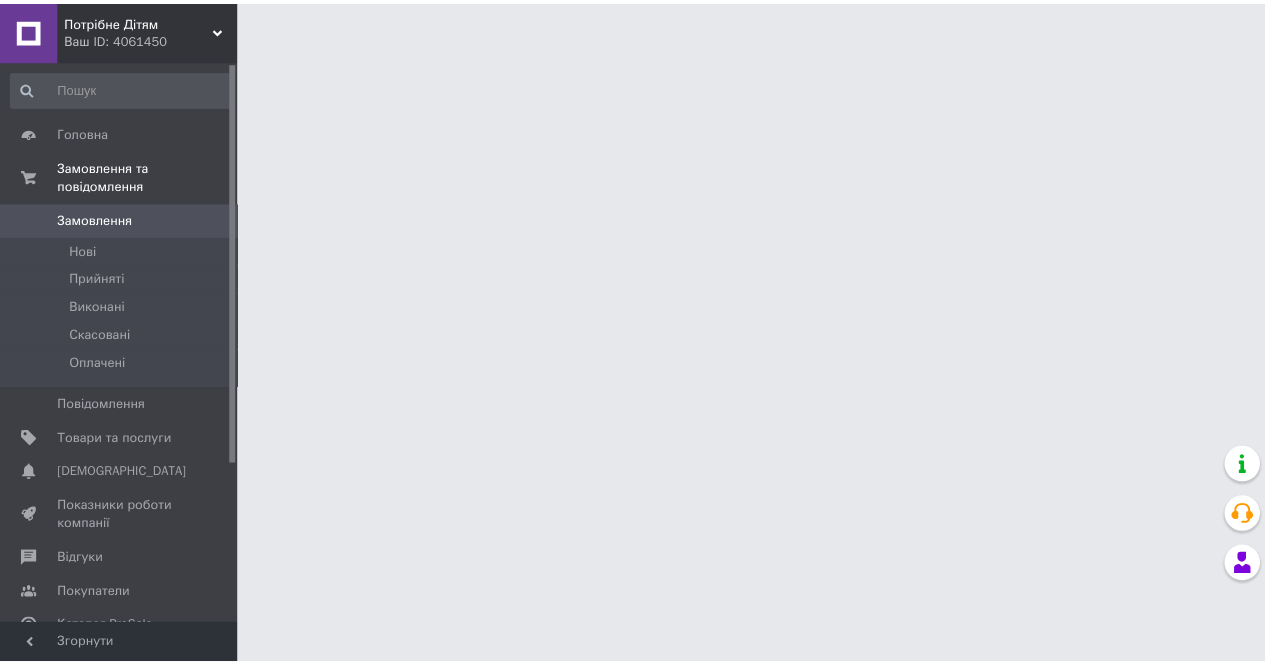 scroll, scrollTop: 0, scrollLeft: 0, axis: both 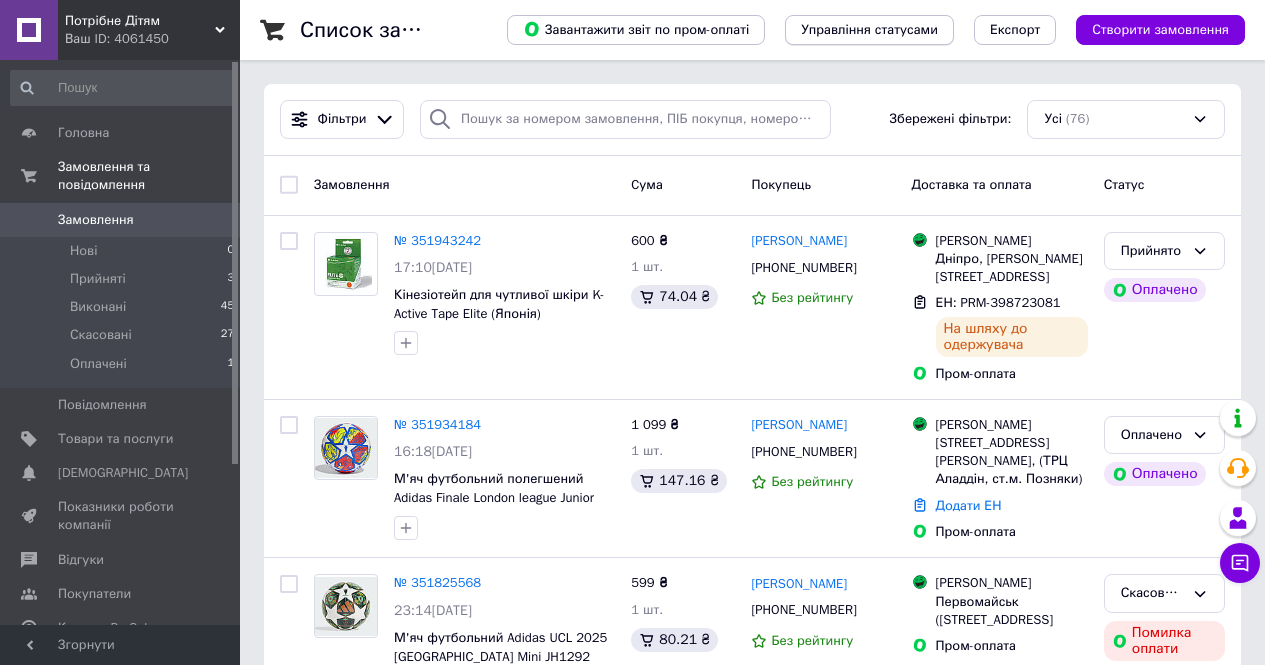 click on "Управління статусами" at bounding box center [869, 30] 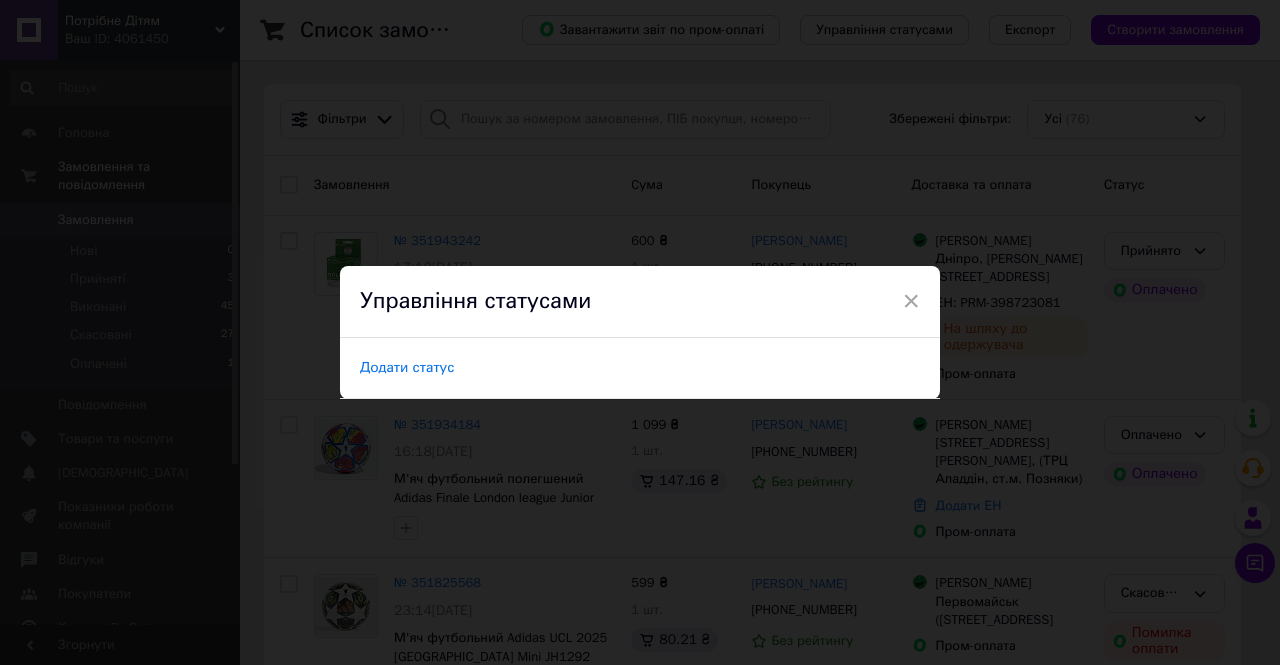 click on "Додати статус" at bounding box center [407, 368] 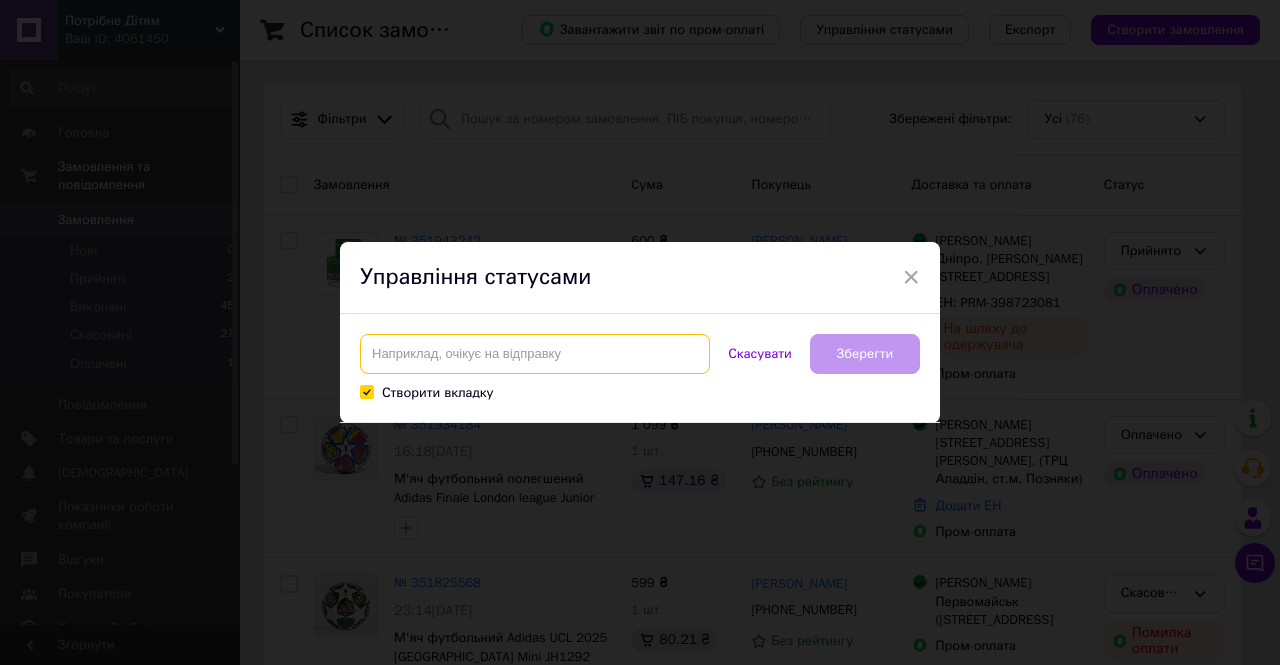 click at bounding box center (535, 354) 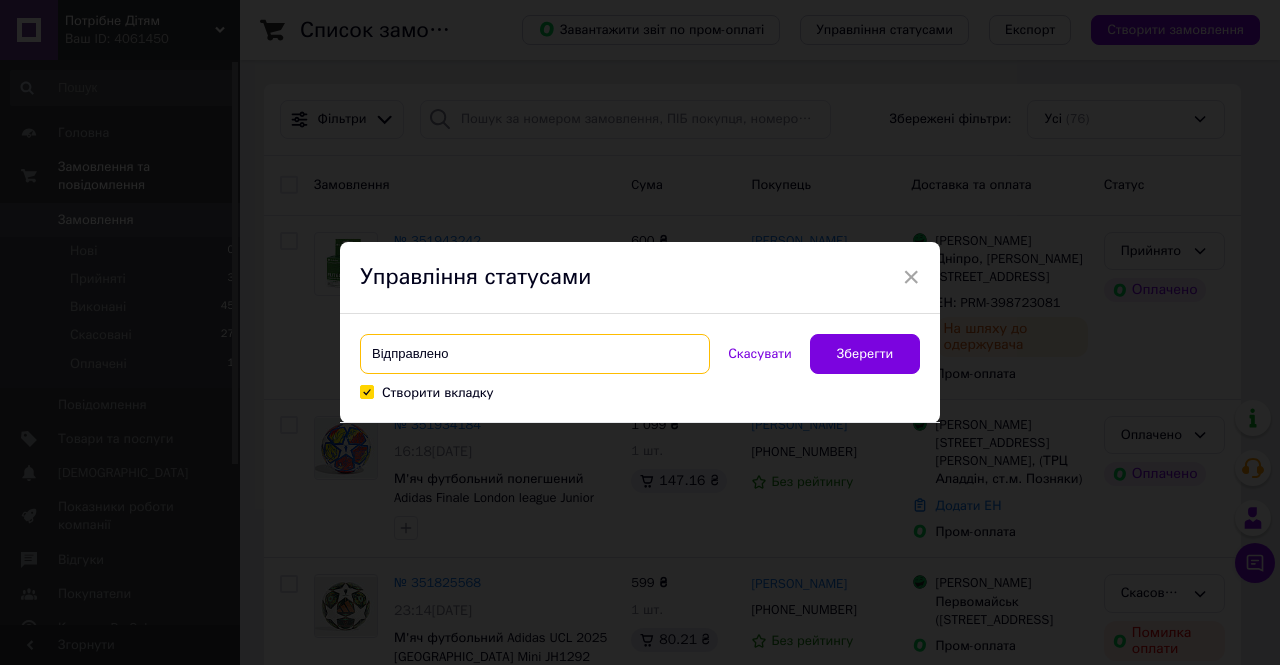 type on "Відправлено" 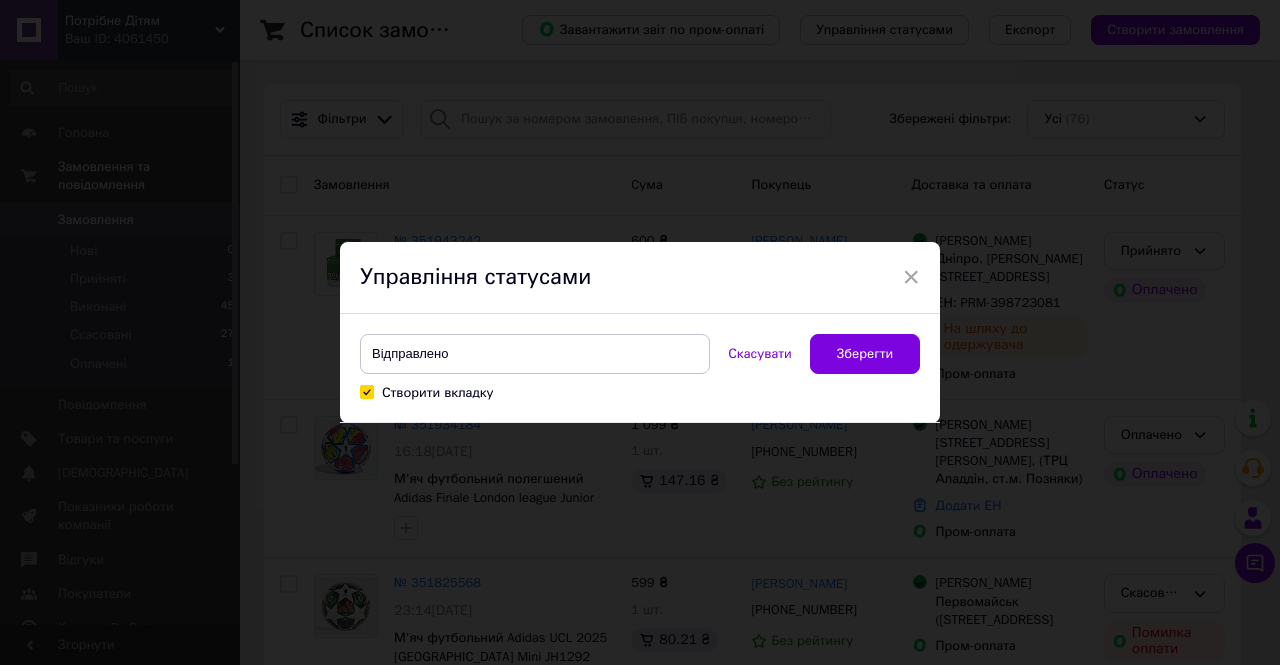 click on "Зберегти" at bounding box center (865, 354) 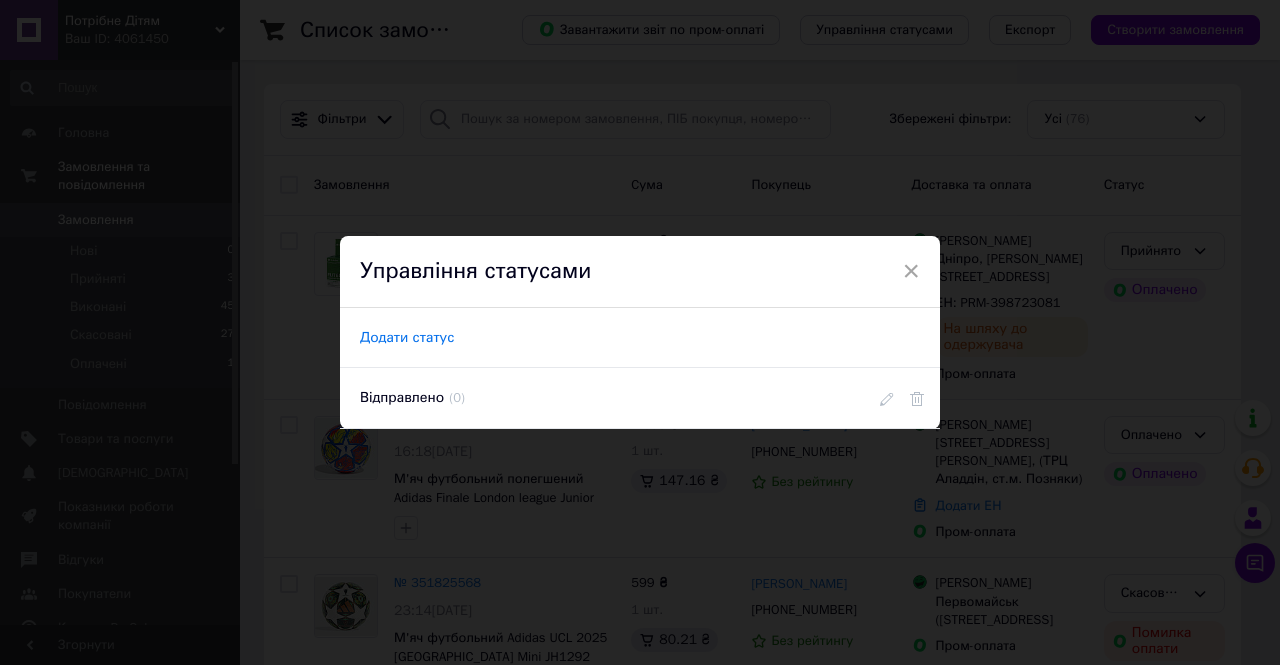 click on "Додати статус" at bounding box center [407, 338] 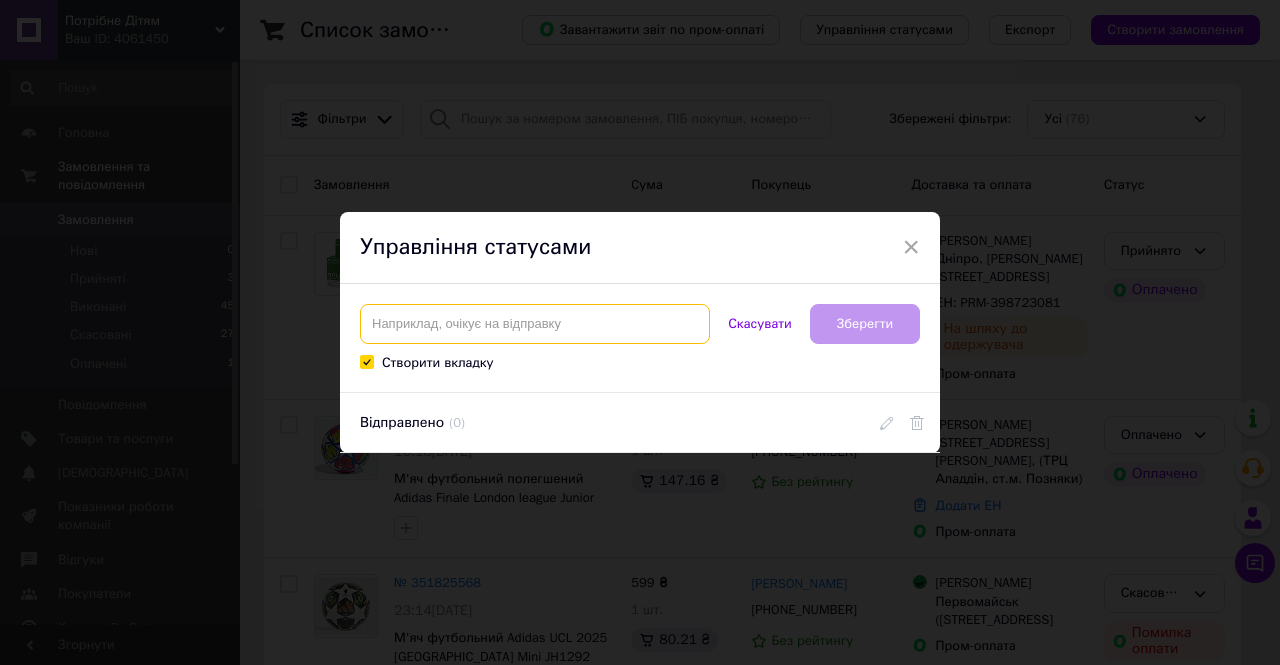 click at bounding box center (535, 324) 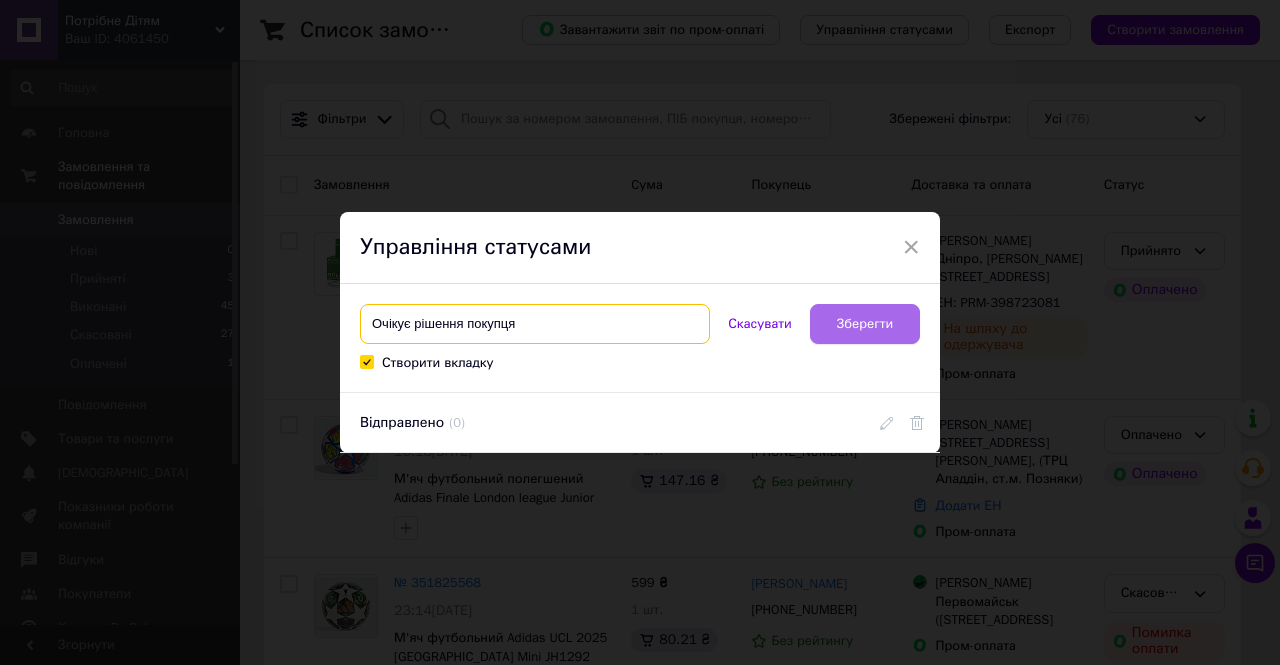 type on "Очікує рішення покупця" 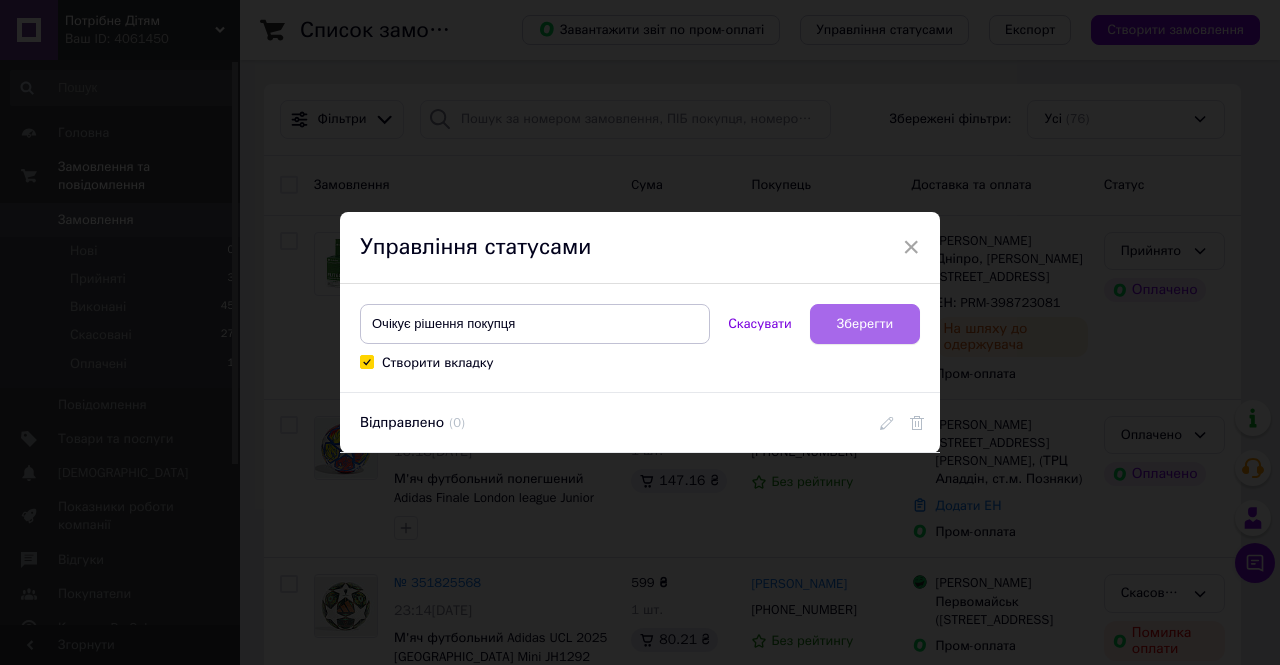 click on "Зберегти" at bounding box center [865, 324] 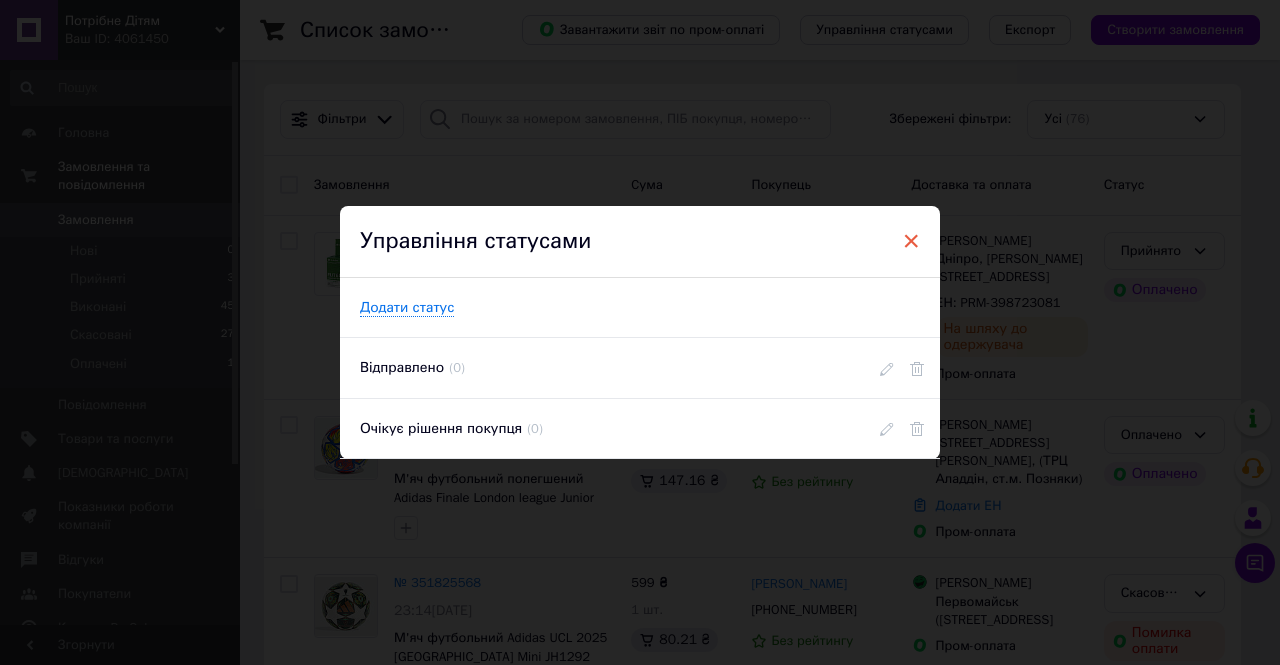 click on "×" at bounding box center [911, 241] 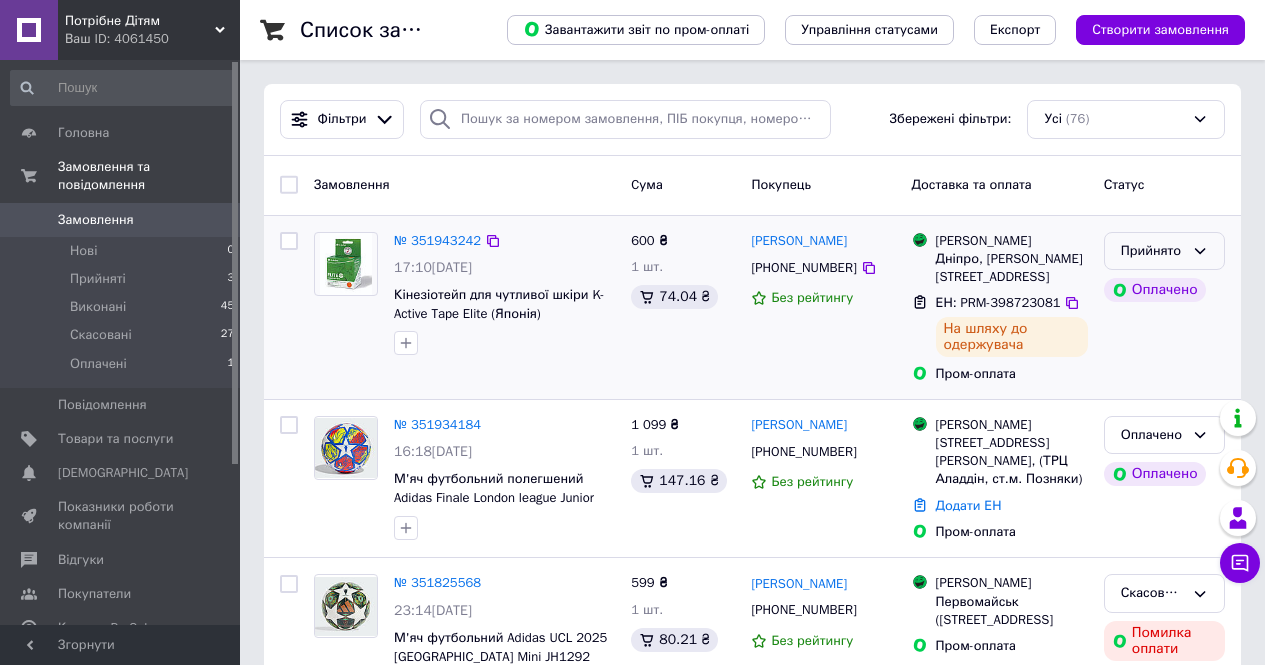 click on "Прийнято" at bounding box center [1152, 251] 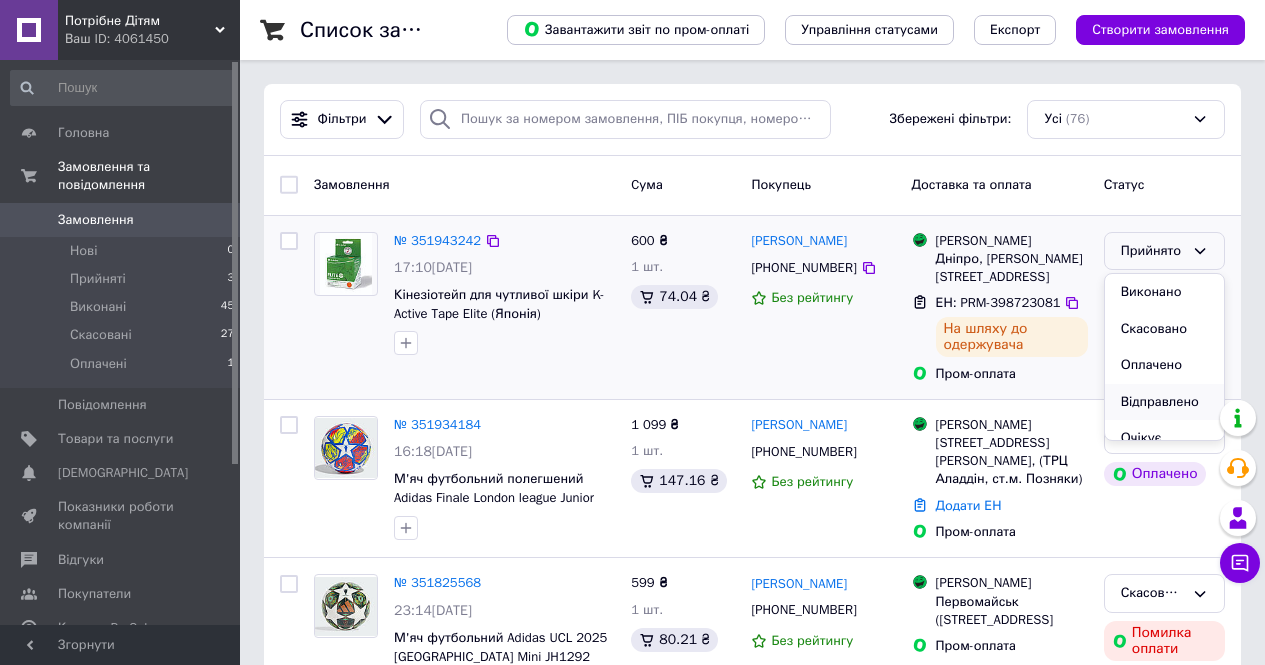 click on "Відправлено" at bounding box center [1164, 402] 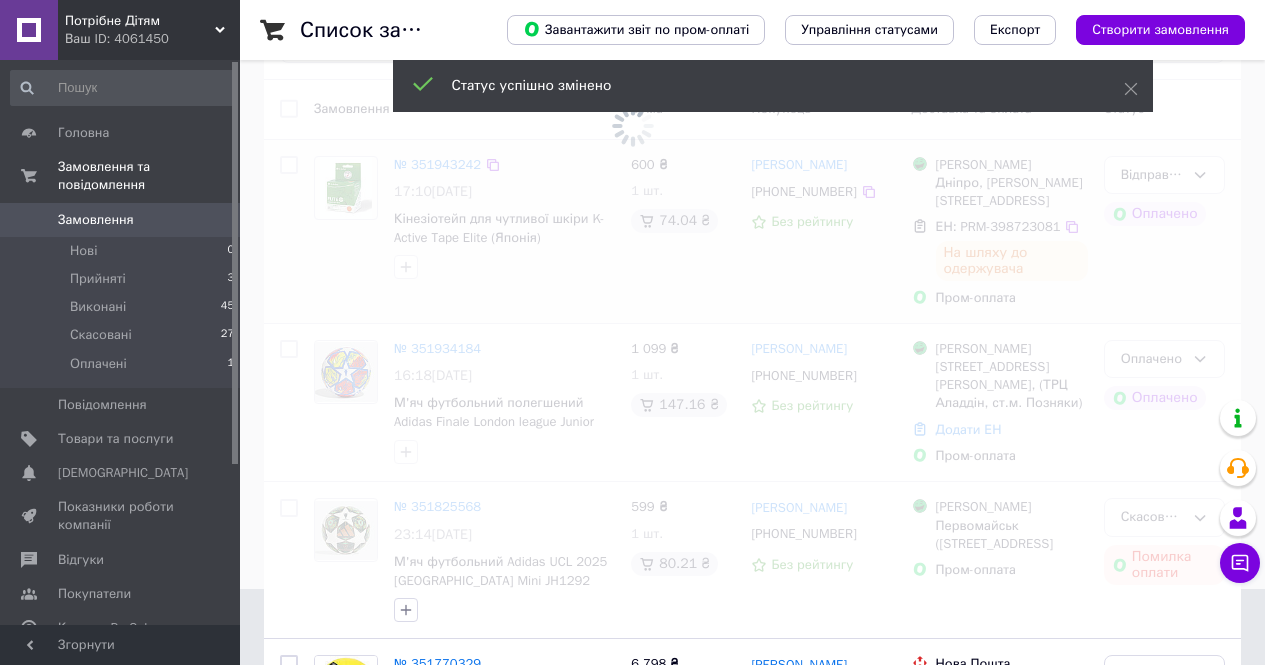 scroll, scrollTop: 100, scrollLeft: 0, axis: vertical 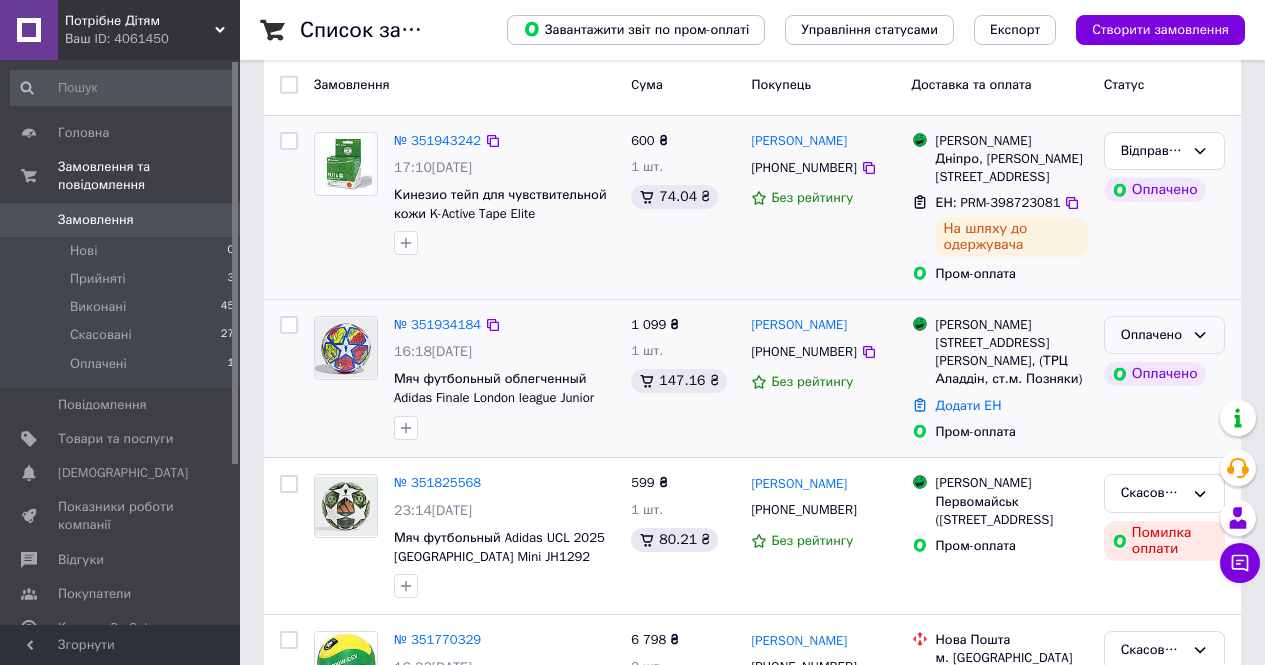 click on "Оплачено" at bounding box center [1164, 335] 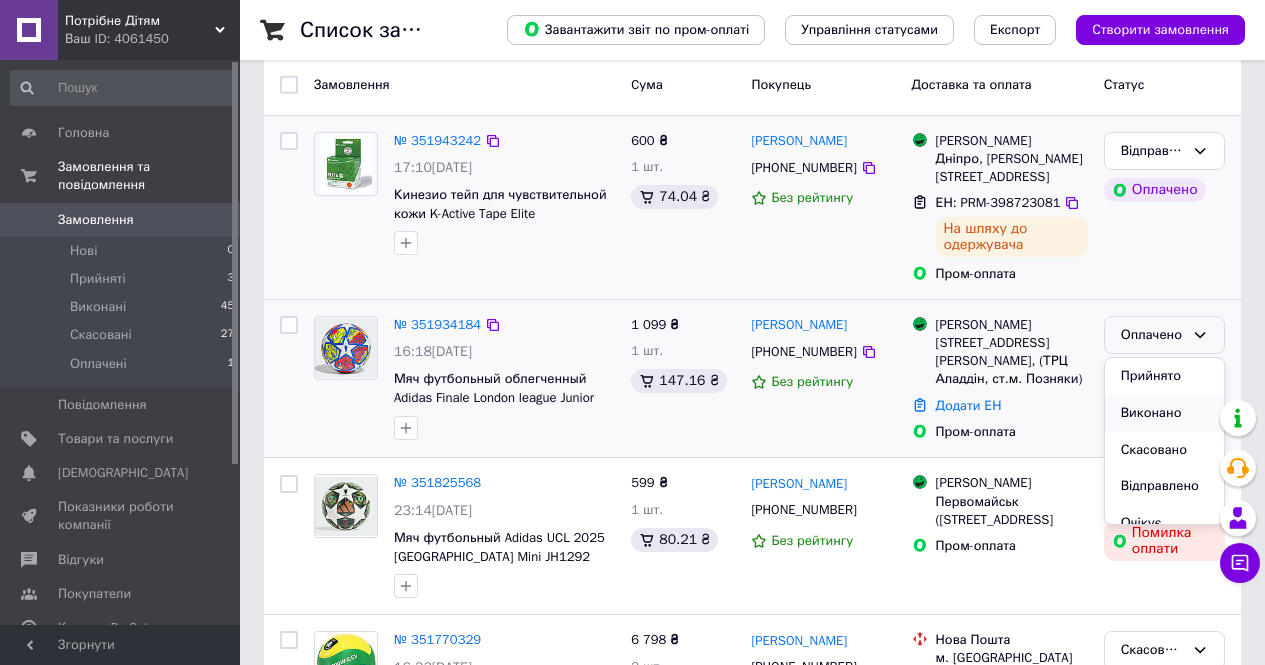 scroll, scrollTop: 58, scrollLeft: 0, axis: vertical 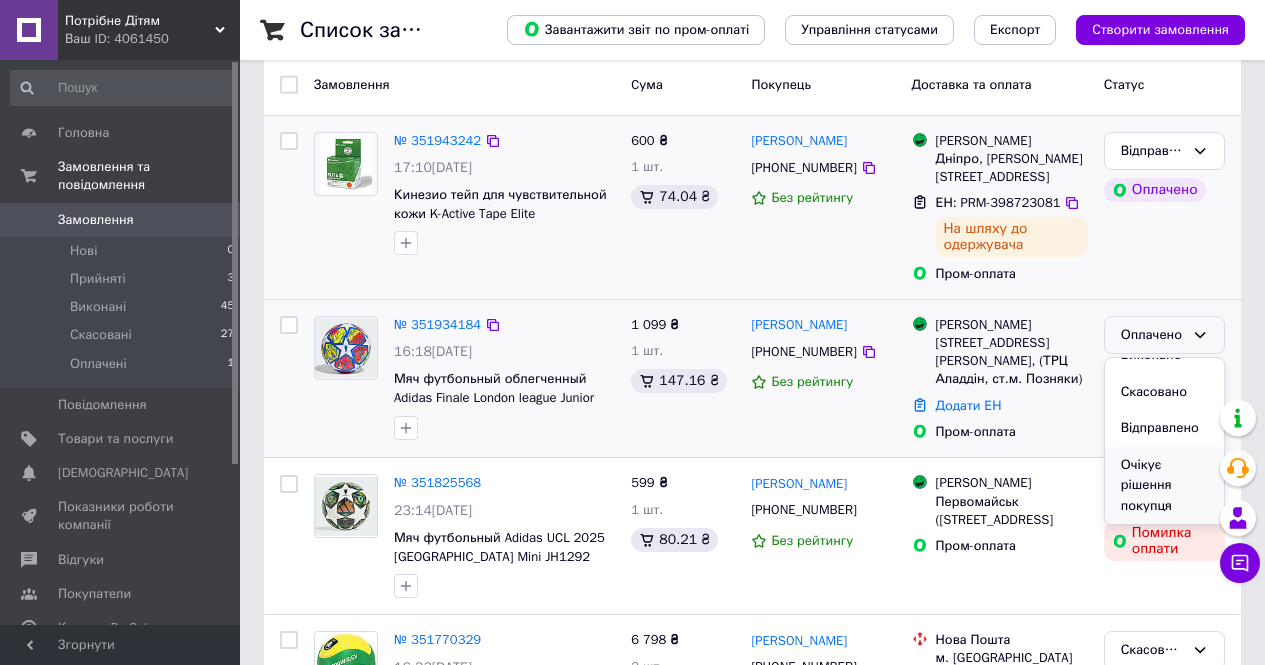 click on "Очікує рішення покупця" at bounding box center (1164, 486) 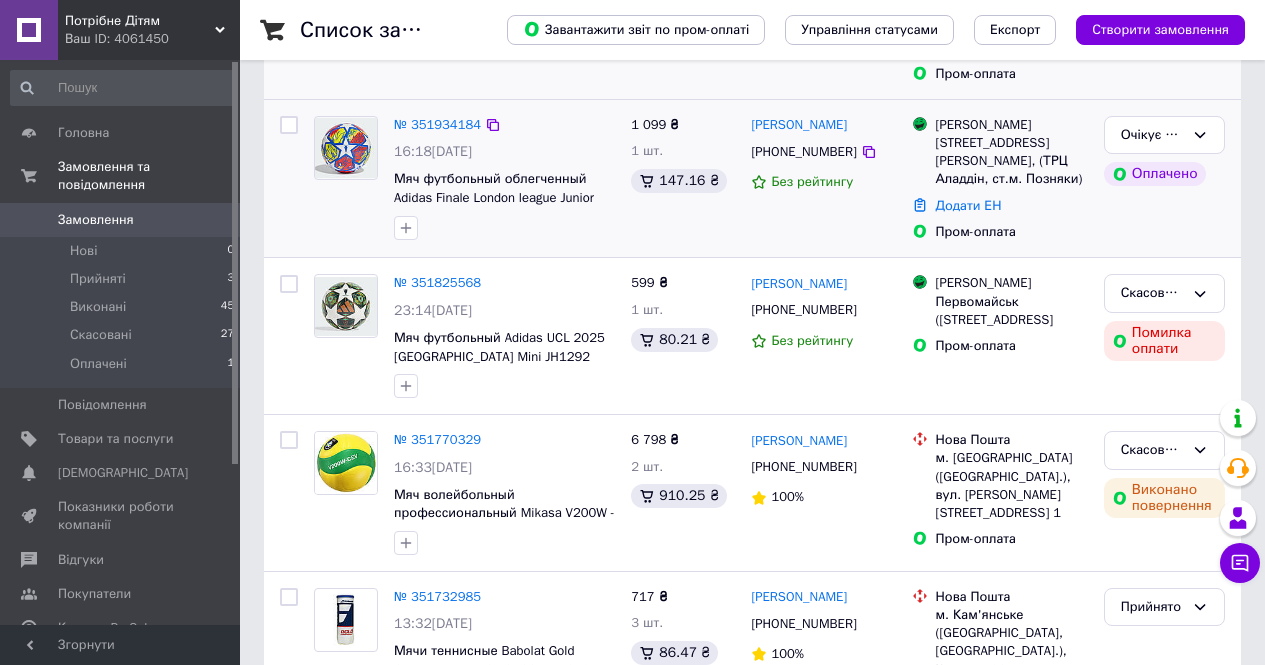 scroll, scrollTop: 500, scrollLeft: 0, axis: vertical 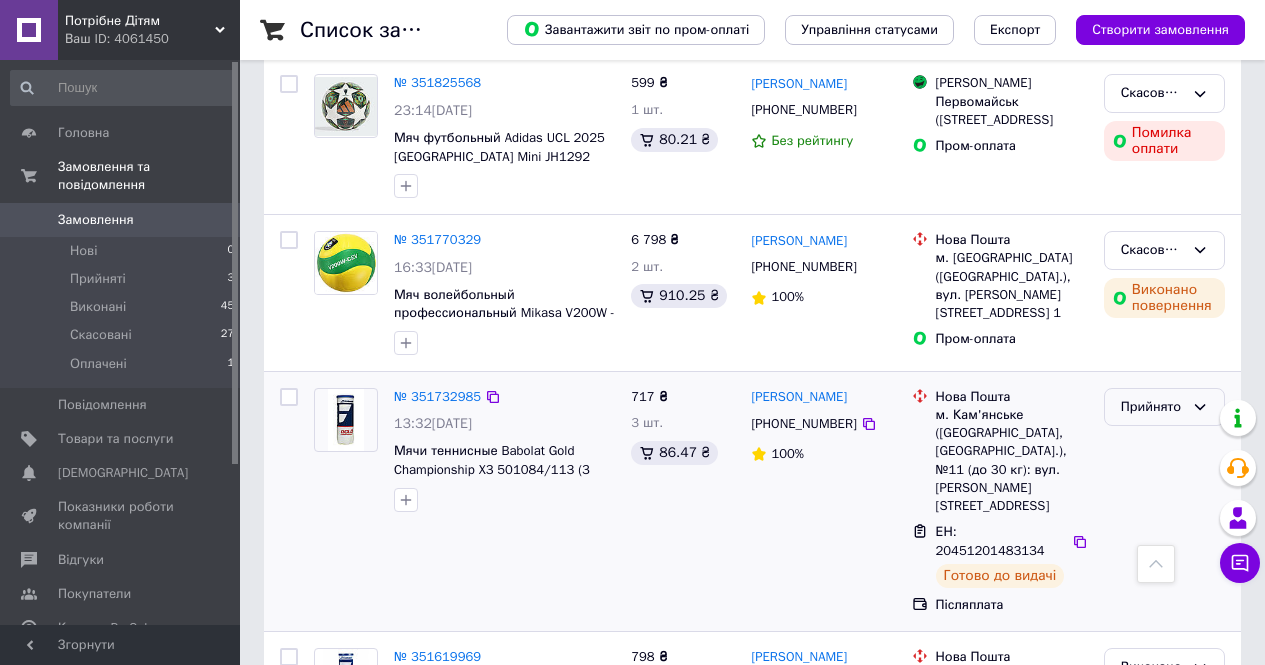 click on "Прийнято" at bounding box center [1152, 407] 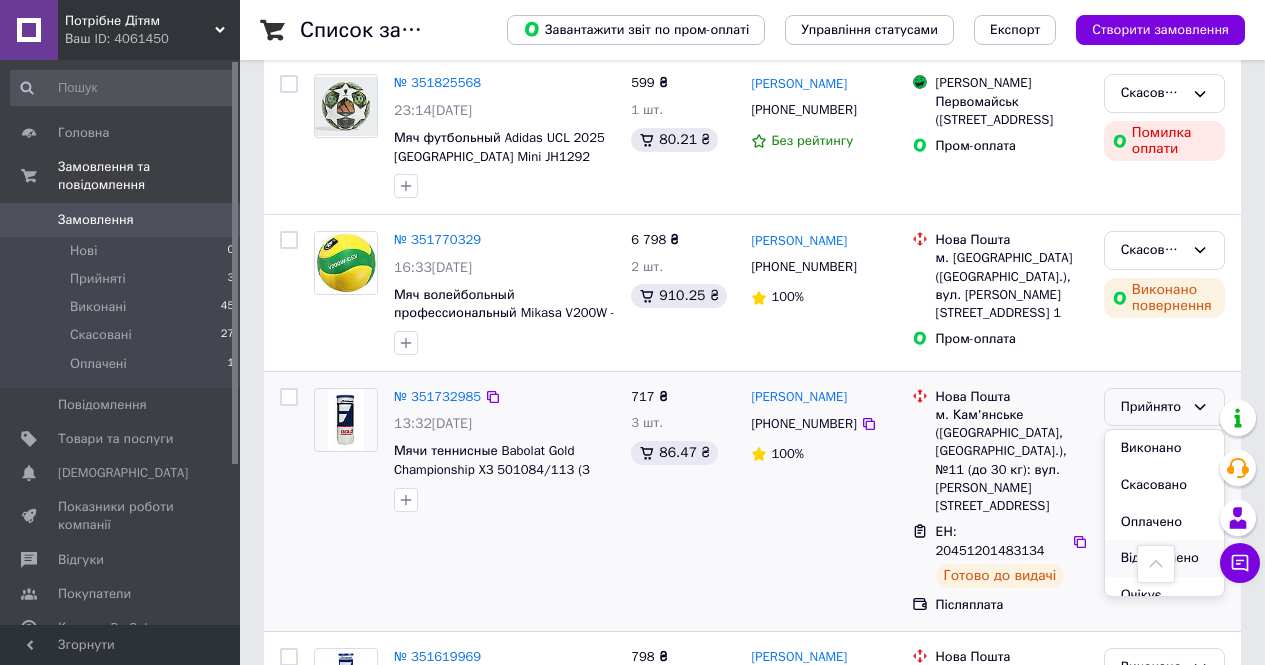 click on "Відправлено" at bounding box center [1164, 558] 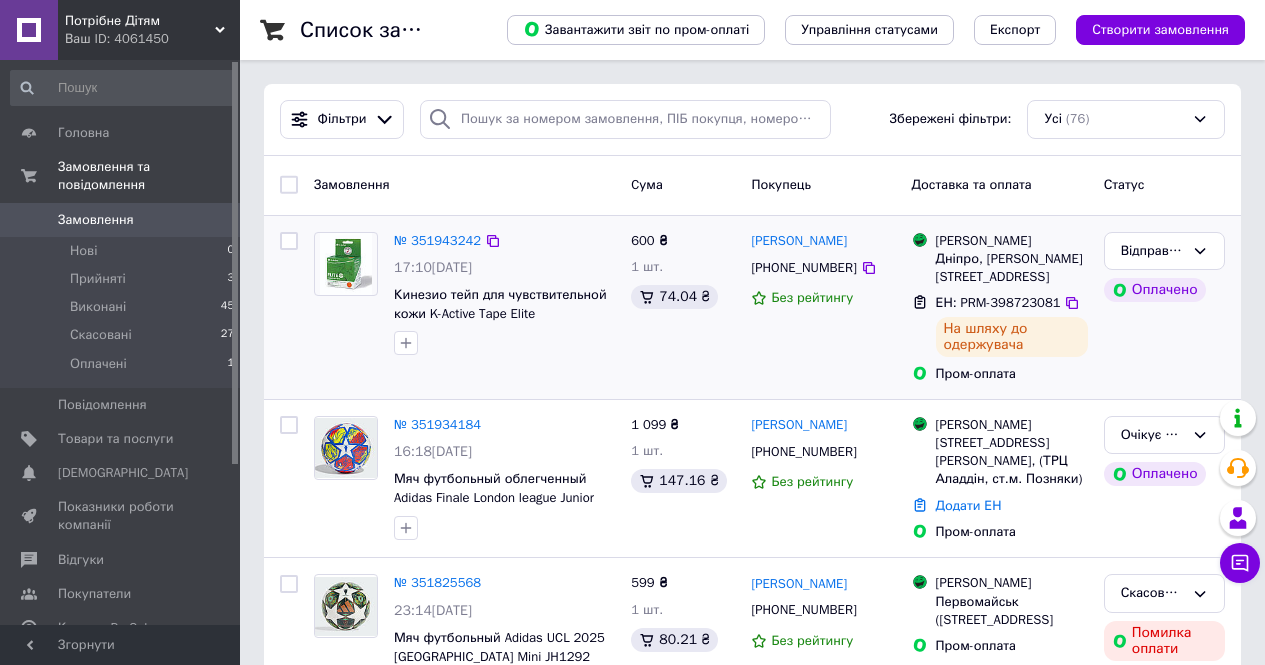 scroll, scrollTop: 100, scrollLeft: 0, axis: vertical 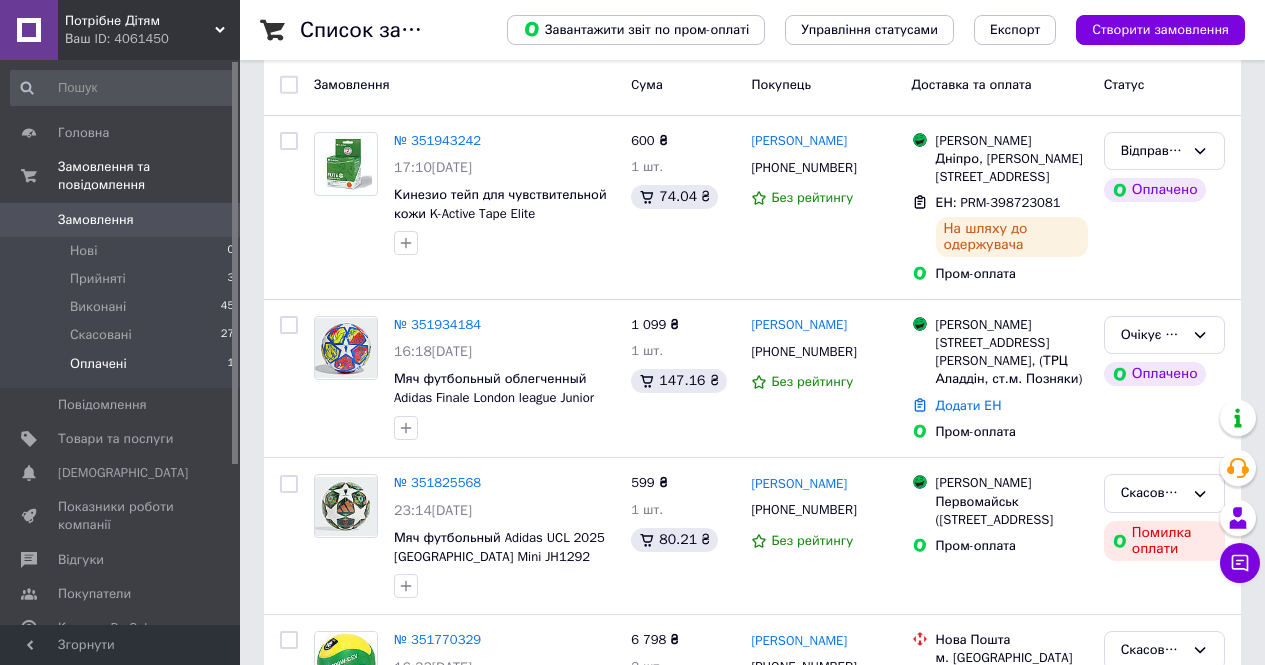 click on "Оплачені" at bounding box center (98, 364) 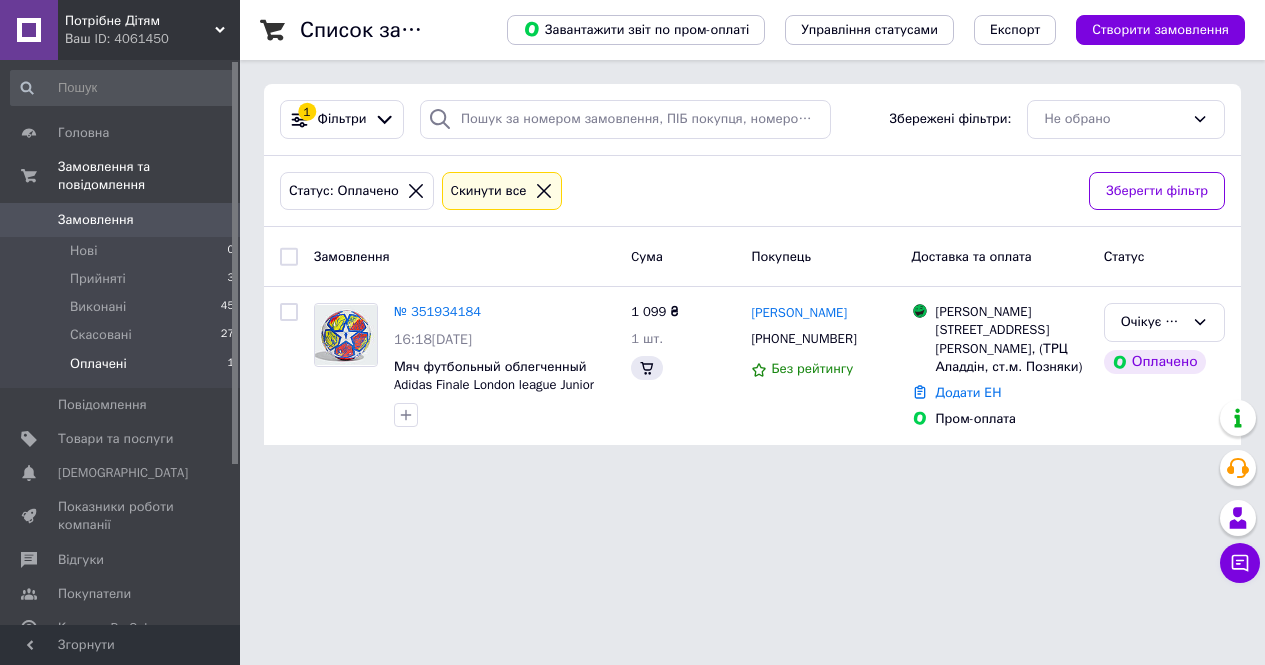 scroll, scrollTop: 0, scrollLeft: 0, axis: both 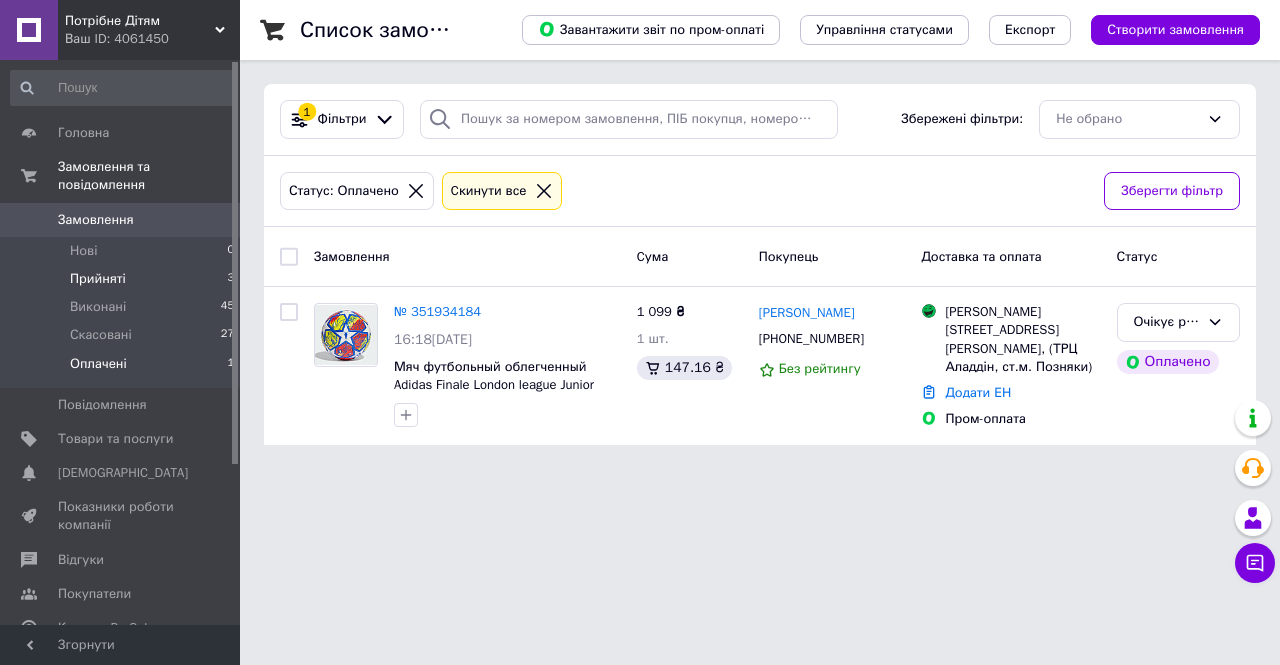 click on "Прийняті" at bounding box center (98, 279) 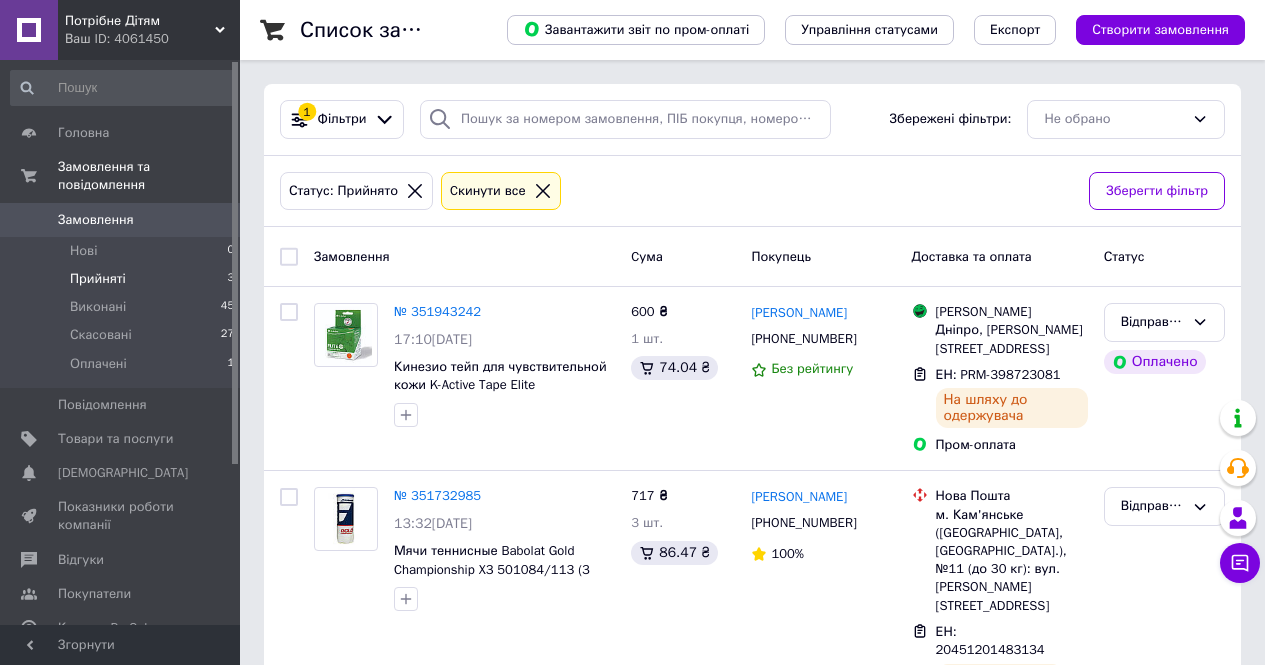click on "Потрібне Дітям" at bounding box center (140, 21) 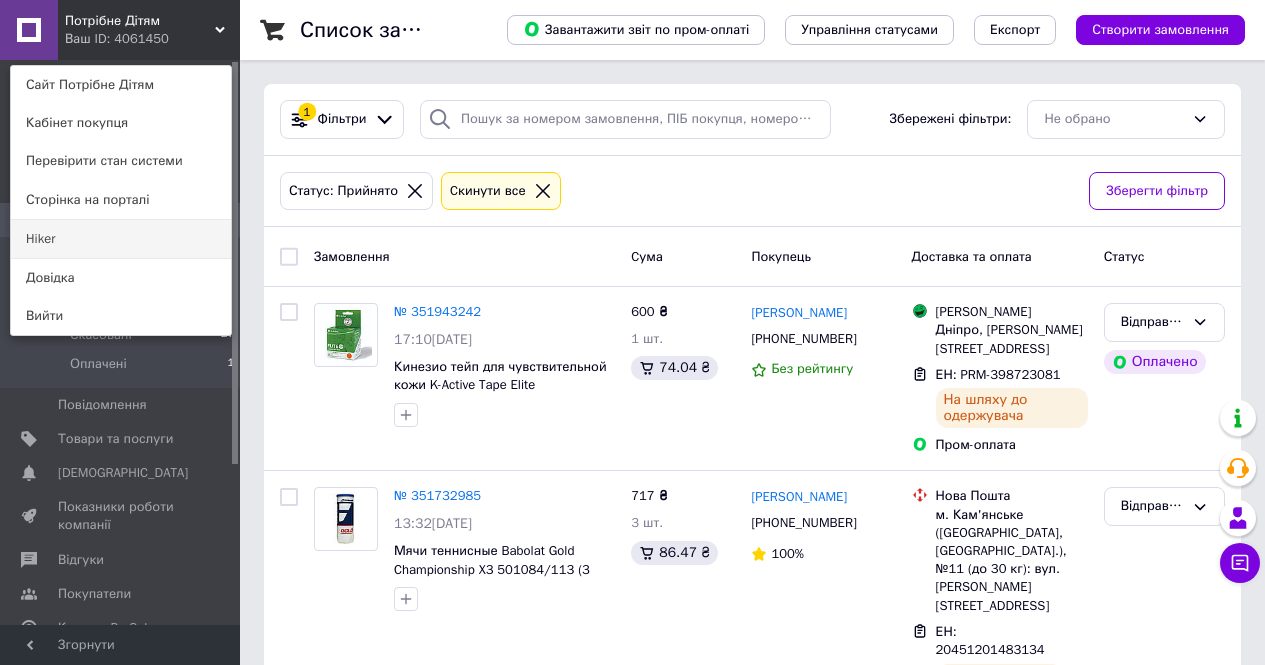 click on "Hiker" at bounding box center [121, 239] 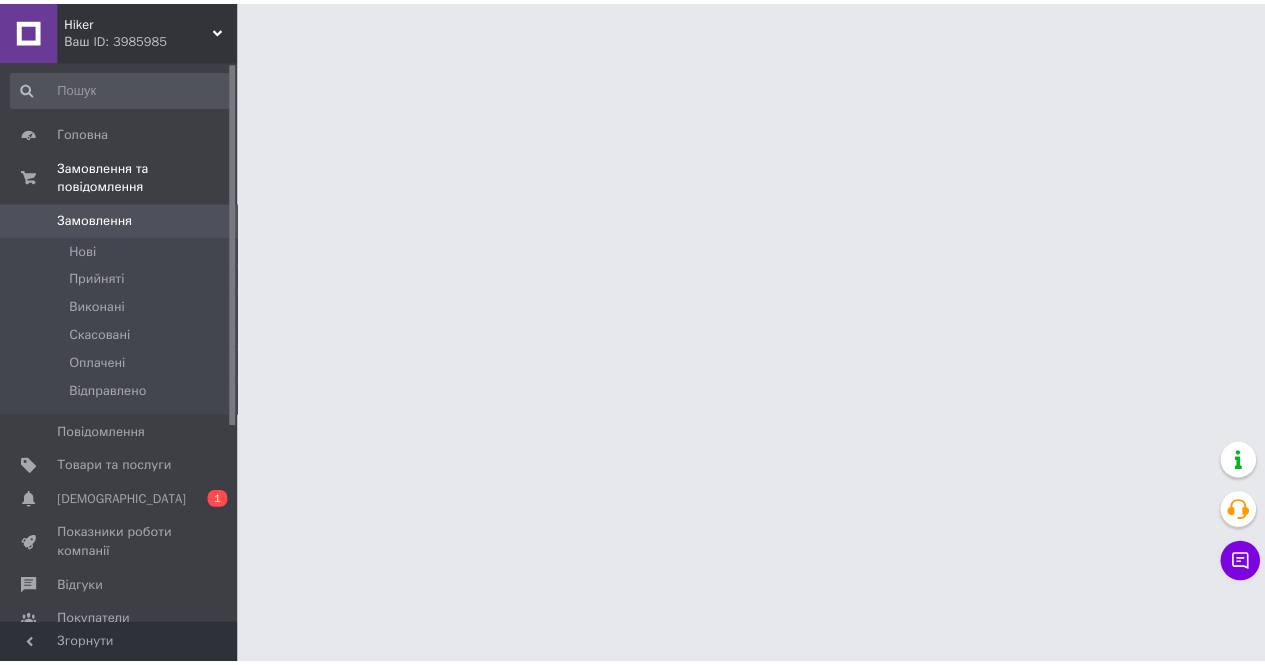scroll, scrollTop: 0, scrollLeft: 0, axis: both 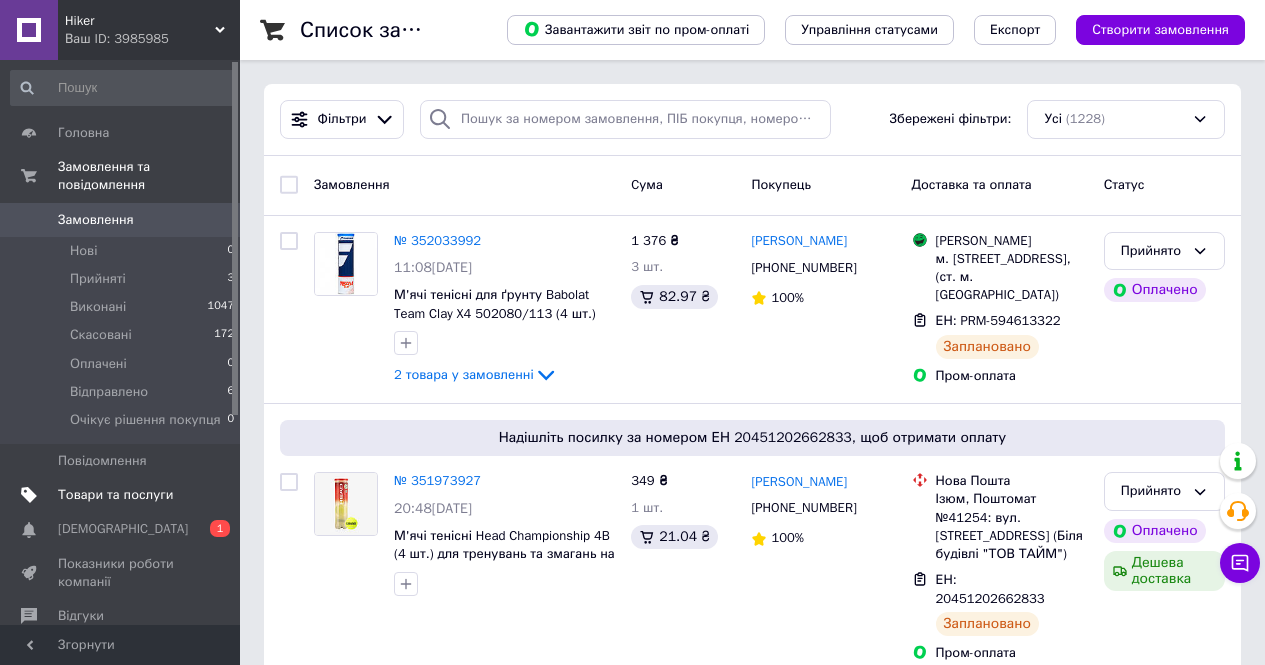 click on "Товари та послуги" at bounding box center (115, 495) 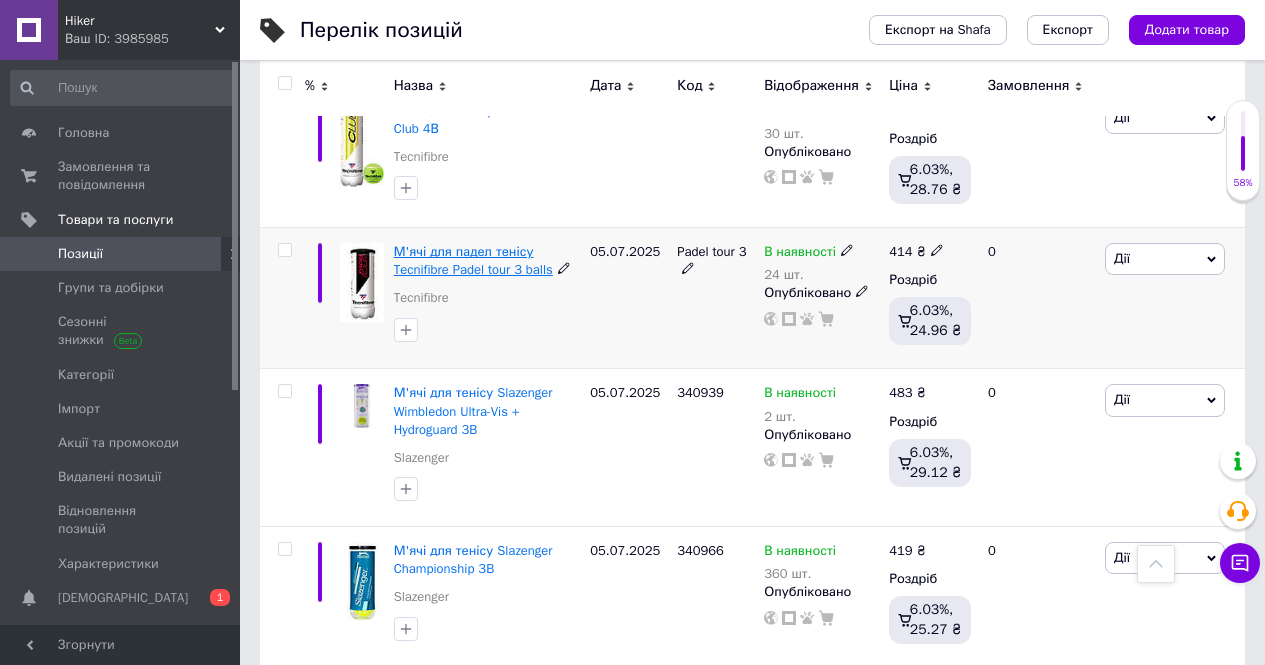 scroll, scrollTop: 2100, scrollLeft: 0, axis: vertical 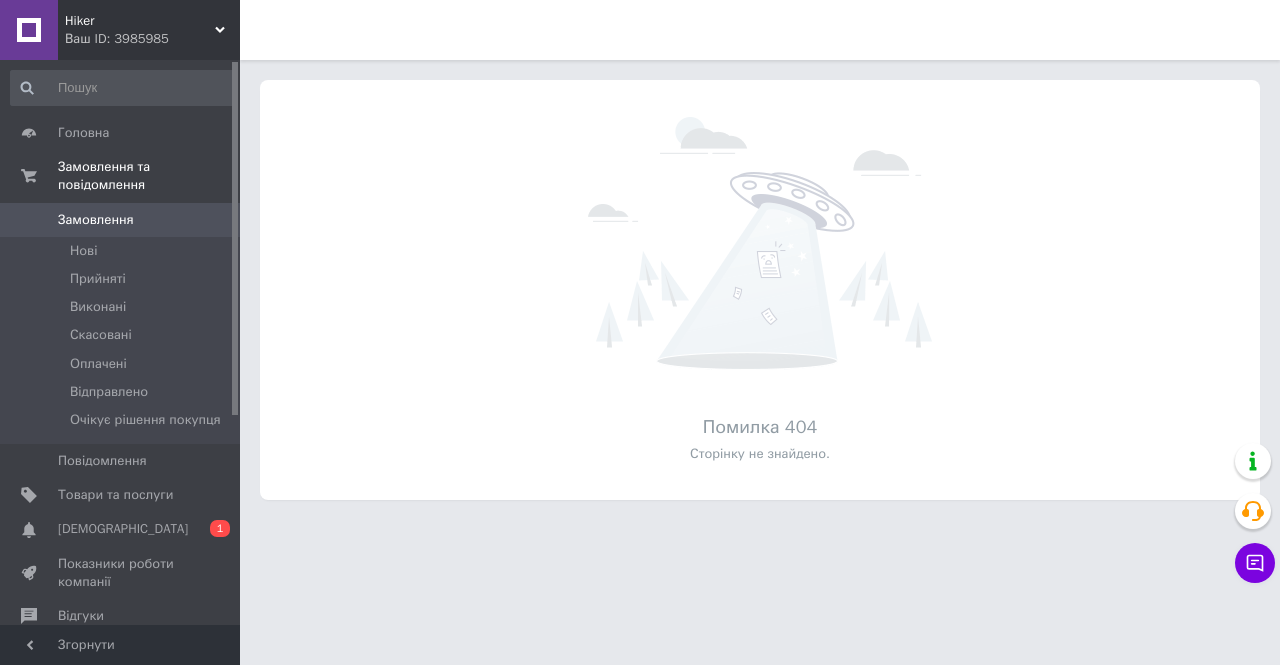 click on "Ваш ID: 3985985" at bounding box center (152, 39) 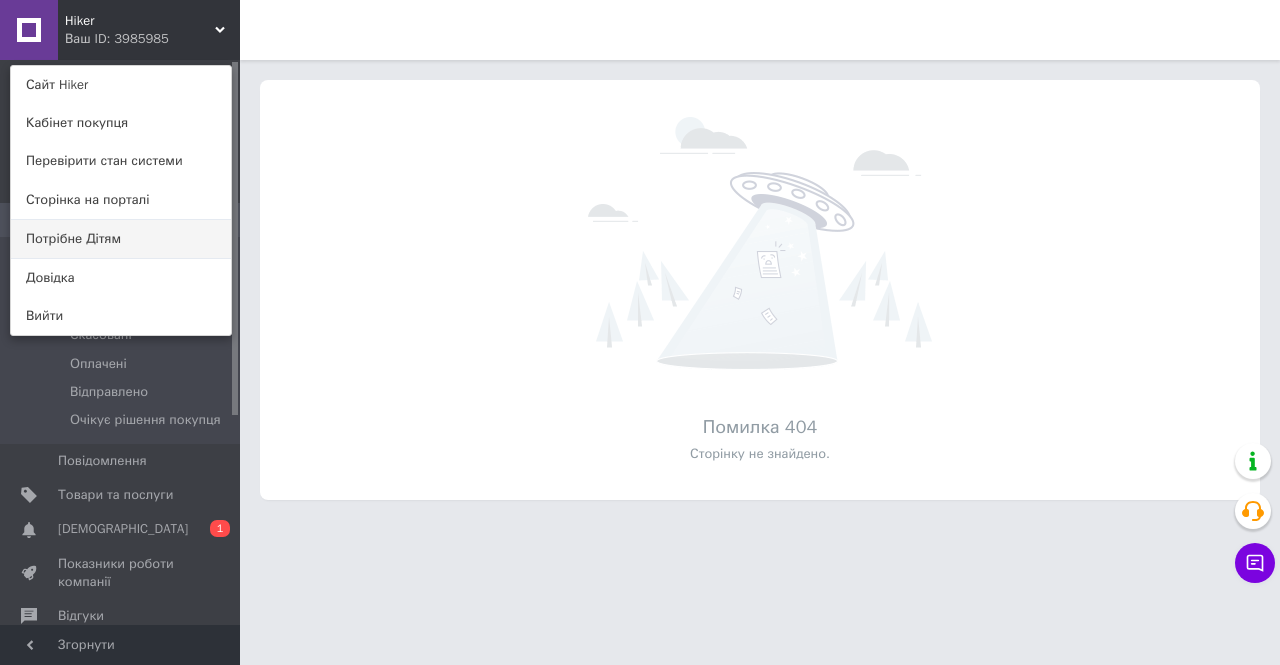 click on "Потрібне Дітям" at bounding box center (121, 239) 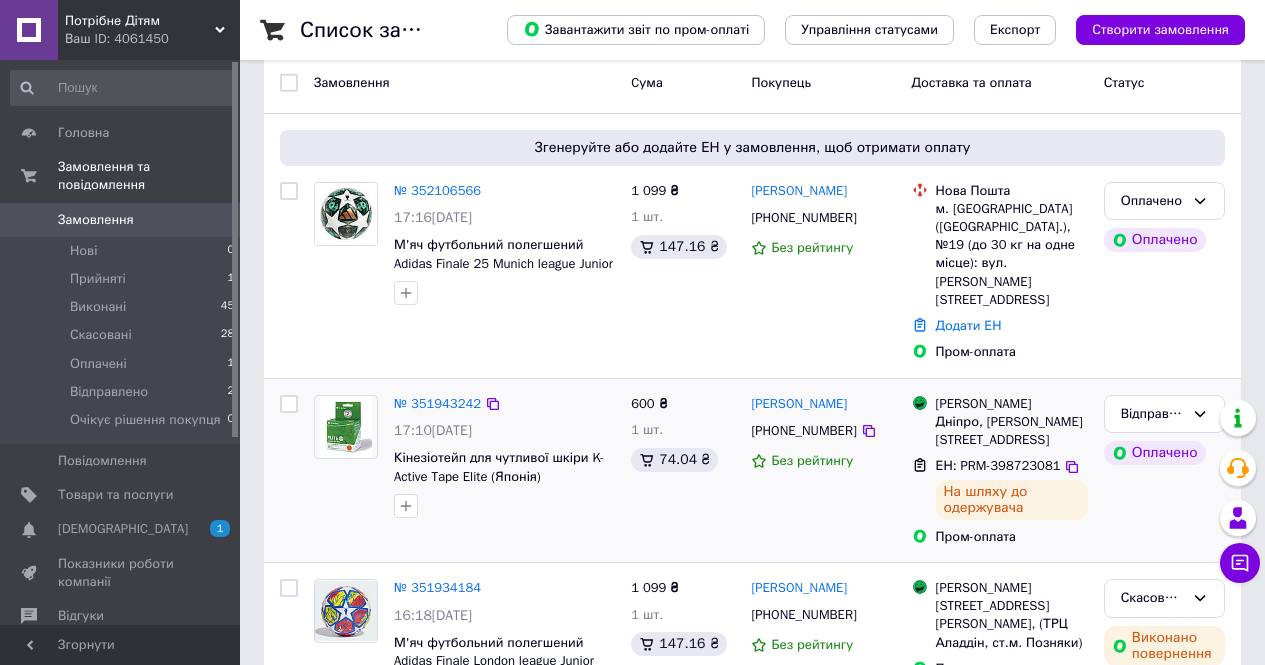 scroll, scrollTop: 200, scrollLeft: 0, axis: vertical 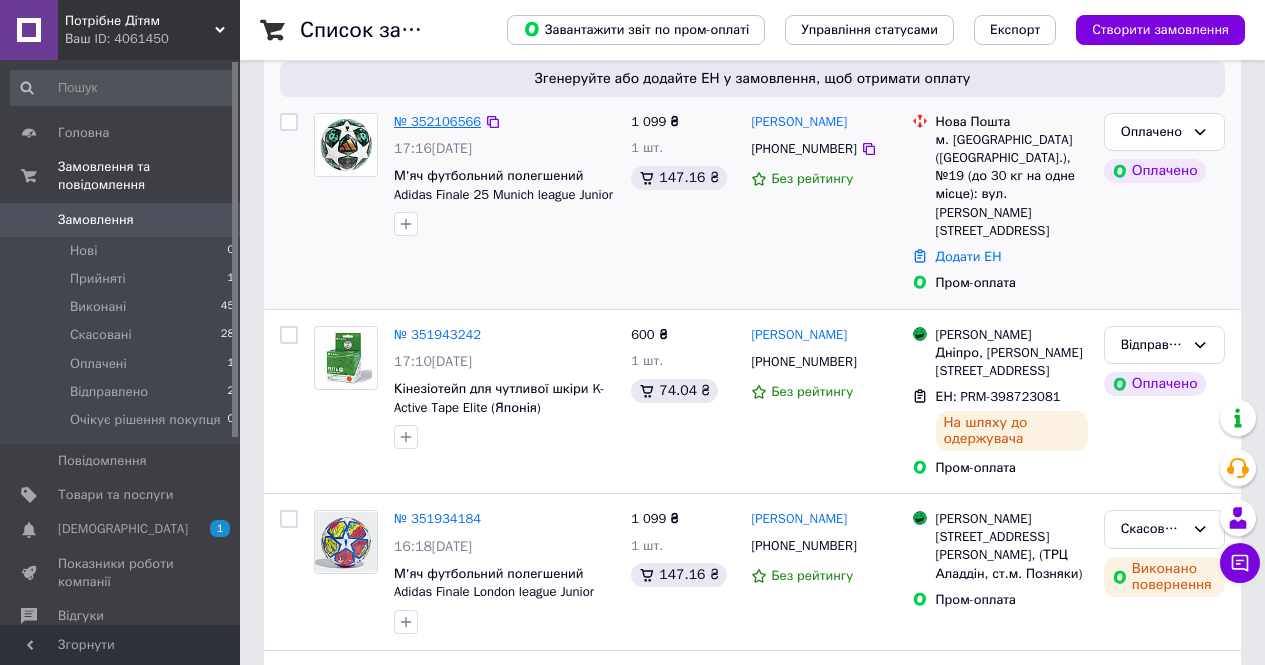 click on "№ 352106566" at bounding box center [437, 121] 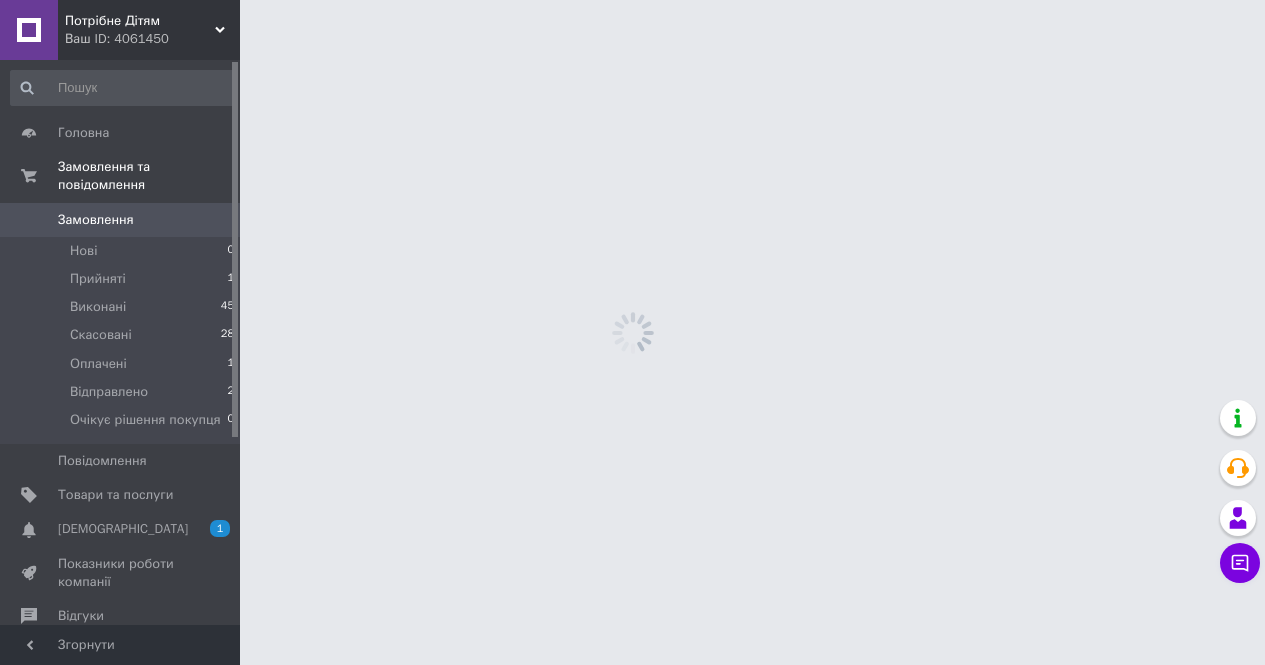 scroll, scrollTop: 0, scrollLeft: 0, axis: both 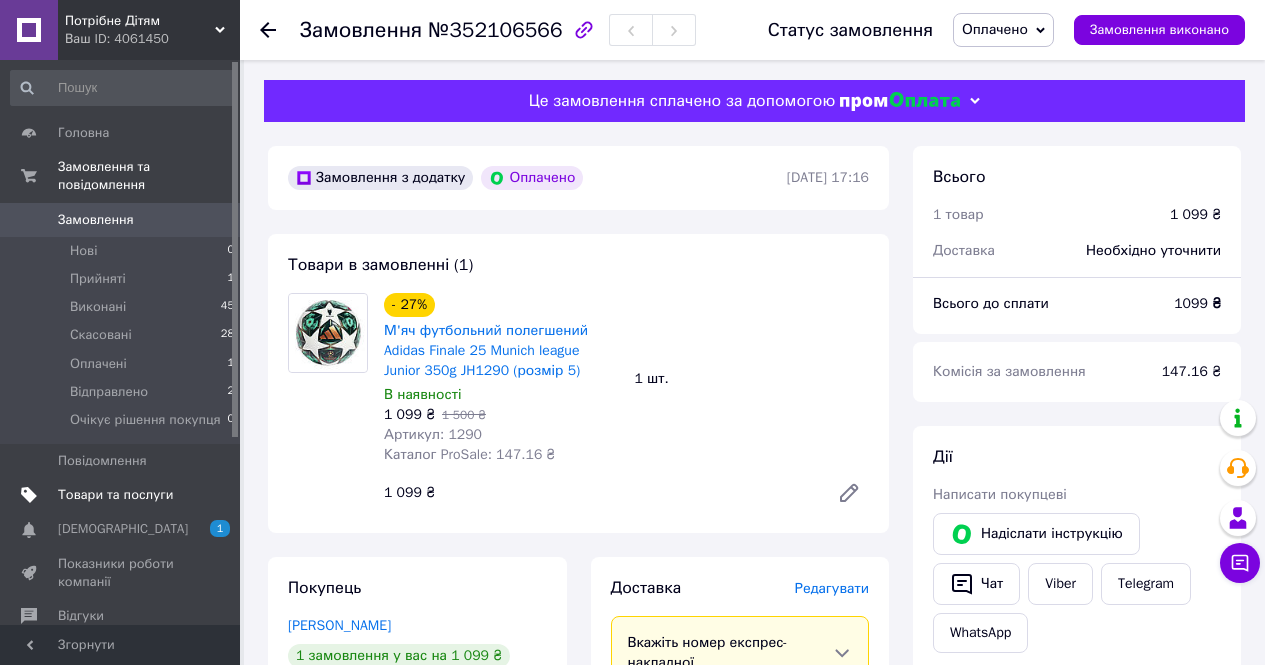 click on "Товари та послуги" at bounding box center [115, 495] 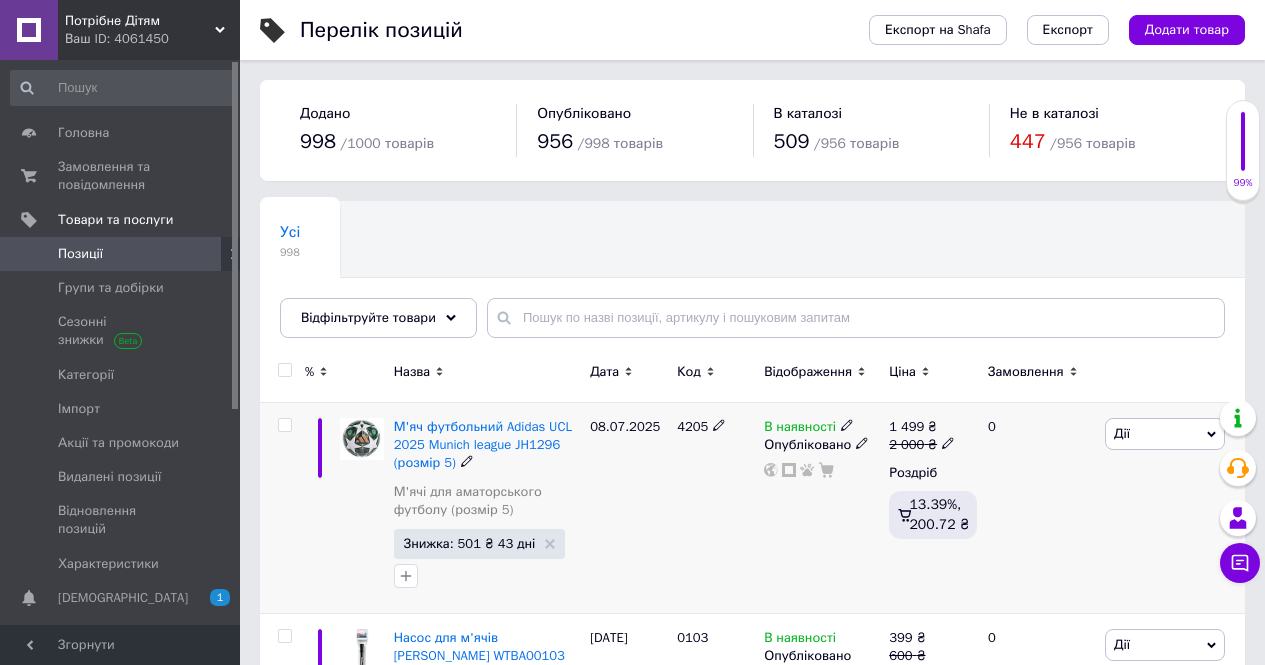 click on "1 499" at bounding box center (906, 426) 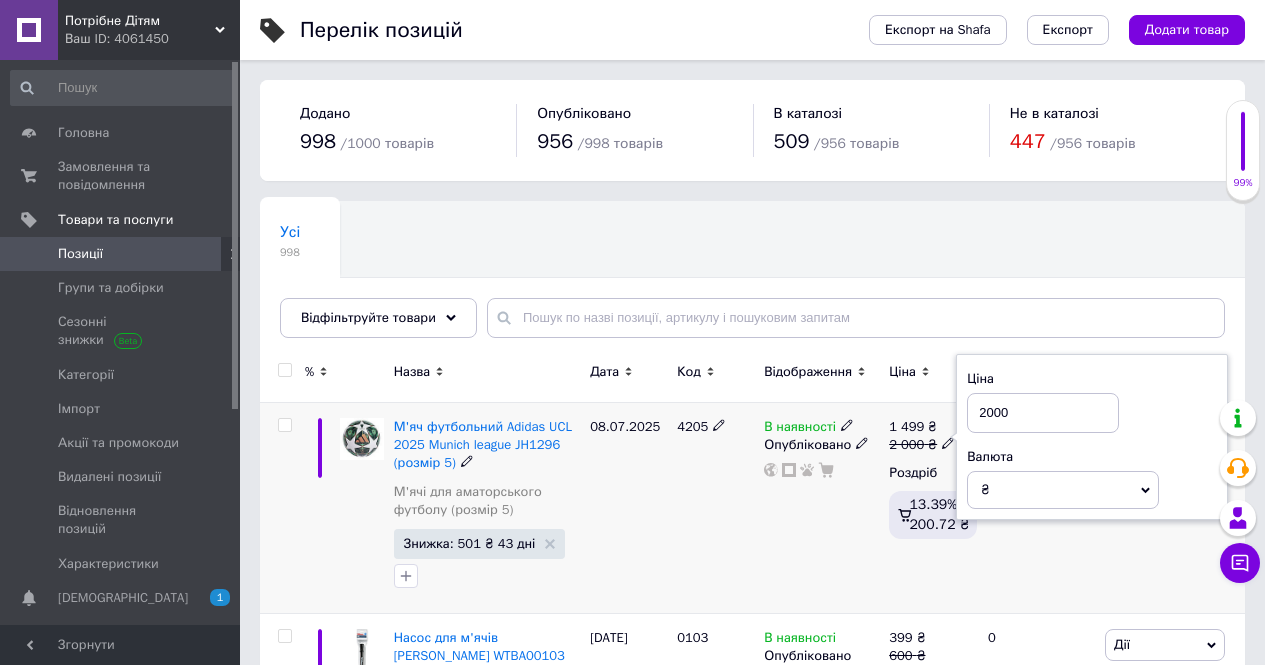 click on "1 499" at bounding box center [906, 426] 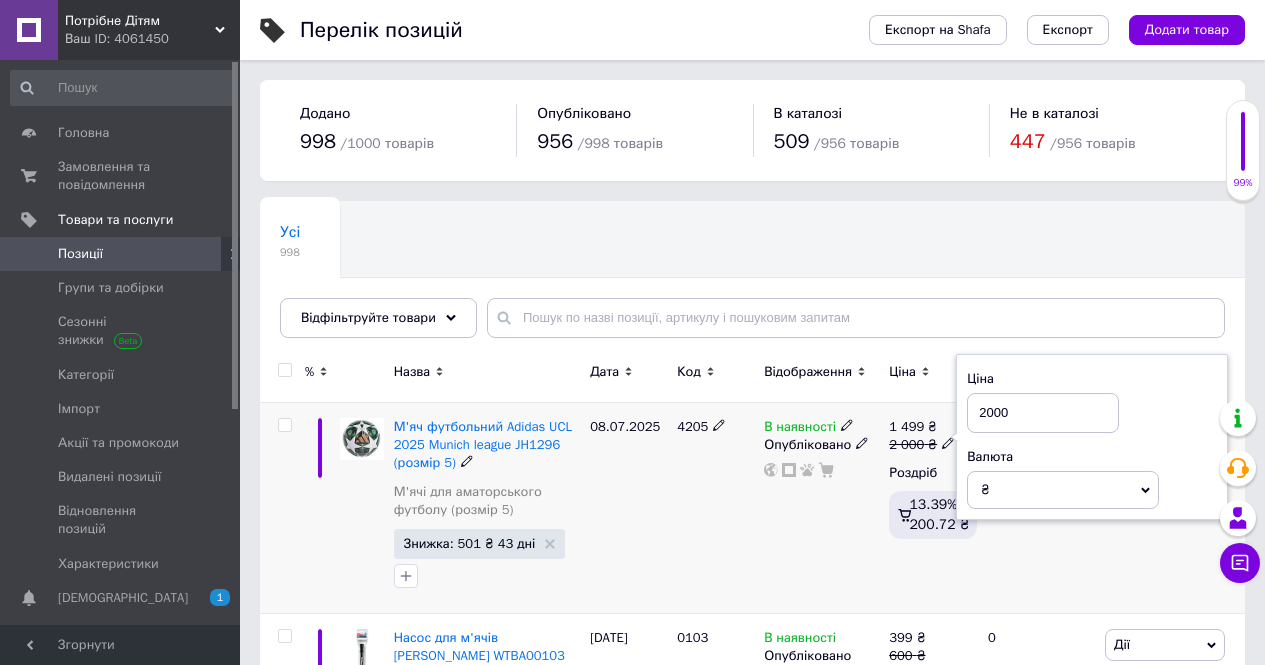 click at bounding box center [320, 508] 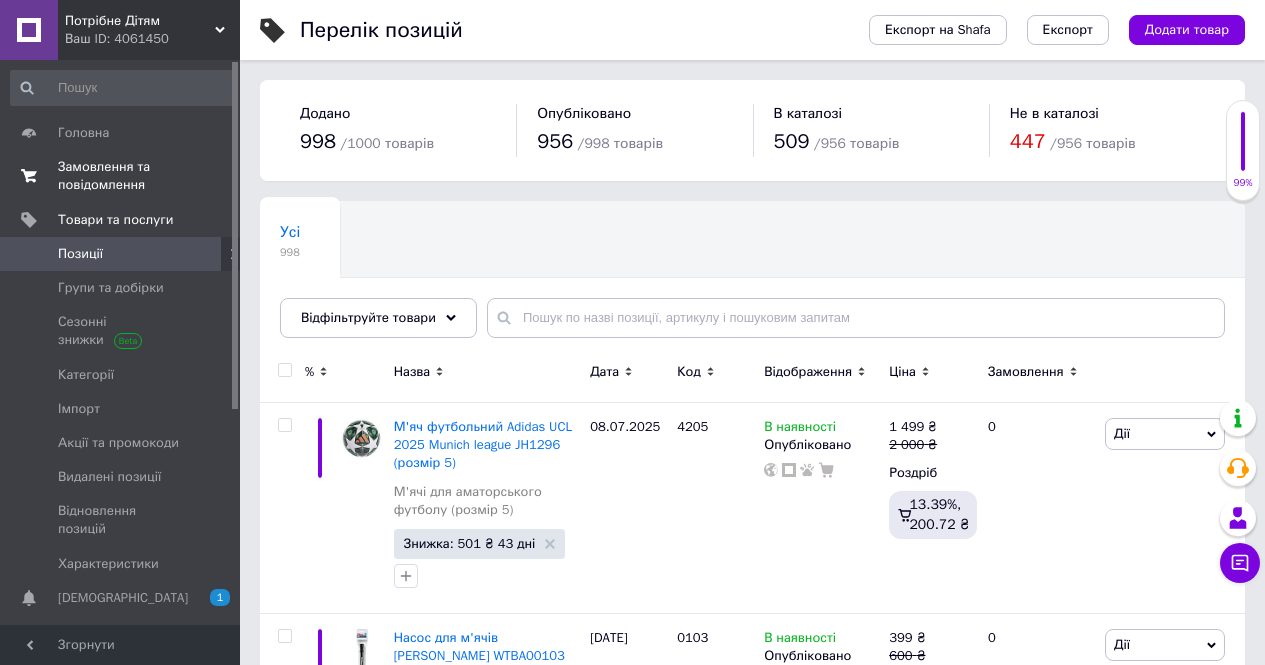click on "Замовлення та повідомлення" at bounding box center [121, 176] 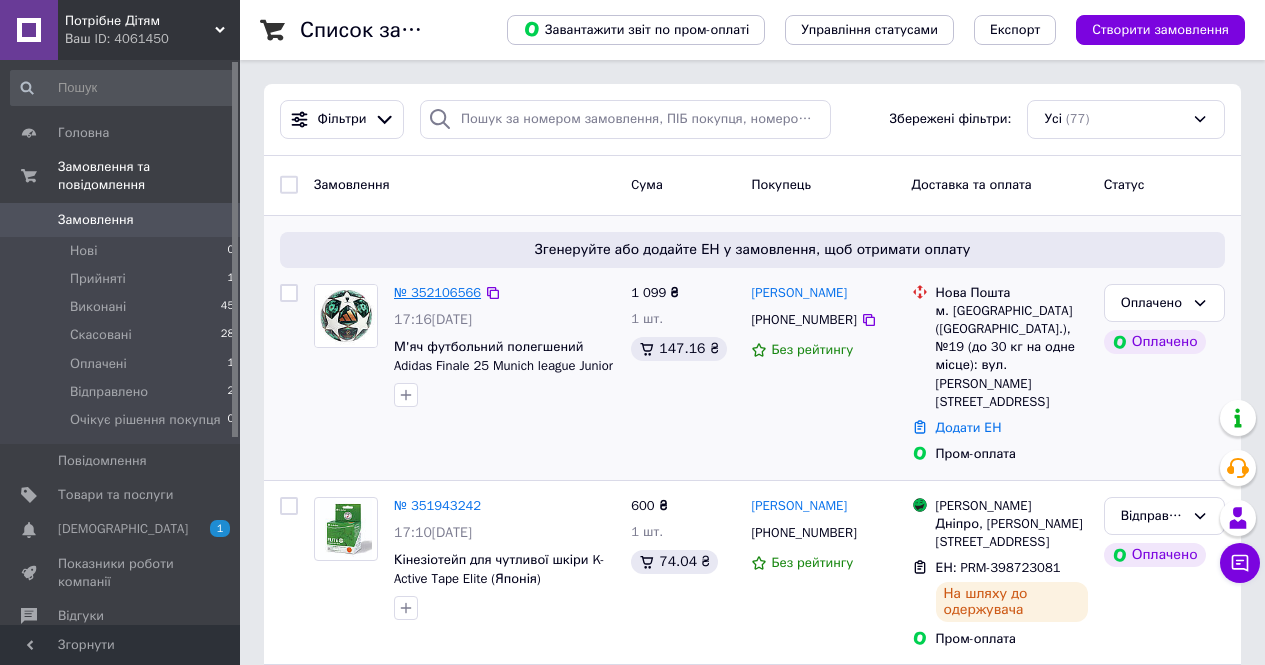 click on "№ 352106566" at bounding box center [437, 292] 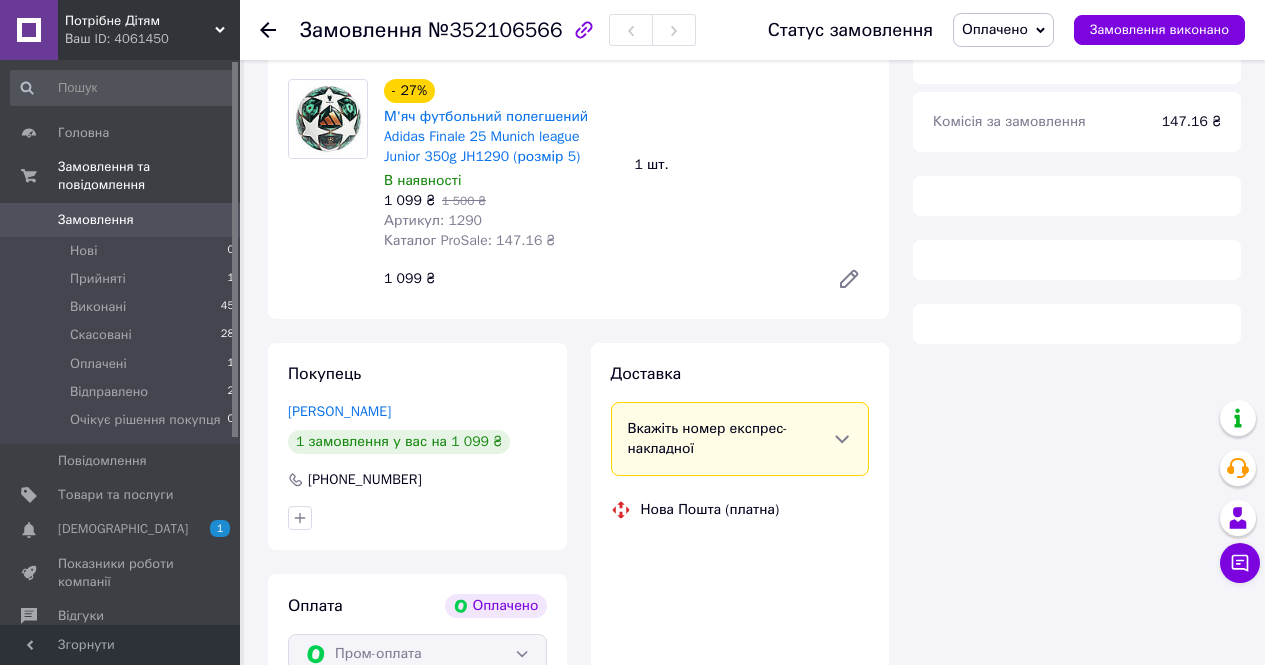 scroll, scrollTop: 332, scrollLeft: 0, axis: vertical 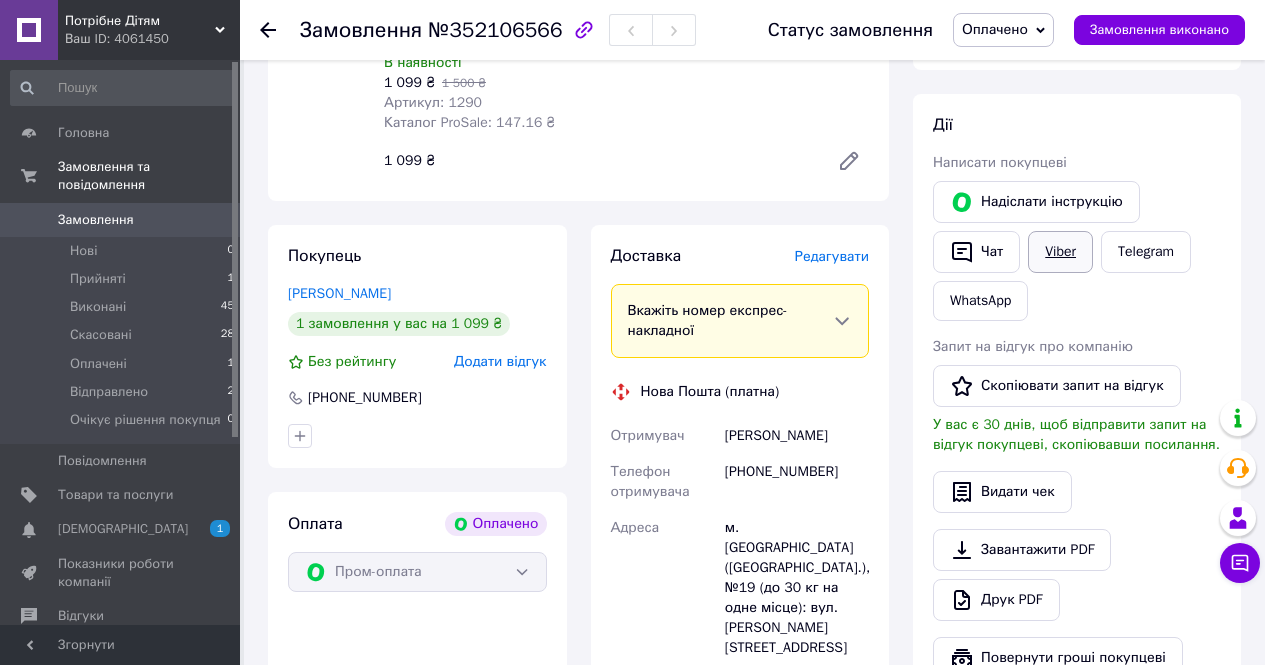 click on "Viber" at bounding box center [1060, 252] 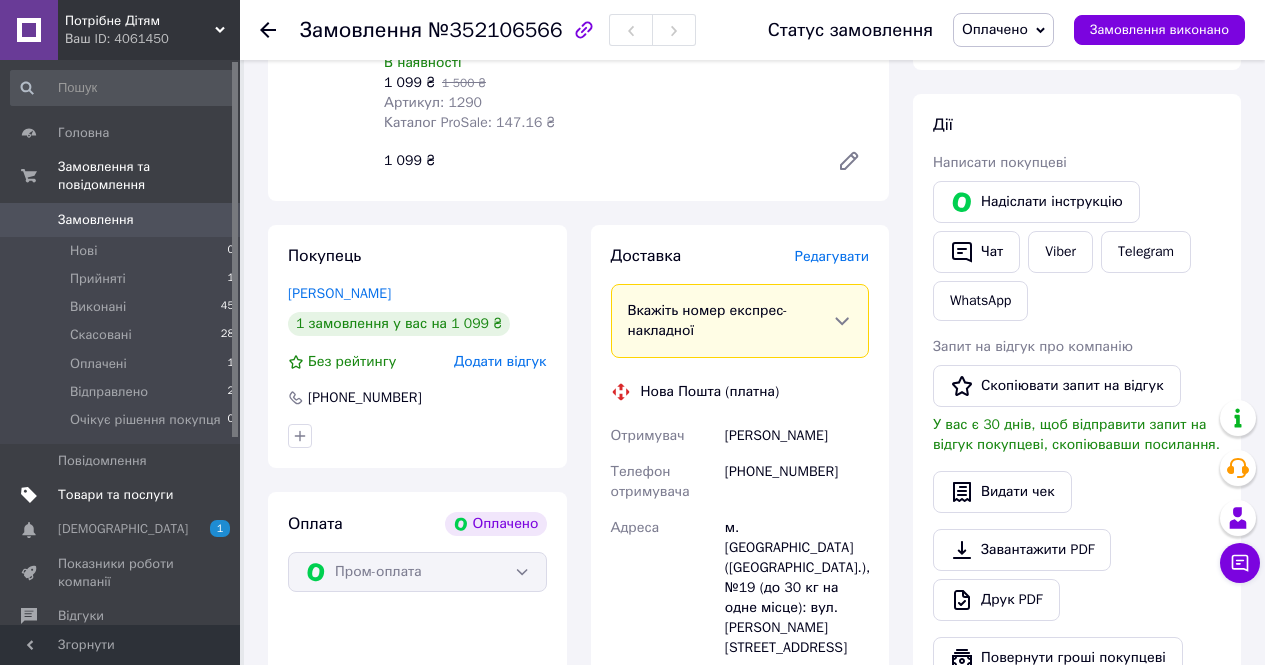 click on "Товари та послуги" at bounding box center (115, 495) 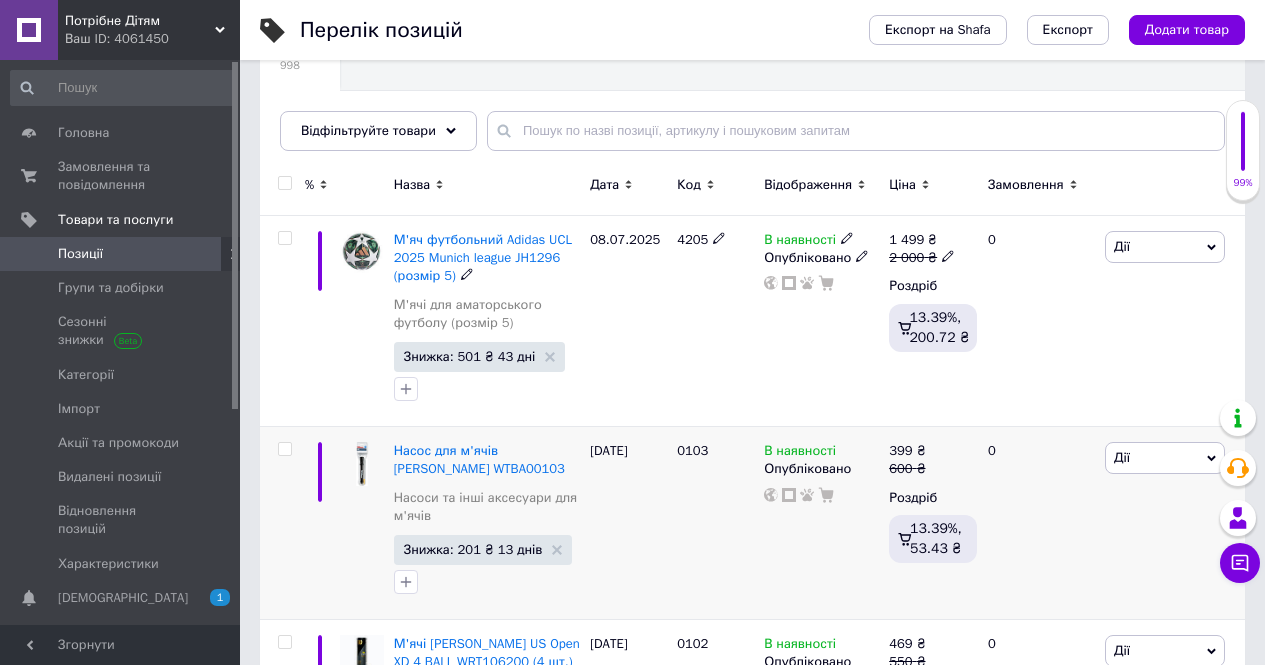 scroll, scrollTop: 200, scrollLeft: 0, axis: vertical 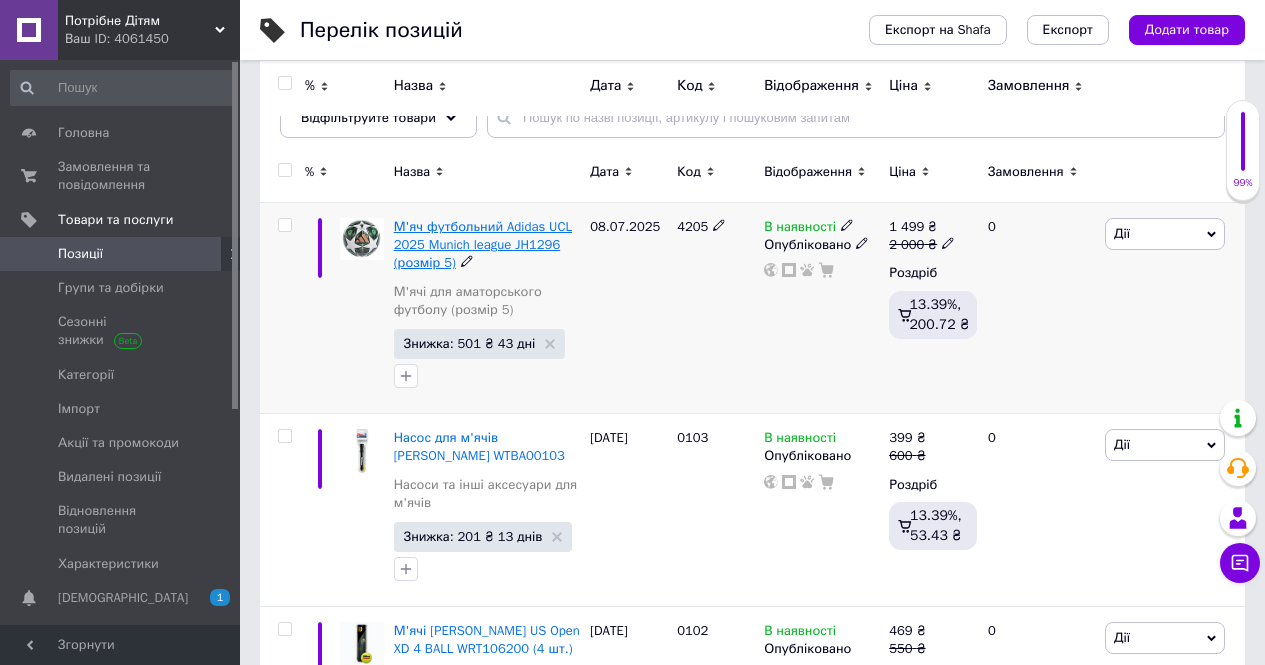 click on "М'яч футбольний Adidas UCL 2025 Munich league JH1296 (розмір 5)" at bounding box center (483, 244) 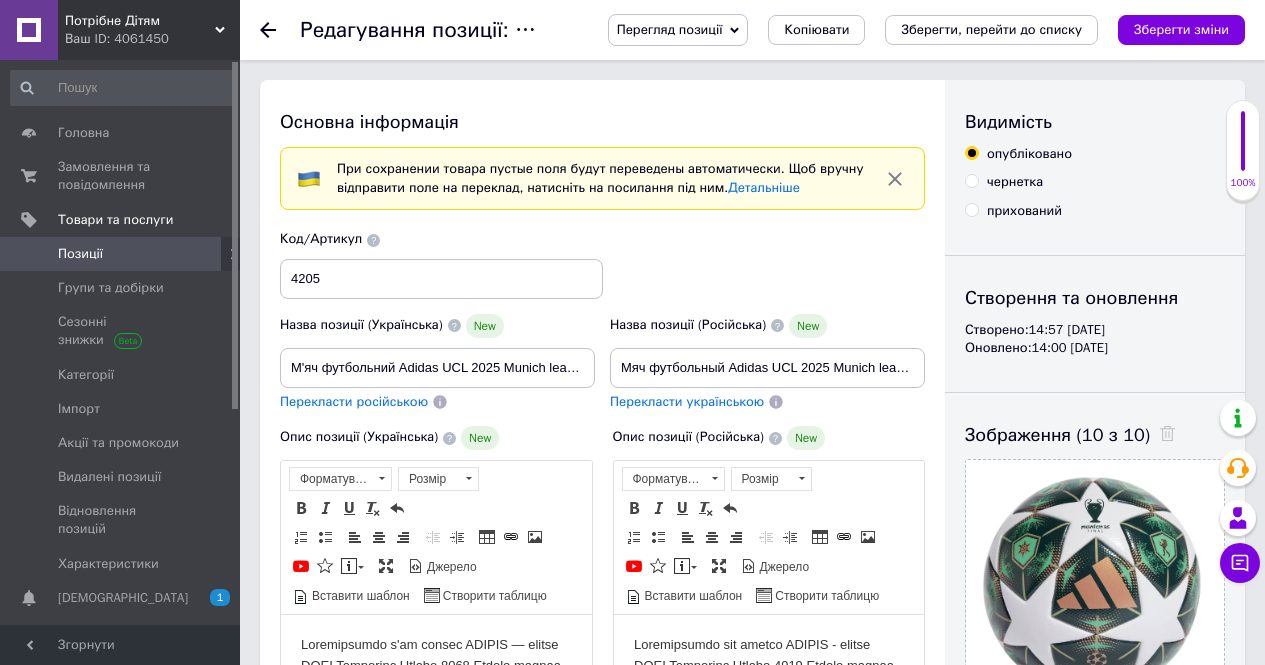 scroll, scrollTop: 0, scrollLeft: 0, axis: both 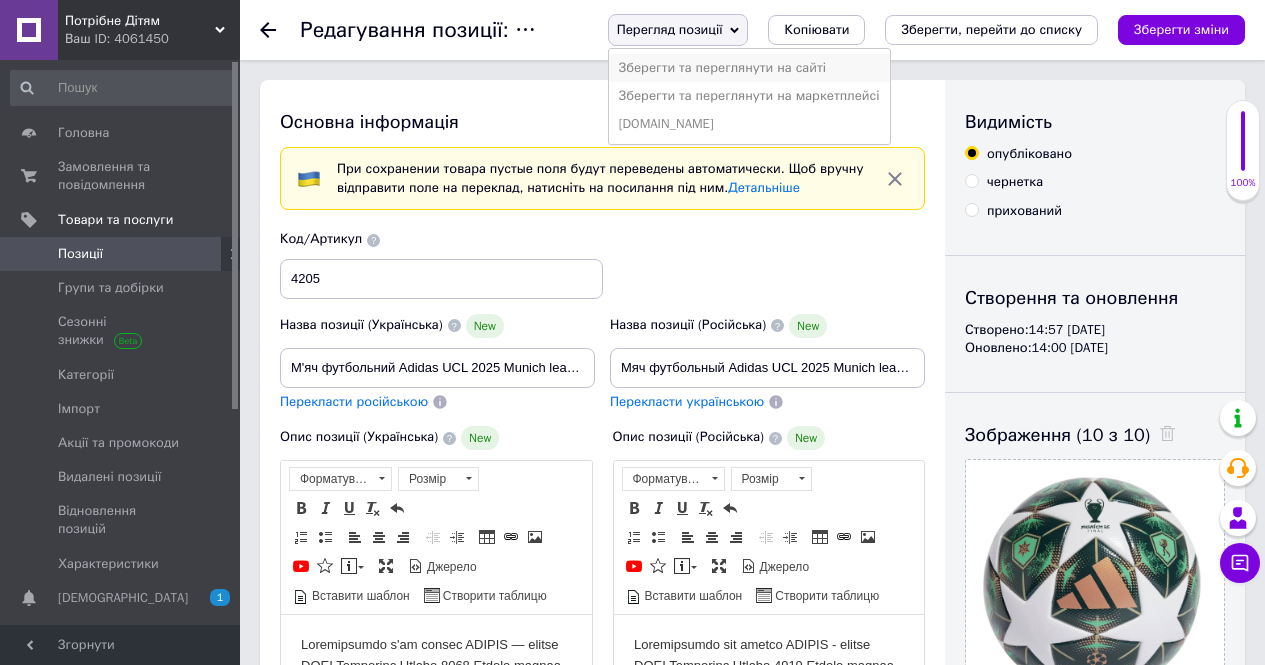 click on "Зберегти та переглянути на сайті" at bounding box center (749, 68) 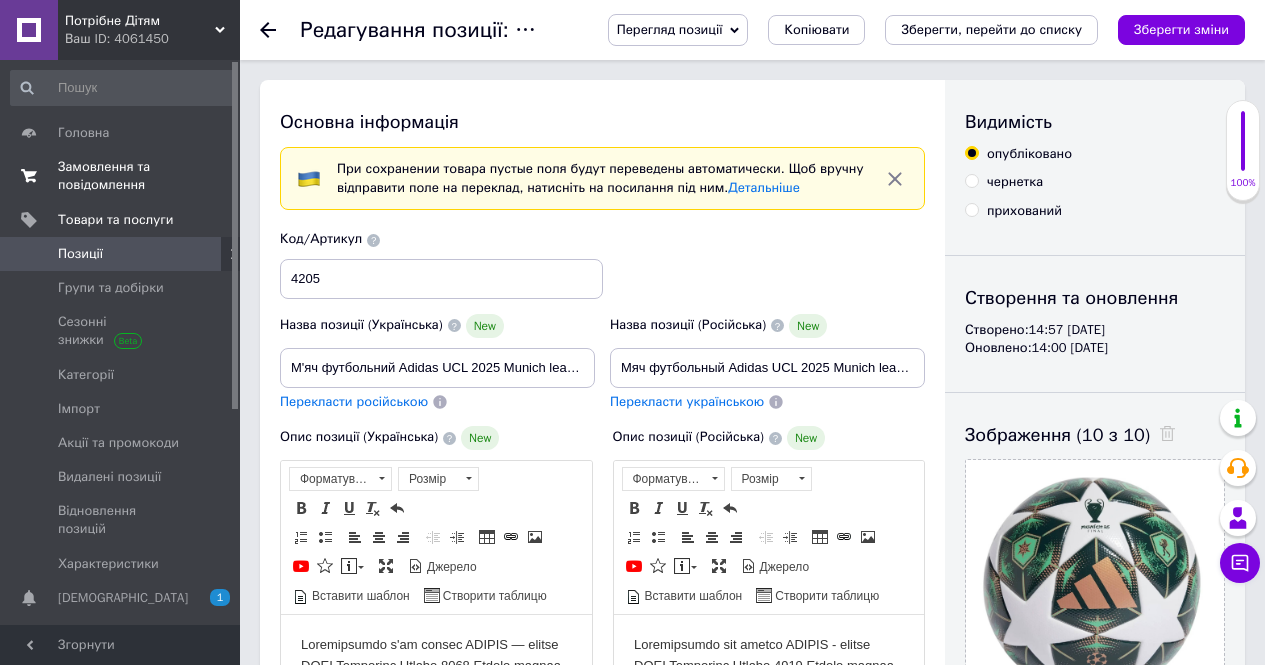 click on "Замовлення та повідомлення" at bounding box center [121, 176] 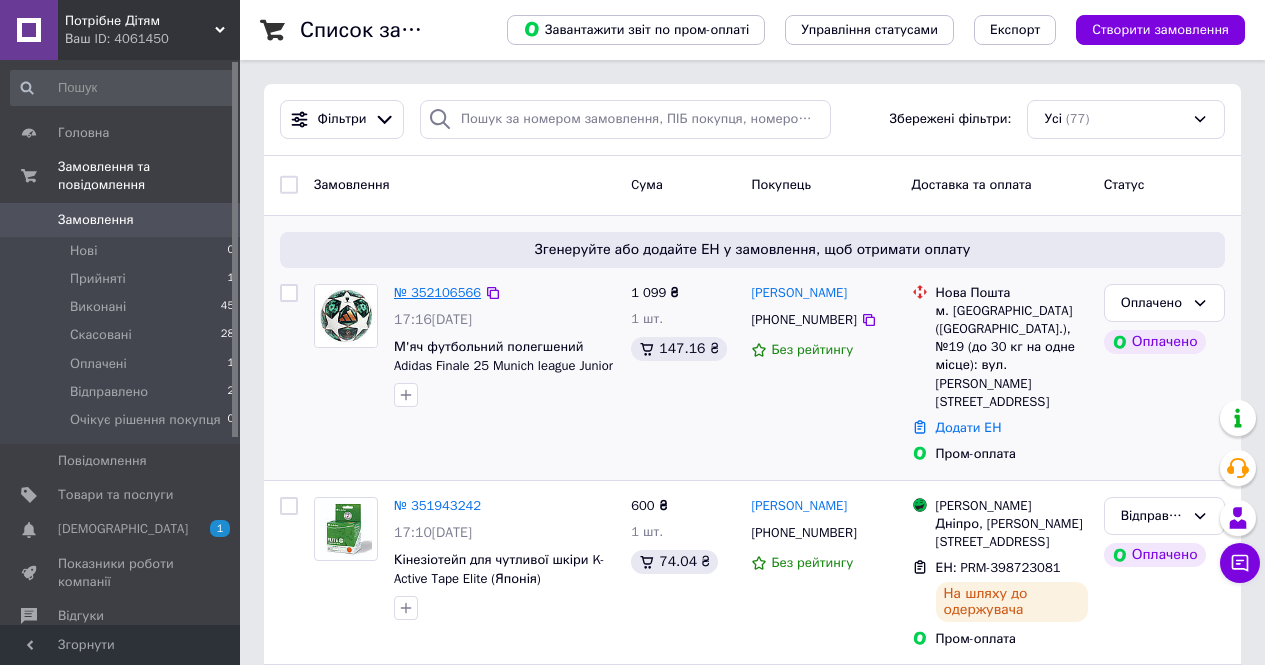 click on "№ 352106566" at bounding box center [437, 292] 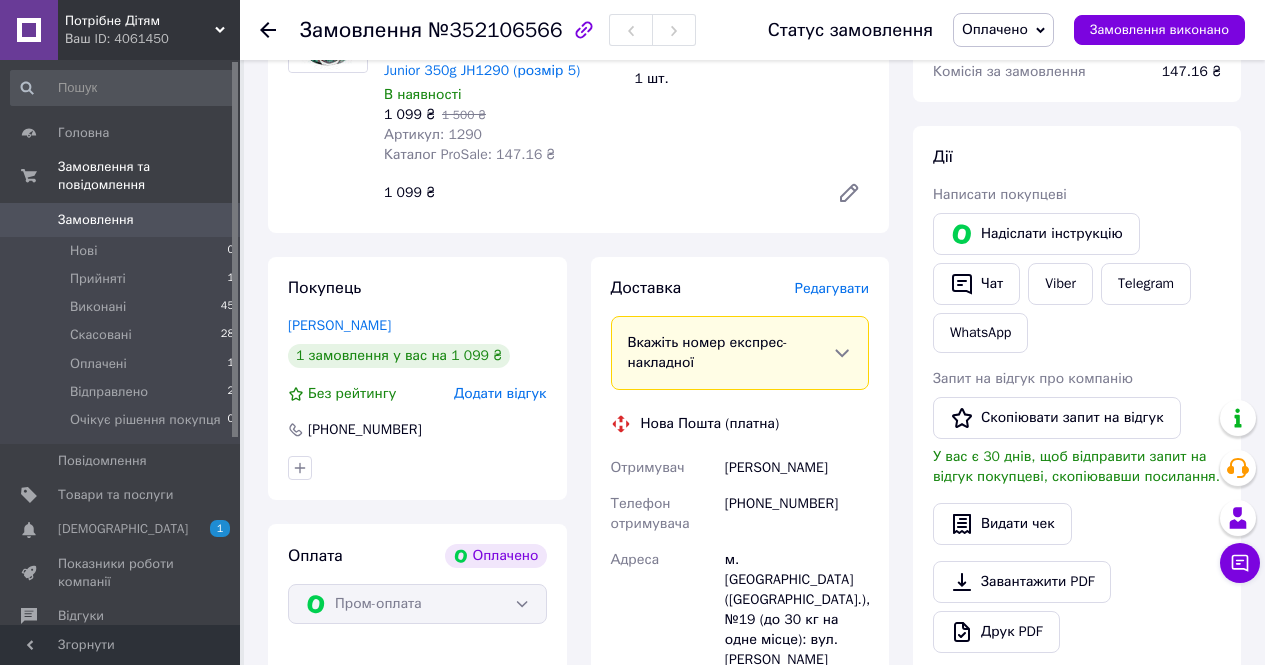 scroll, scrollTop: 400, scrollLeft: 0, axis: vertical 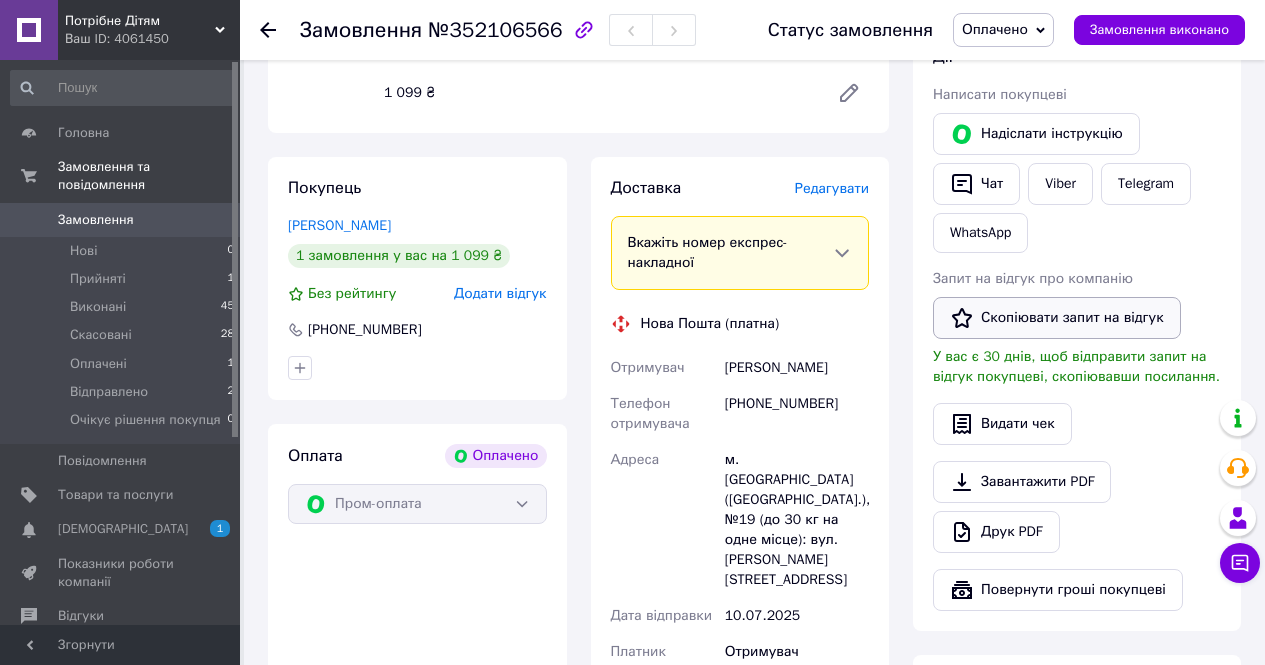 click on "Скопіювати запит на відгук" at bounding box center (1057, 318) 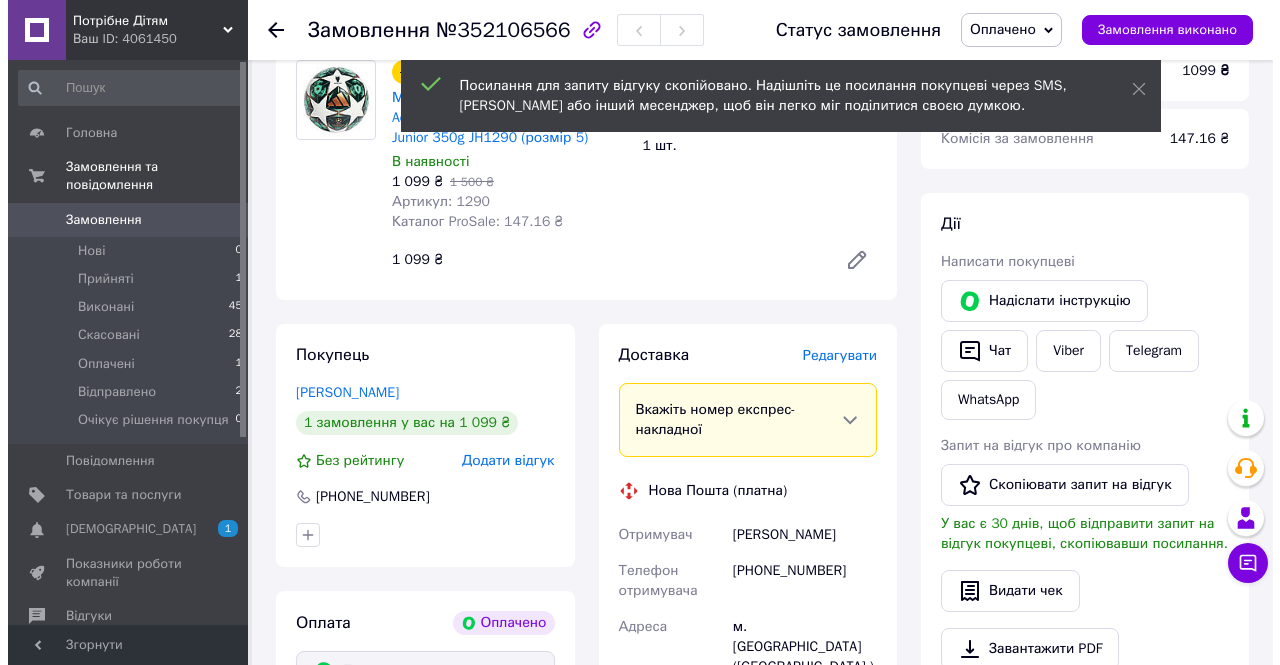 scroll, scrollTop: 200, scrollLeft: 0, axis: vertical 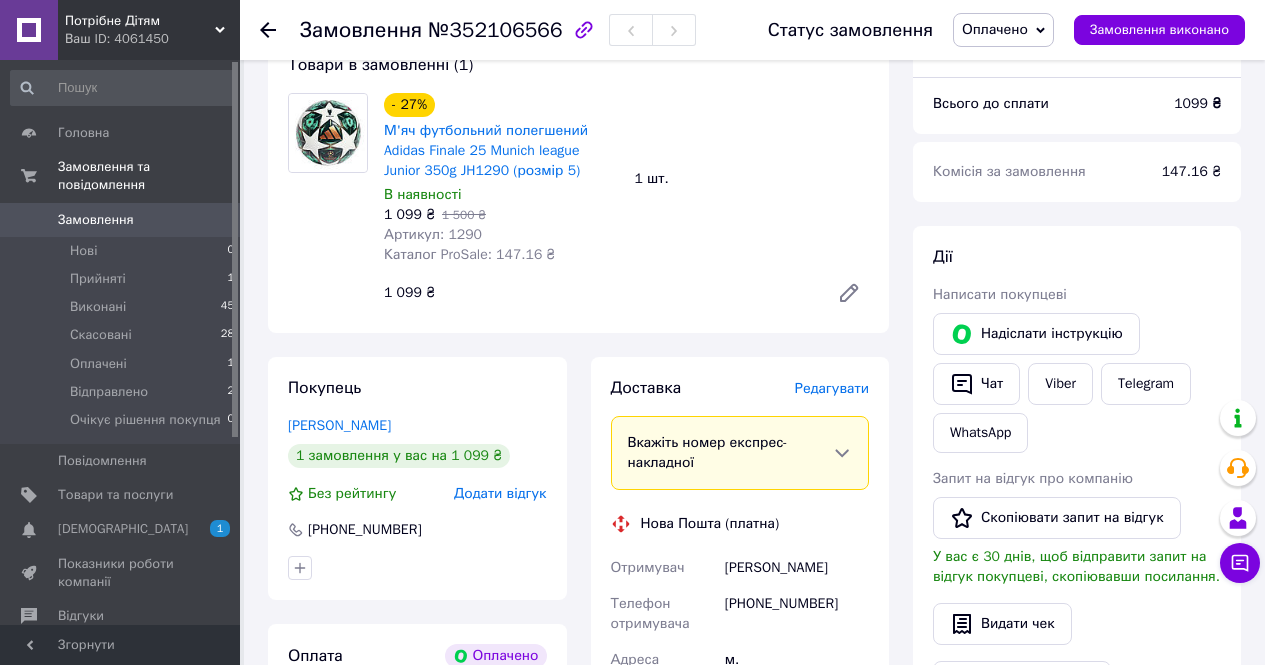 click on "Редагувати" at bounding box center (832, 388) 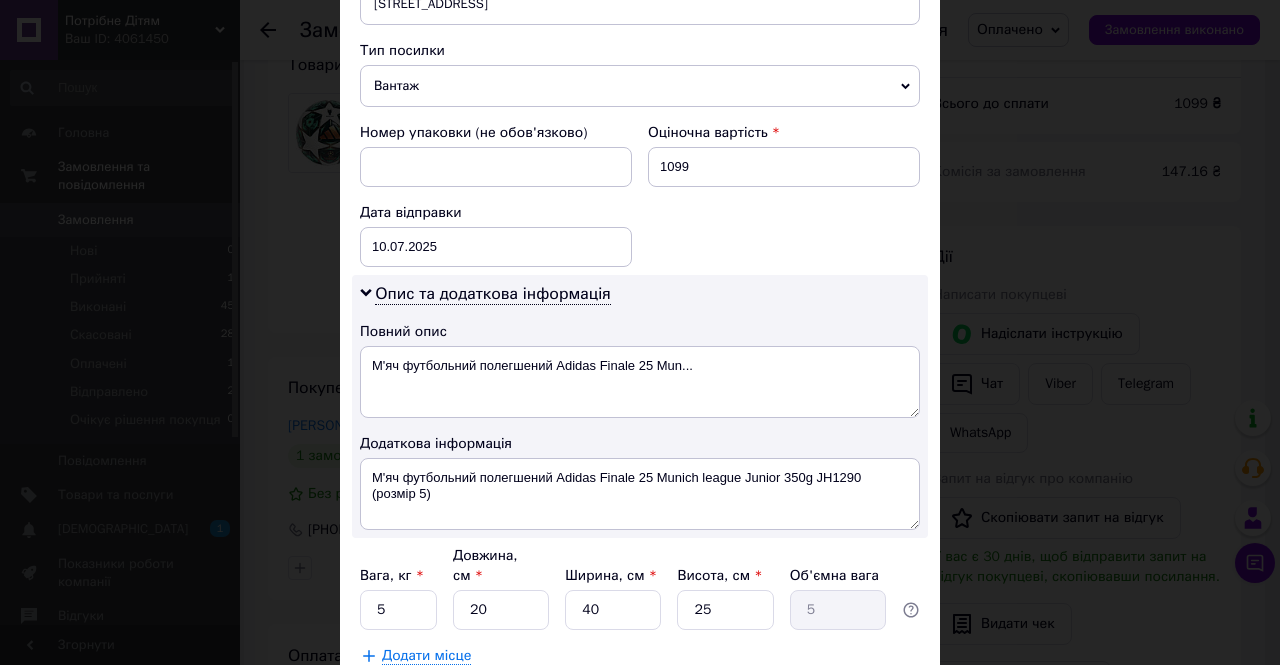 scroll, scrollTop: 800, scrollLeft: 0, axis: vertical 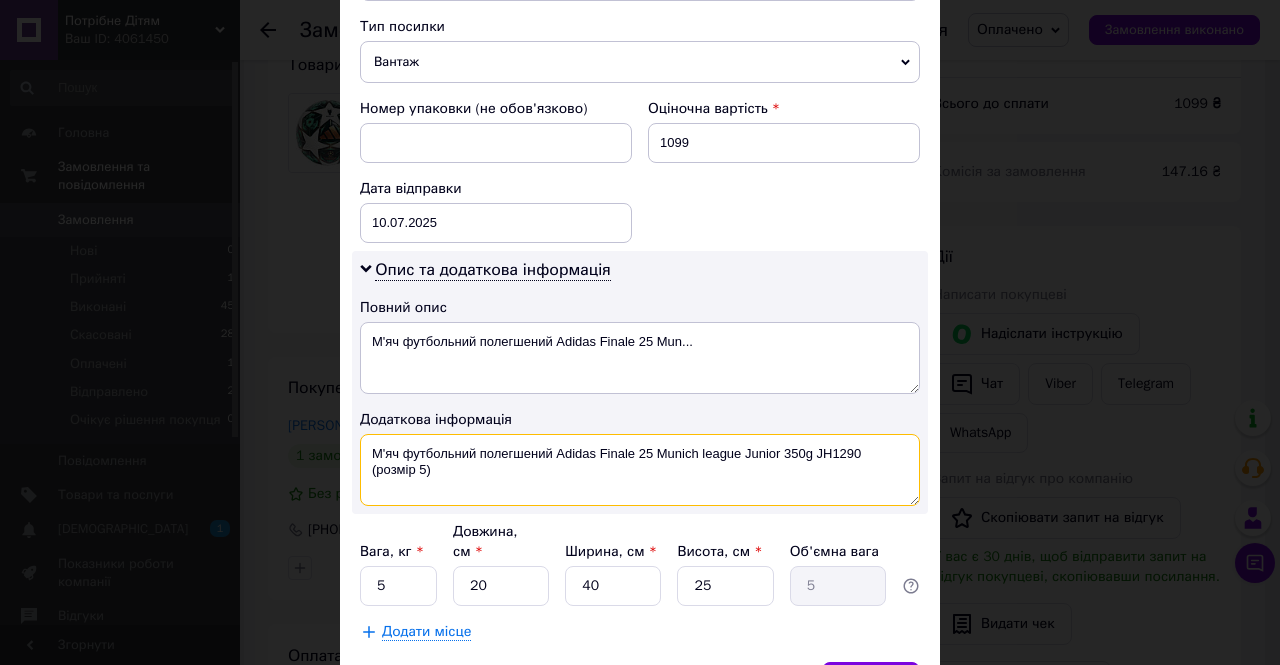 click on "М'яч футбольний полегшений Adidas Finale 25 Munich league Junior 350g JH1290 (розмір 5)" at bounding box center [640, 470] 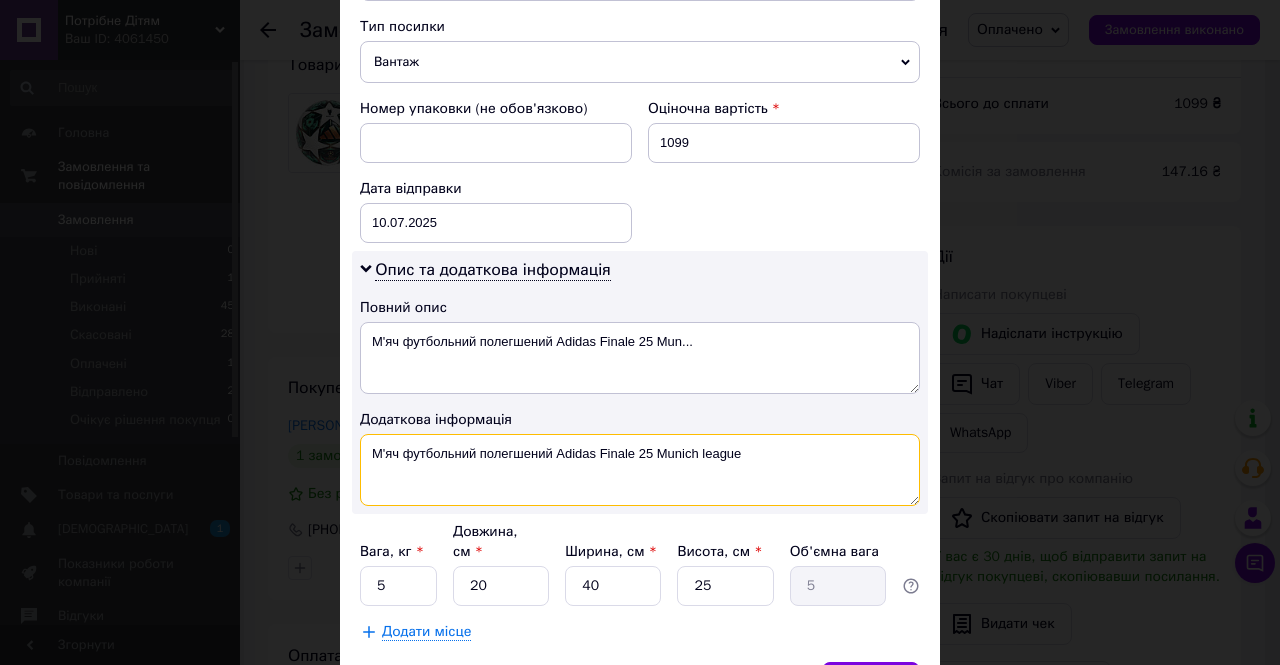 type on "М'яч футбольний полегшений Adidas Finale 25 Munich league" 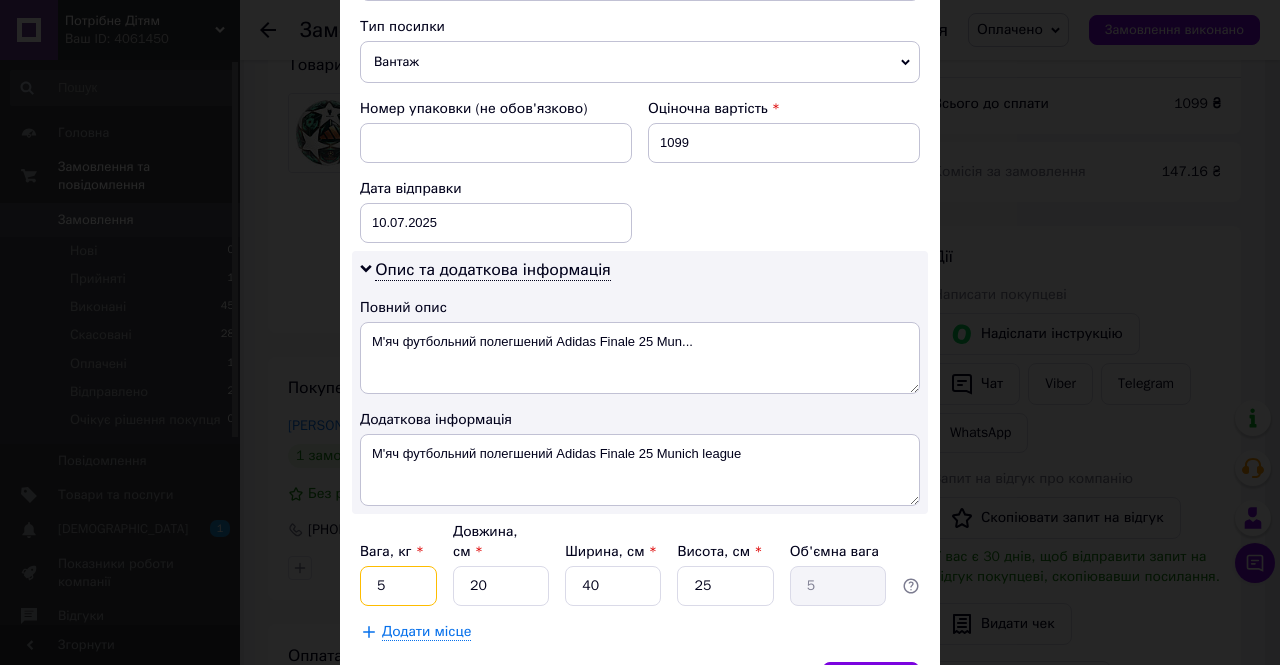 click on "5" at bounding box center (398, 586) 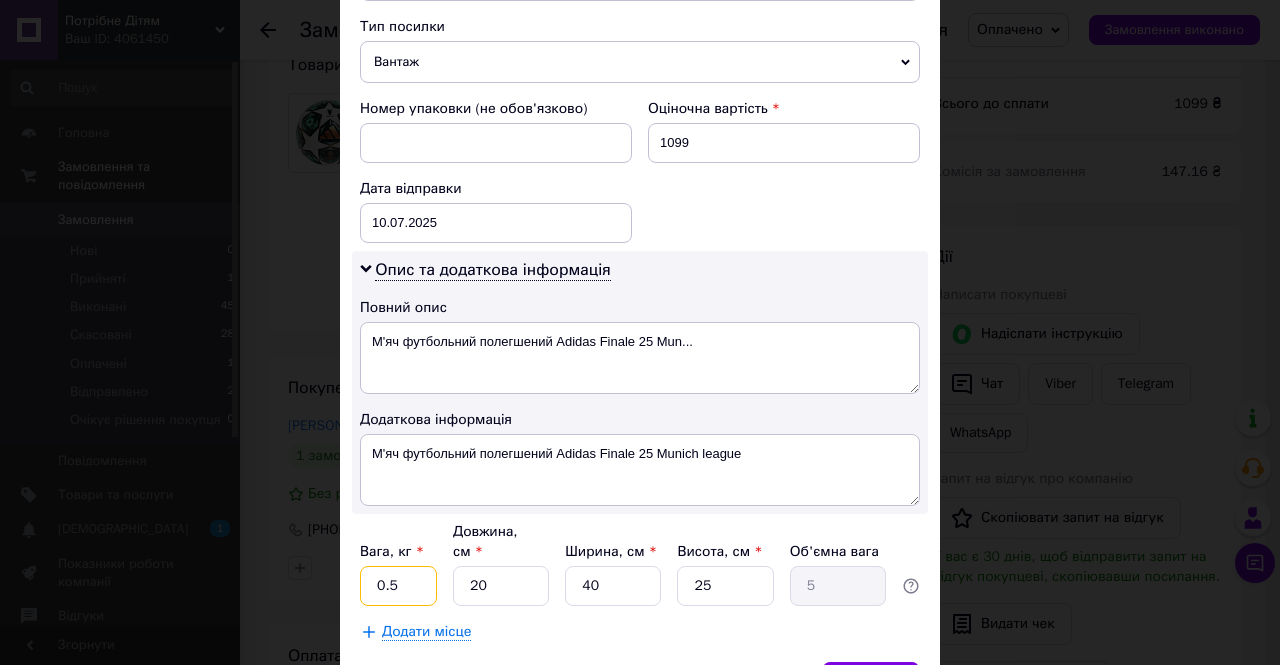type on "0.5" 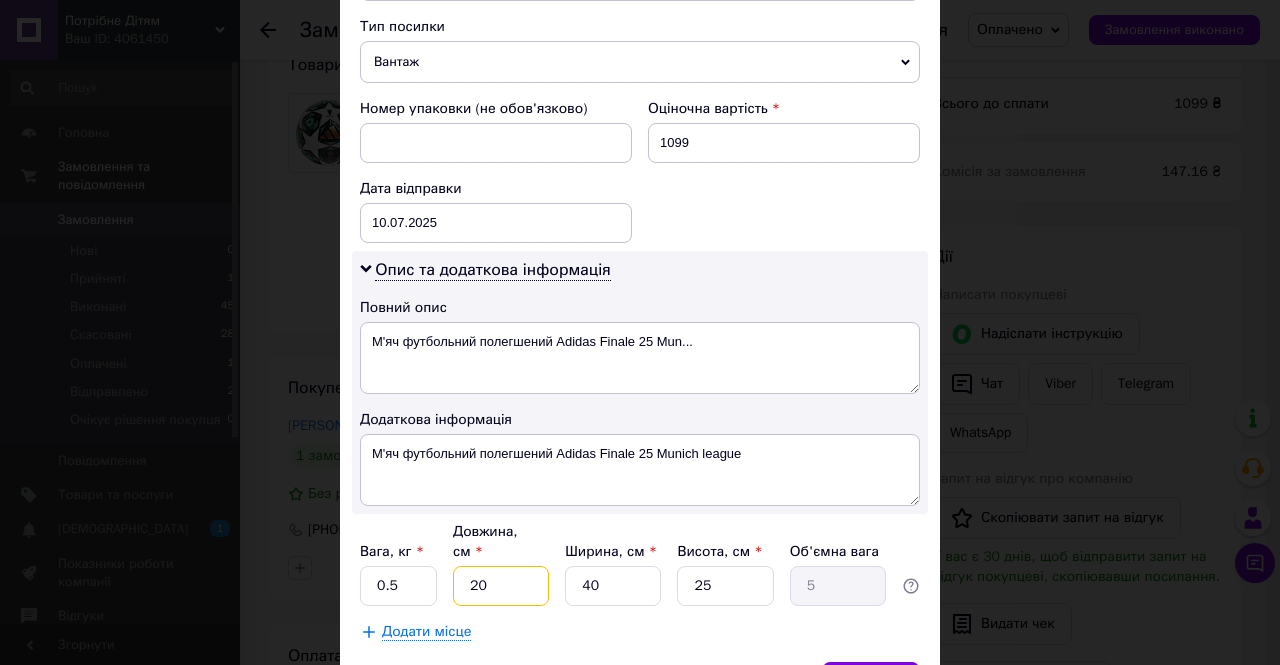 click on "20" at bounding box center [501, 586] 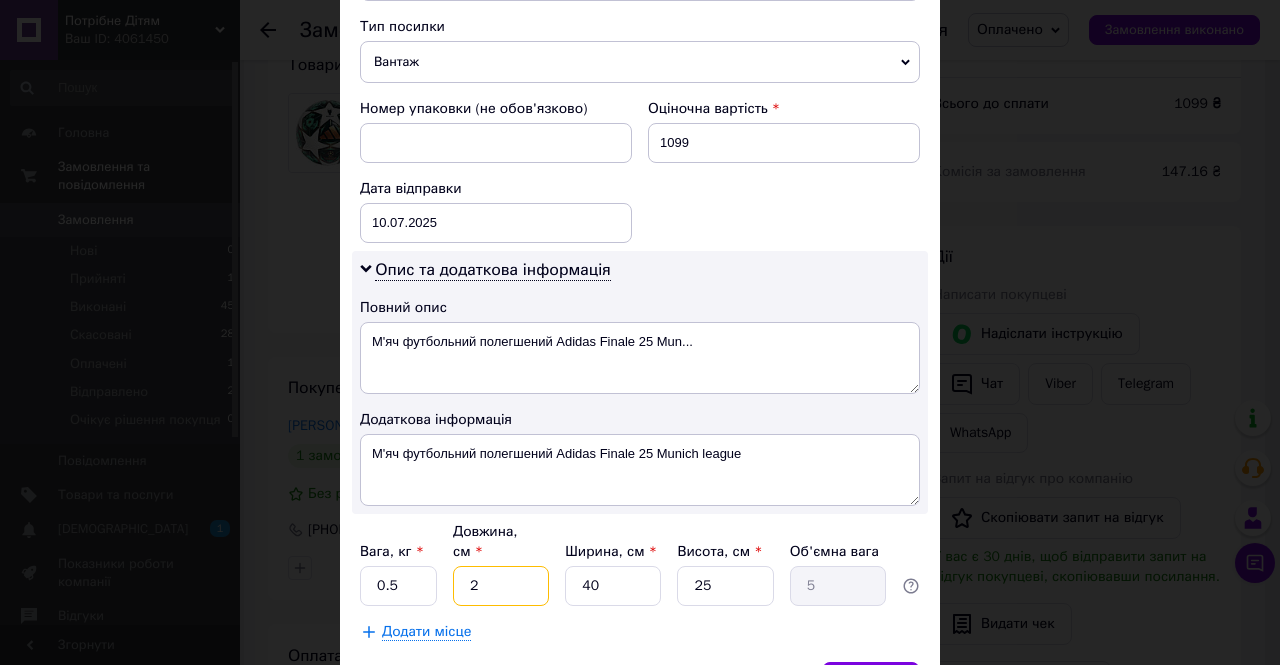 type on "0.5" 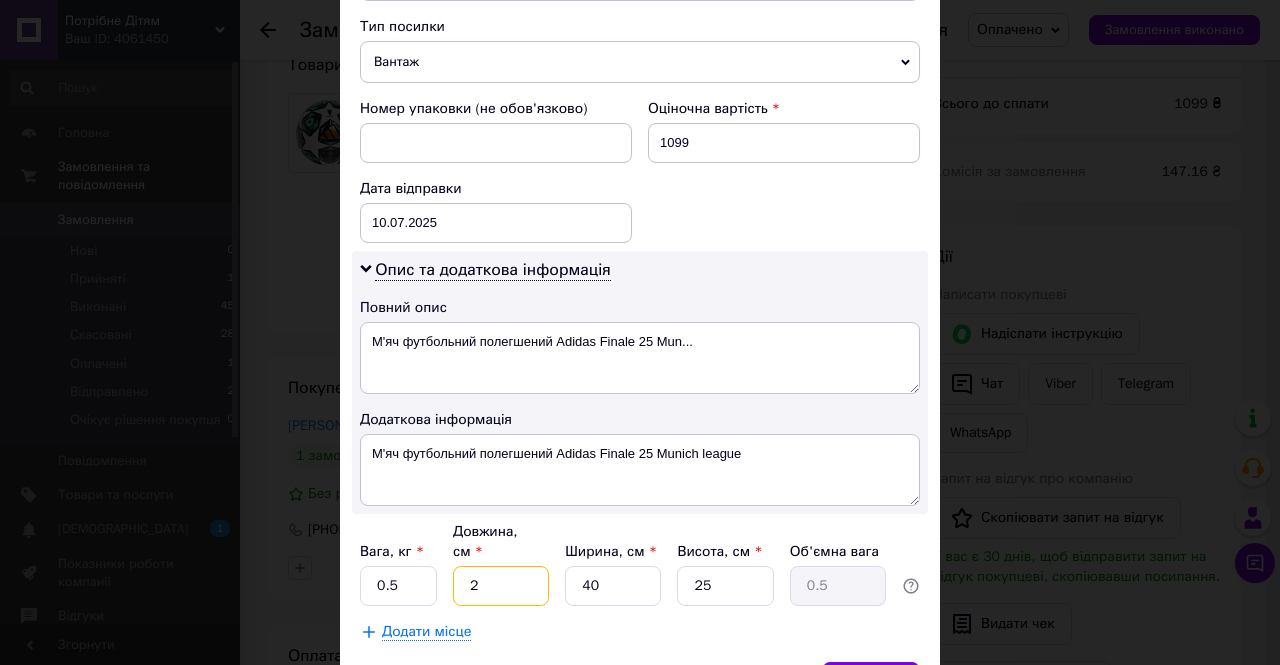 type on "23" 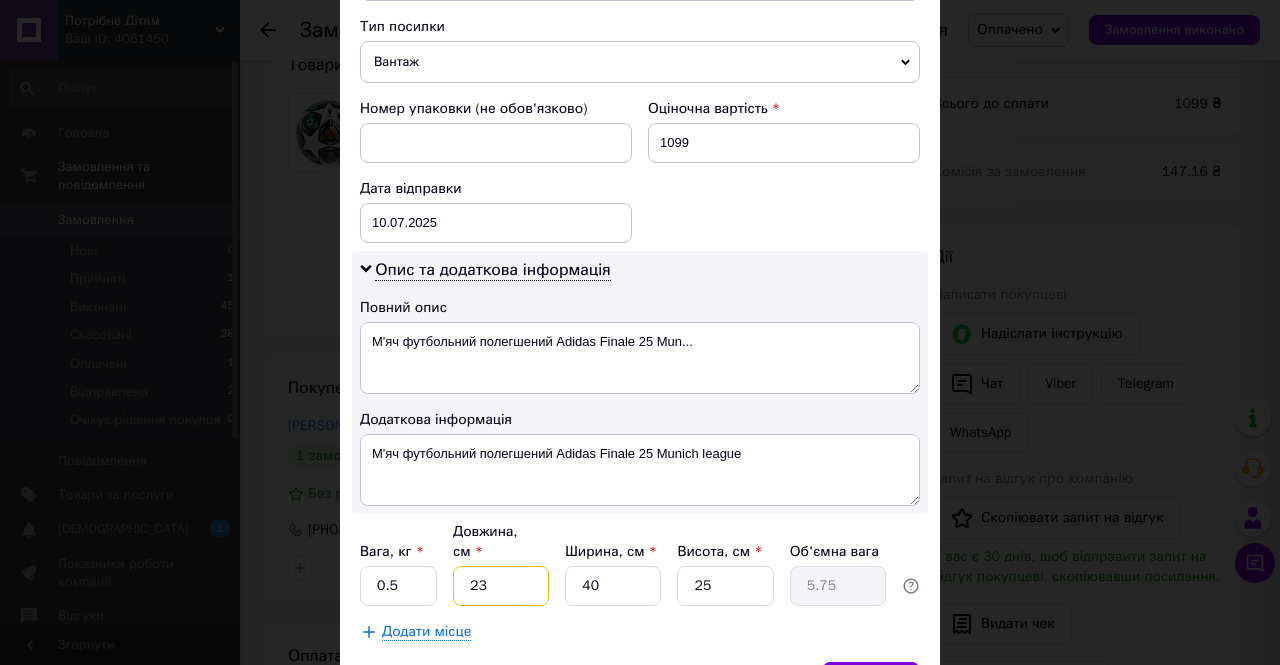 type on "23" 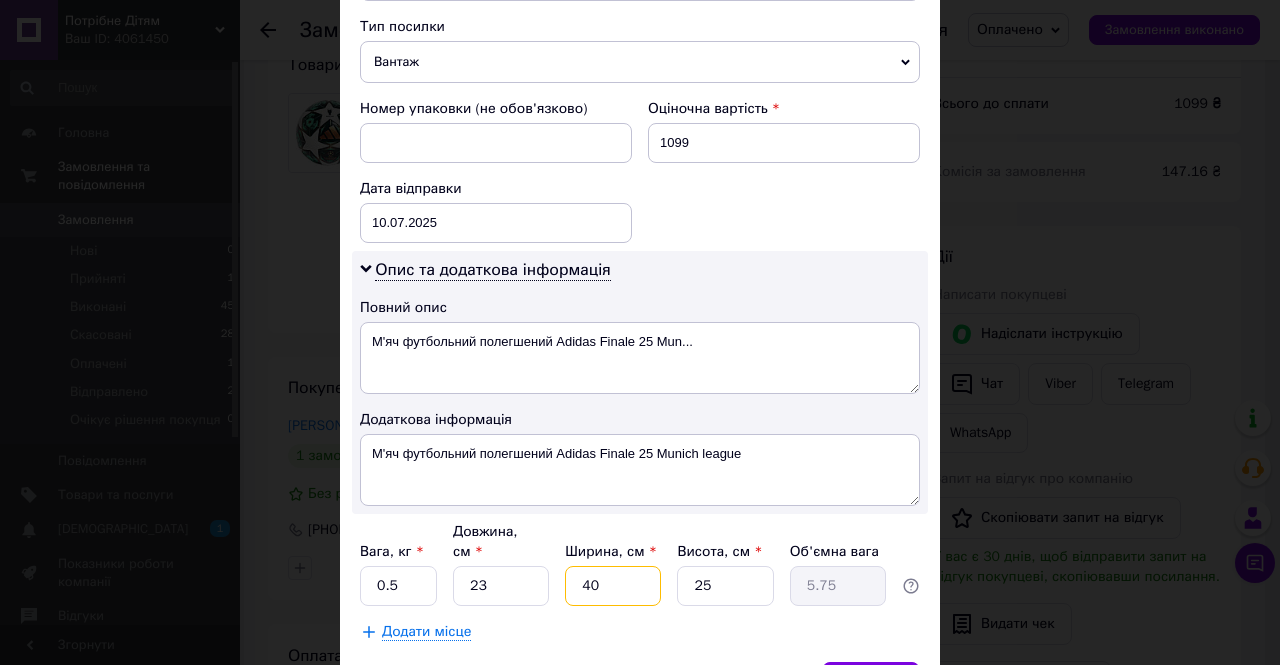 click on "40" at bounding box center [613, 586] 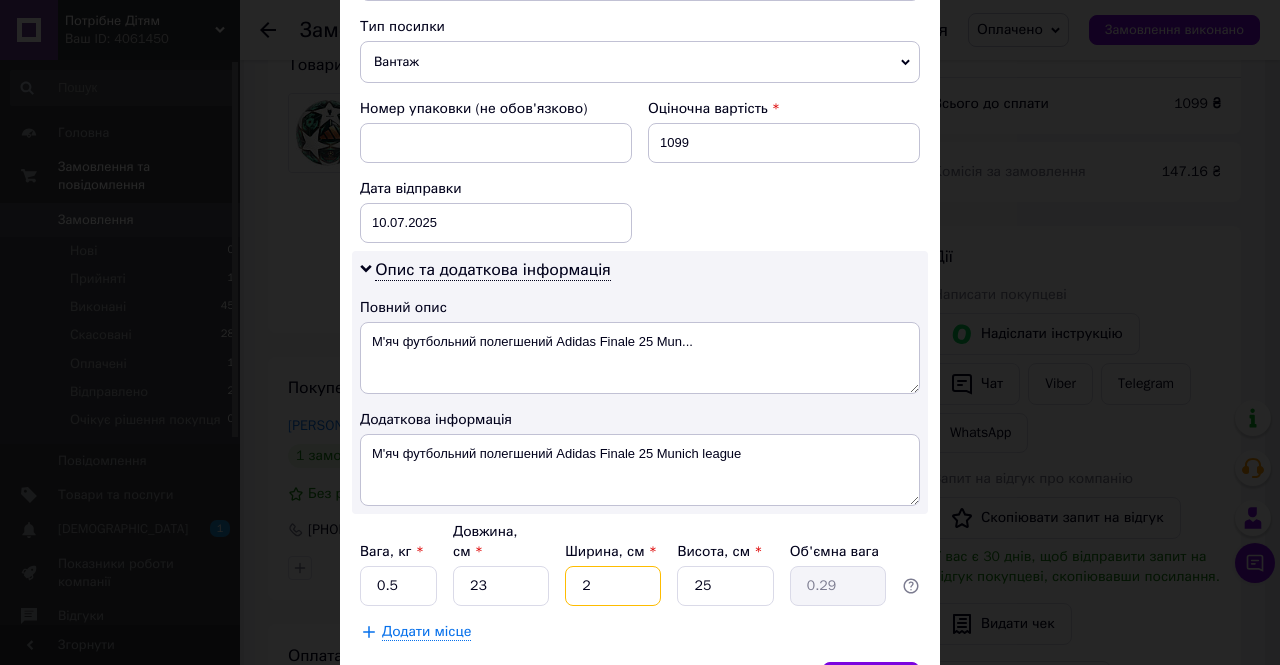 type on "23" 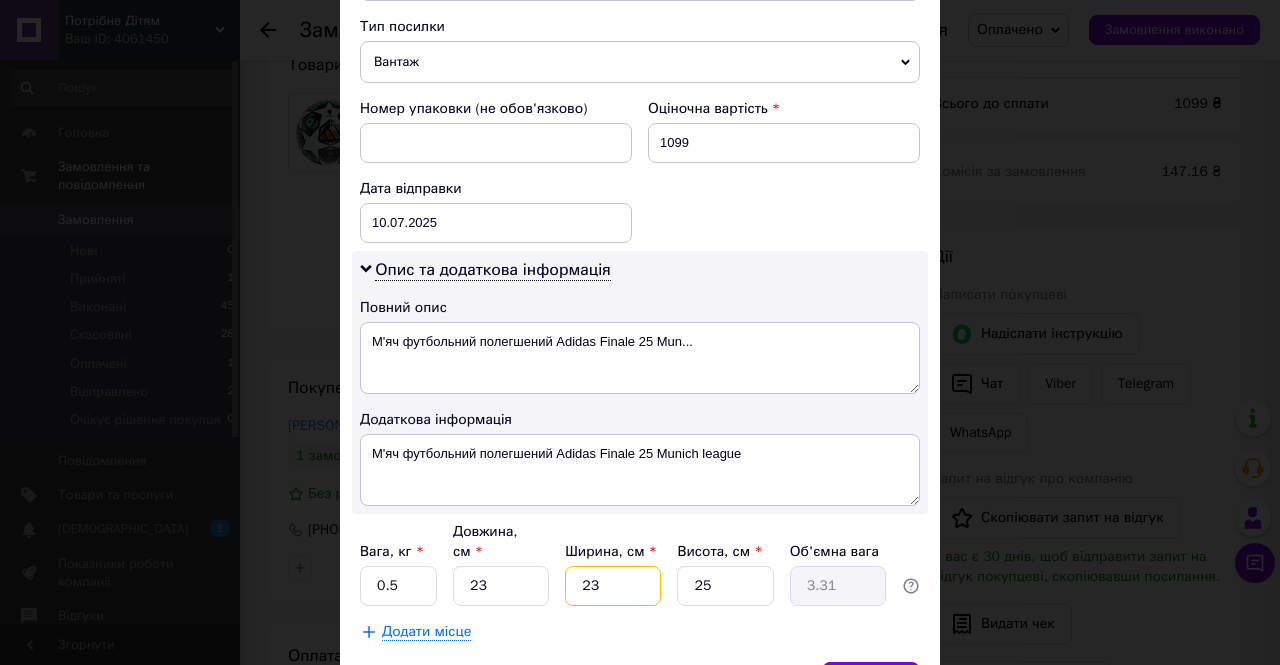type on "23" 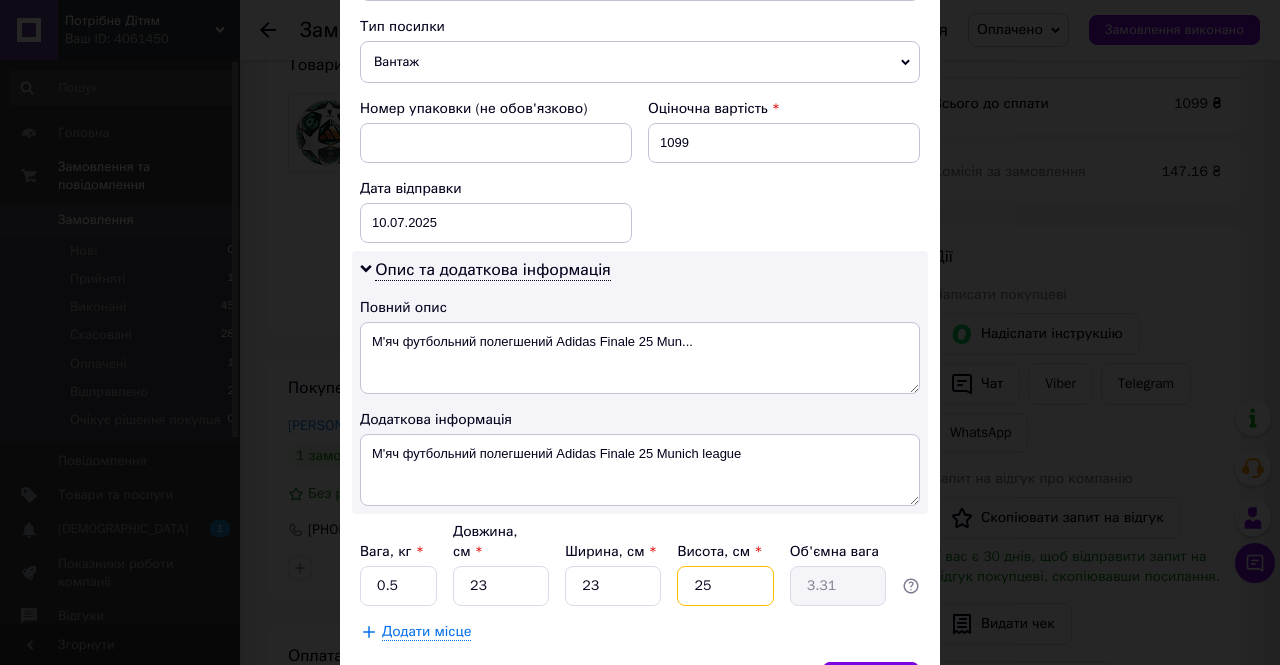 click on "25" at bounding box center (725, 586) 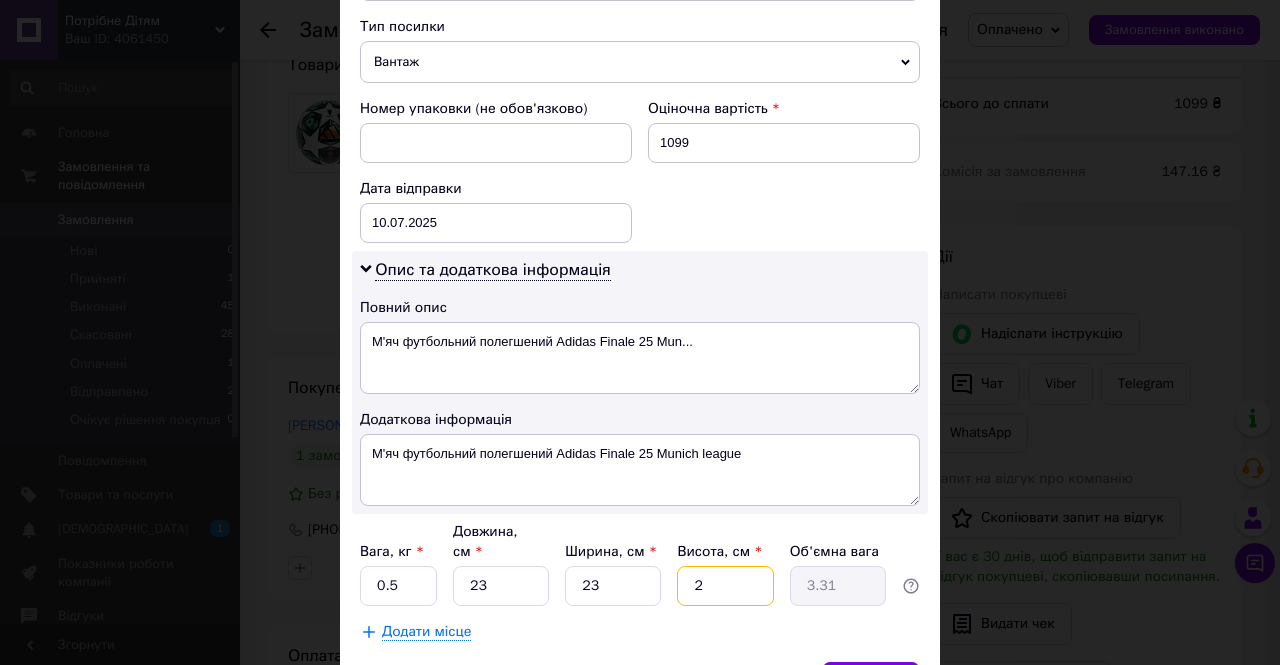 type on "23" 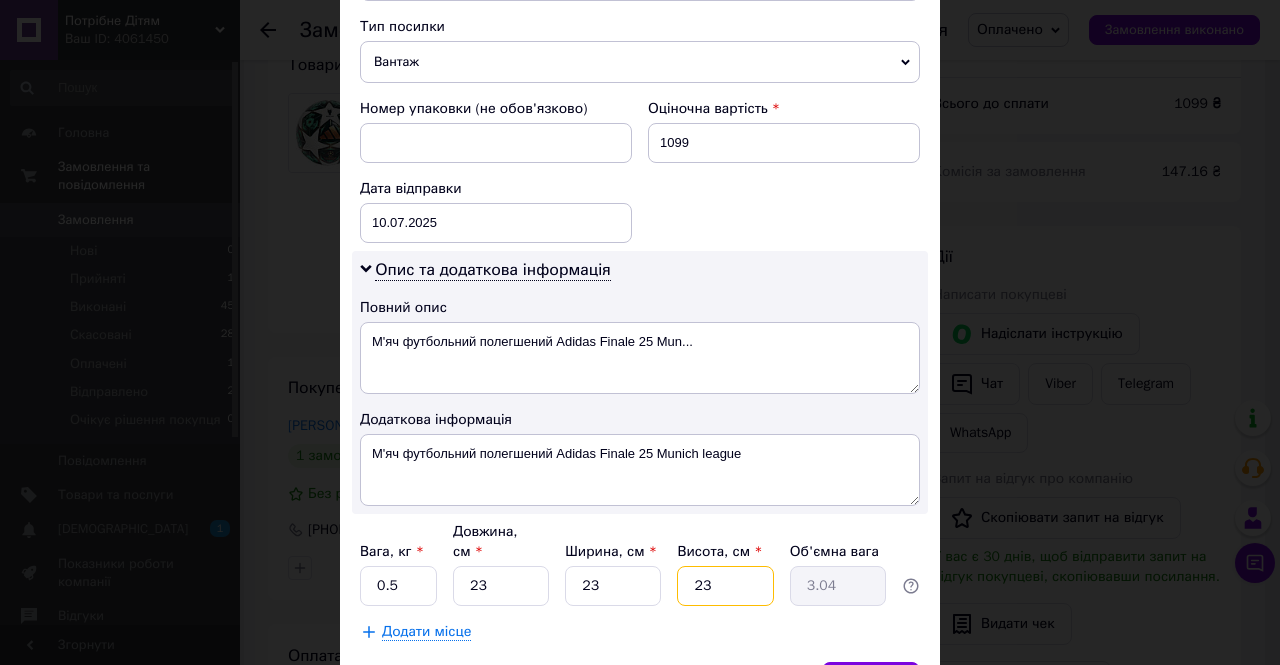 type on "23" 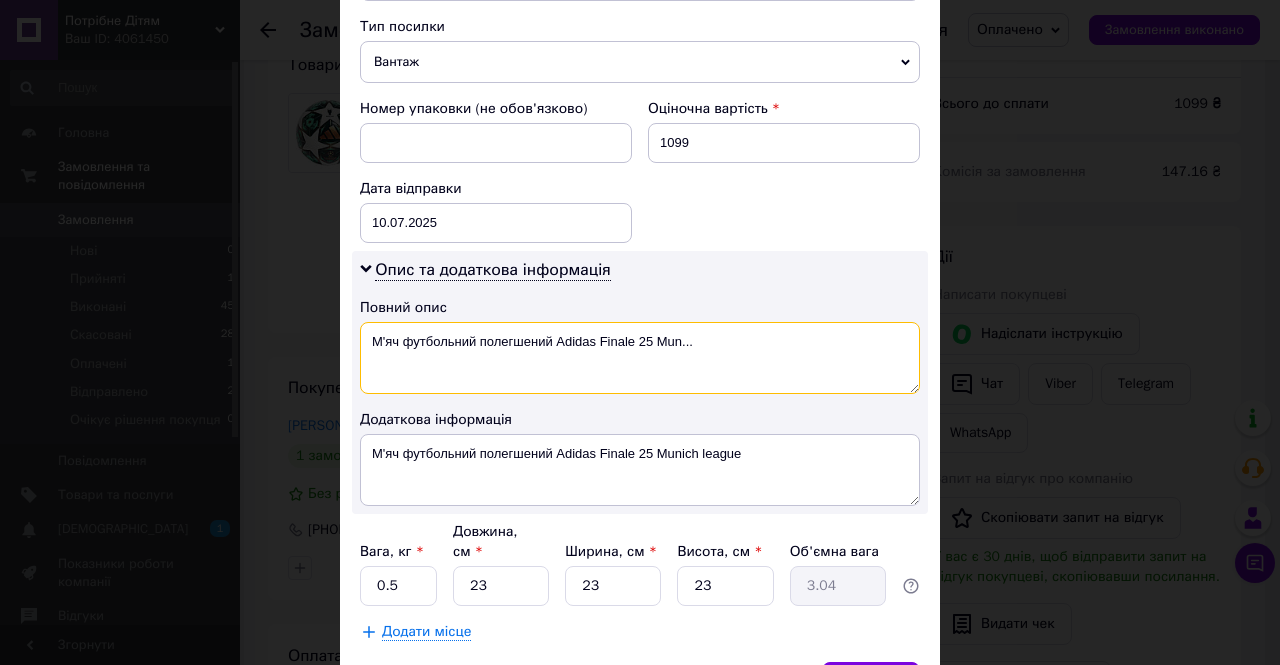 click on "М'яч футбольний полегшений Adidas Finale 25 Mun..." at bounding box center (640, 358) 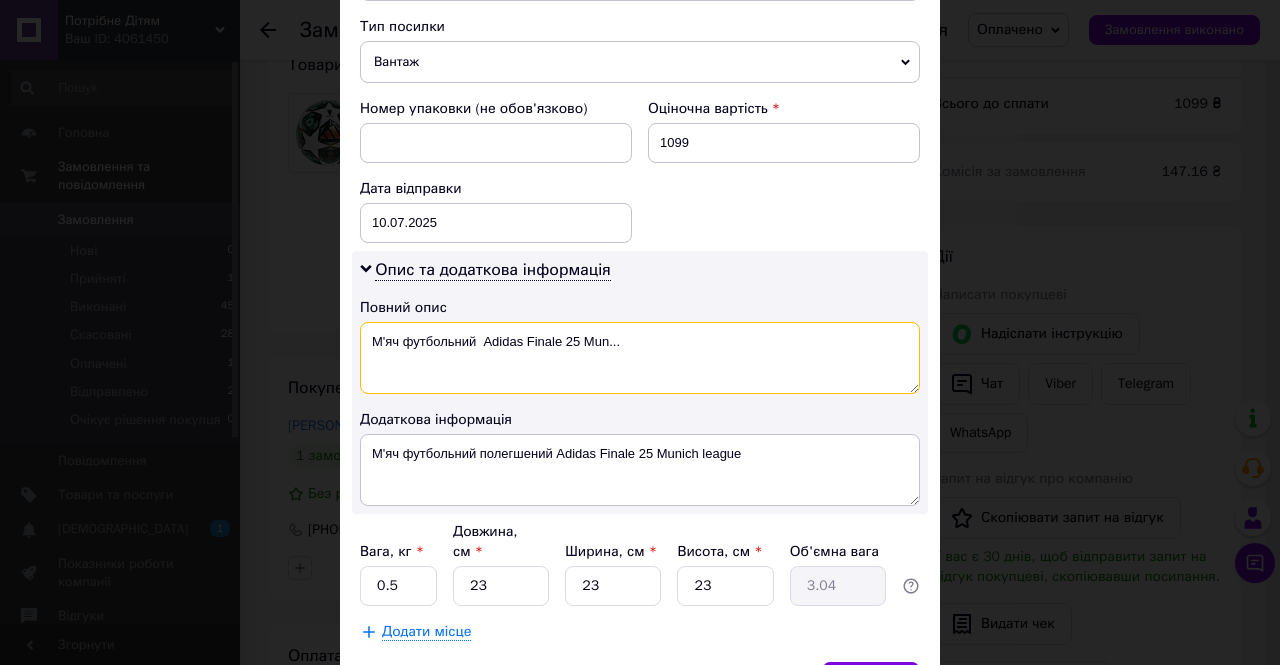 click on "М'яч футбольний  Adidas Finale 25 Mun..." at bounding box center (640, 358) 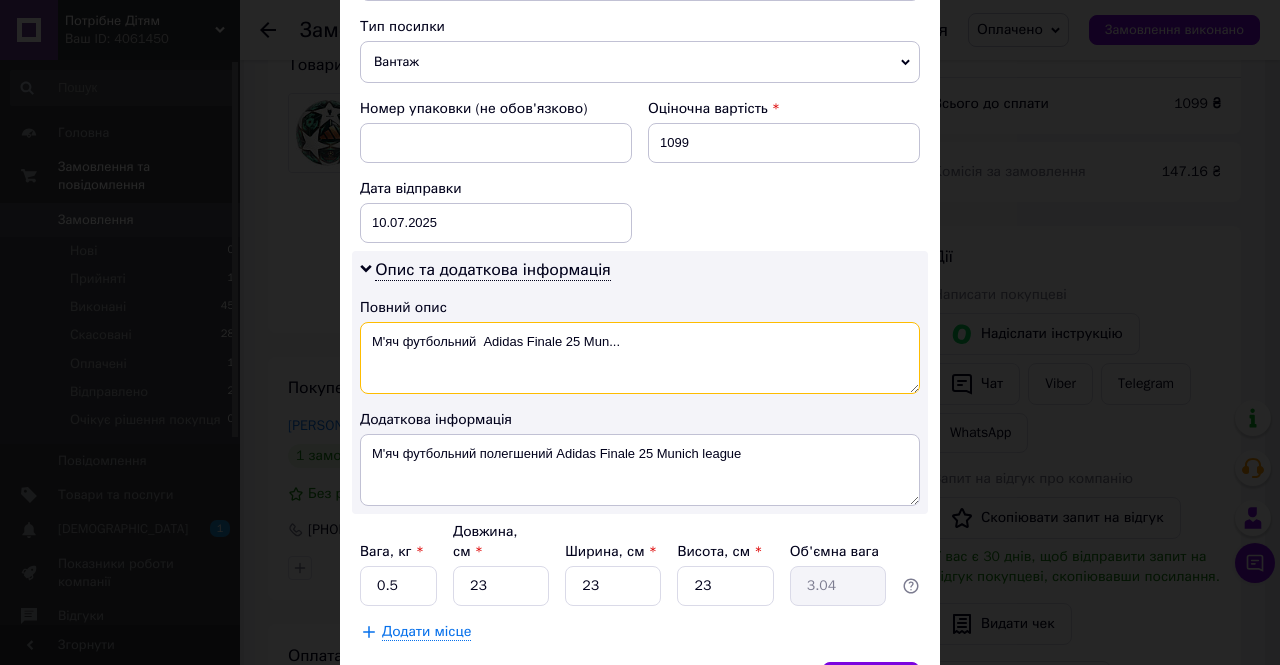 type on "М'яч футбольний  Adidas Finale 25 Mun..." 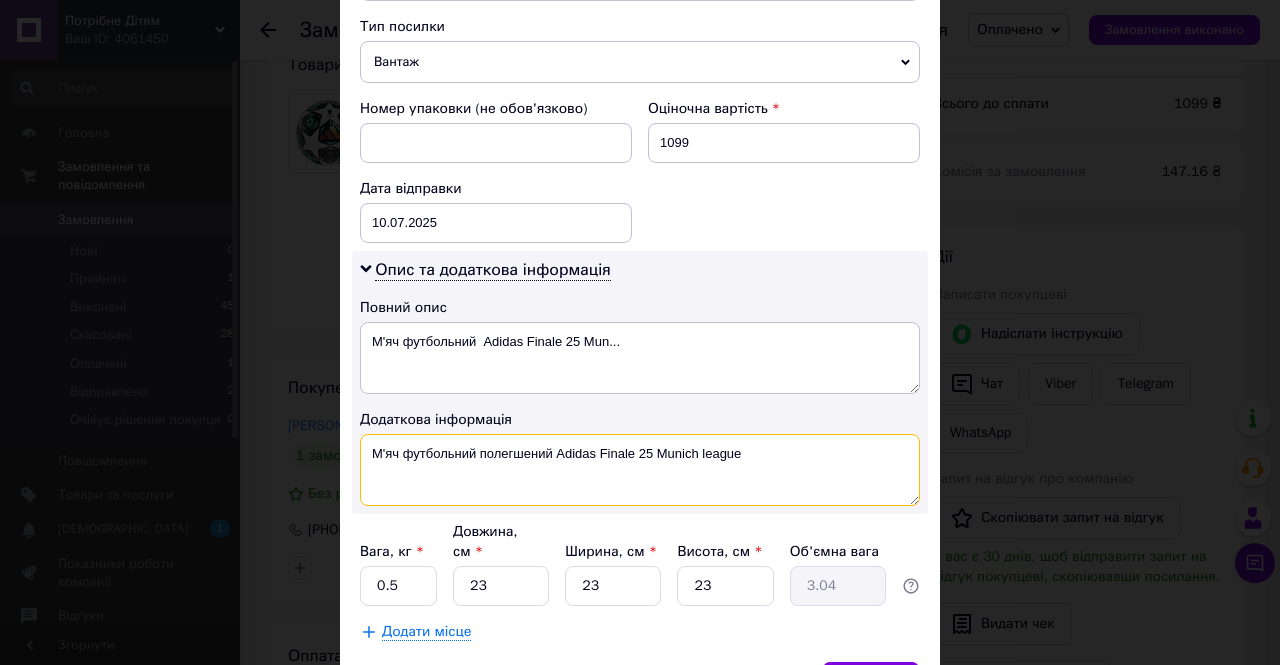 click on "М'яч футбольний полегшений Adidas Finale 25 Munich league" at bounding box center (640, 470) 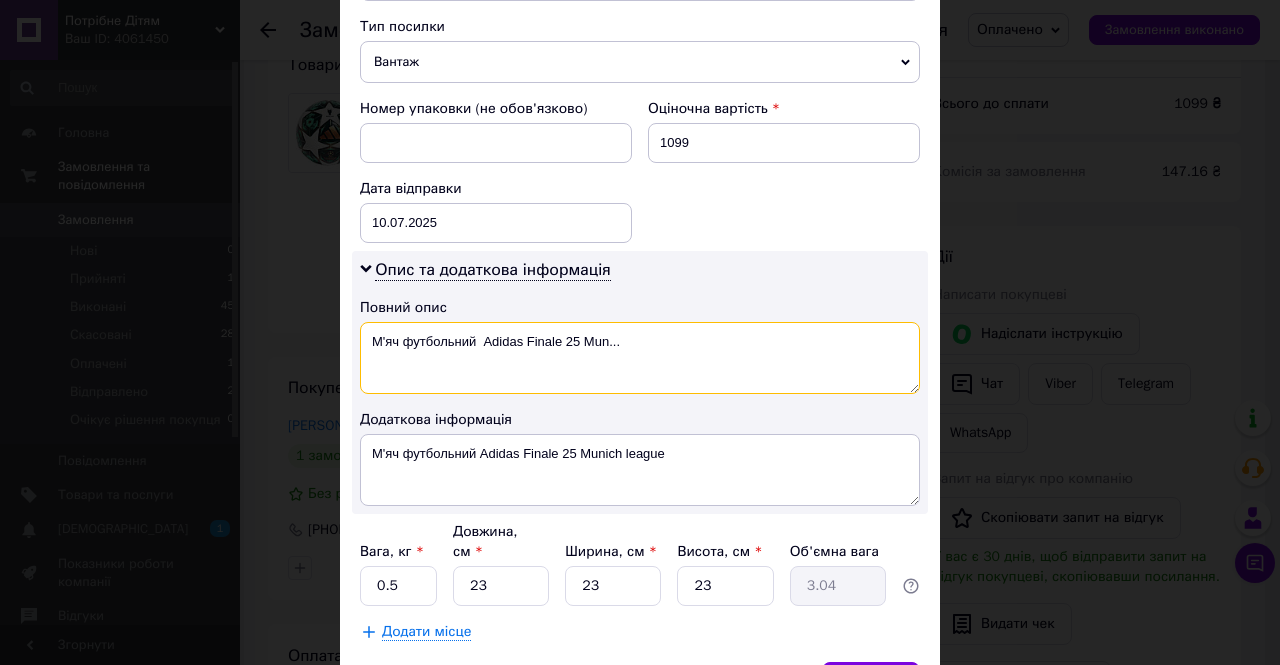 click on "М'яч футбольний  Adidas Finale 25 Mun..." at bounding box center [640, 358] 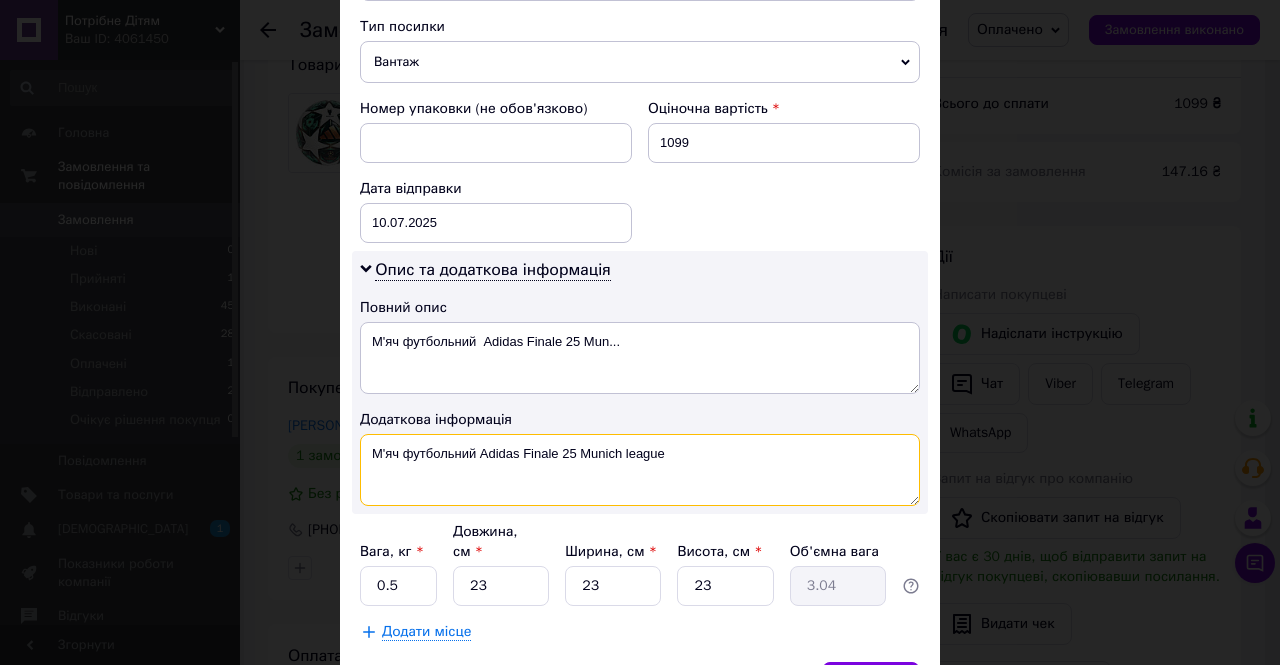 click on "М'яч футбольний Adidas Finale 25 Munich league" at bounding box center (640, 470) 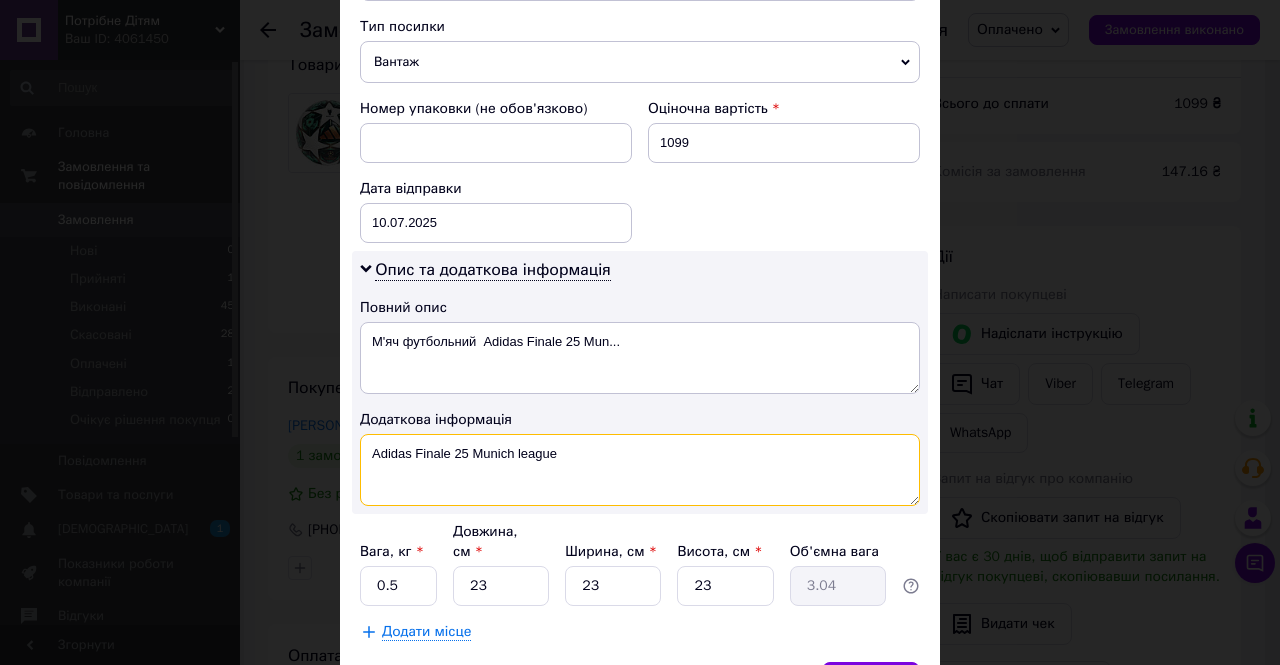type on "Adidas Finale 25 Munich league" 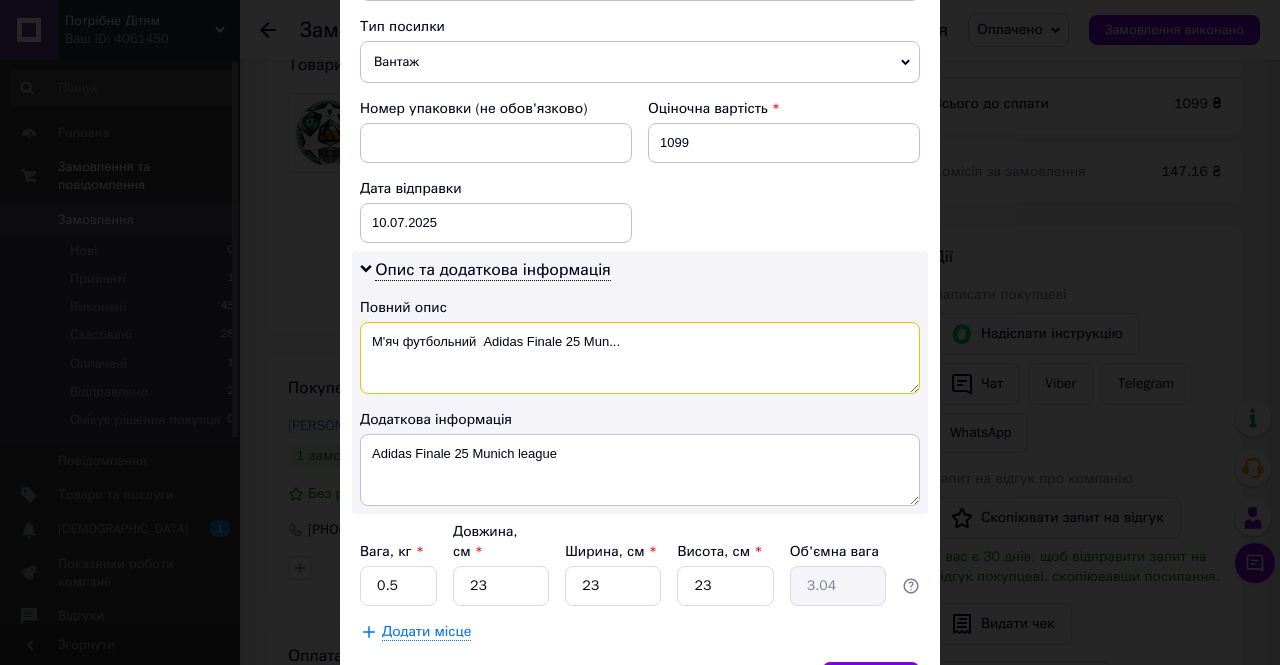click on "М'яч футбольний  Adidas Finale 25 Mun..." at bounding box center [640, 358] 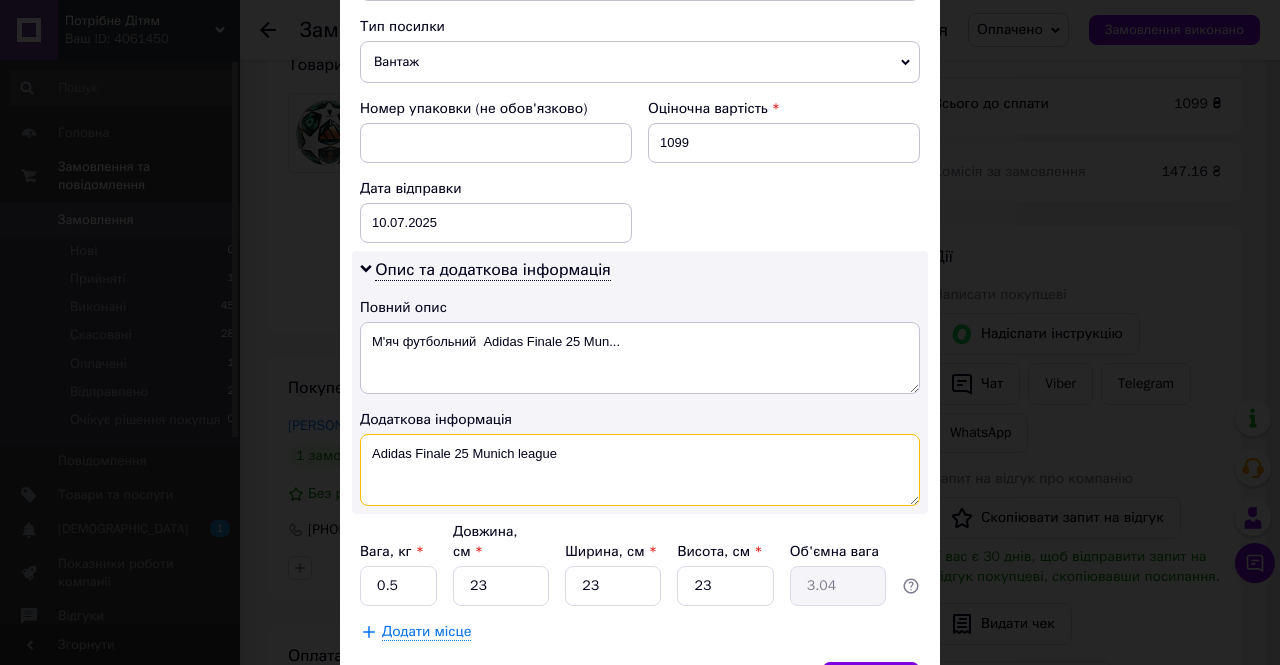 drag, startPoint x: 573, startPoint y: 435, endPoint x: 368, endPoint y: 439, distance: 205.03902 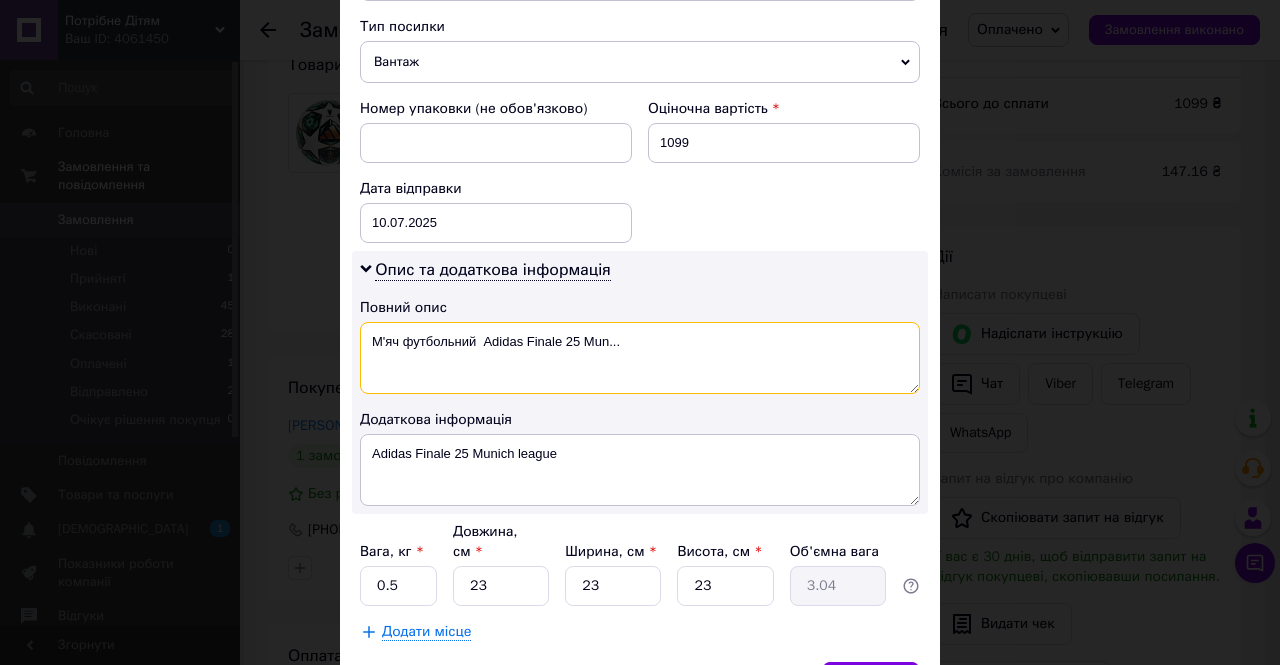 click on "М'яч футбольний  Adidas Finale 25 Mun..." at bounding box center [640, 358] 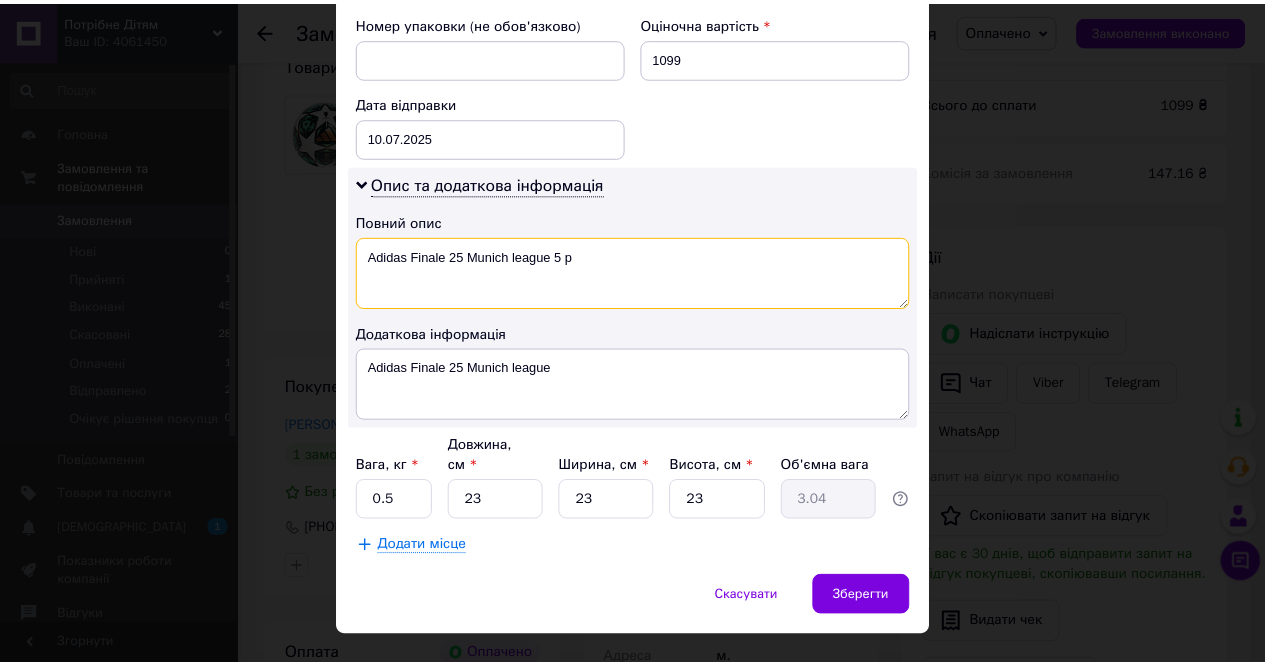 scroll, scrollTop: 887, scrollLeft: 0, axis: vertical 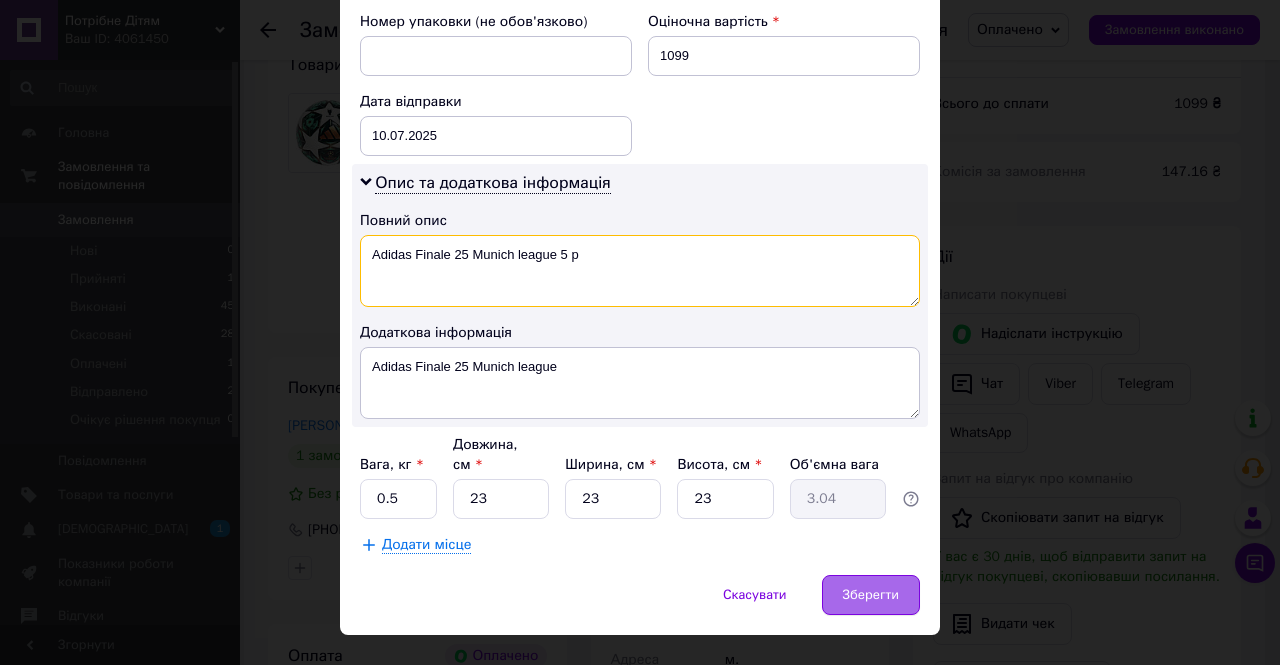 type on "Adidas Finale 25 Munich league 5 р" 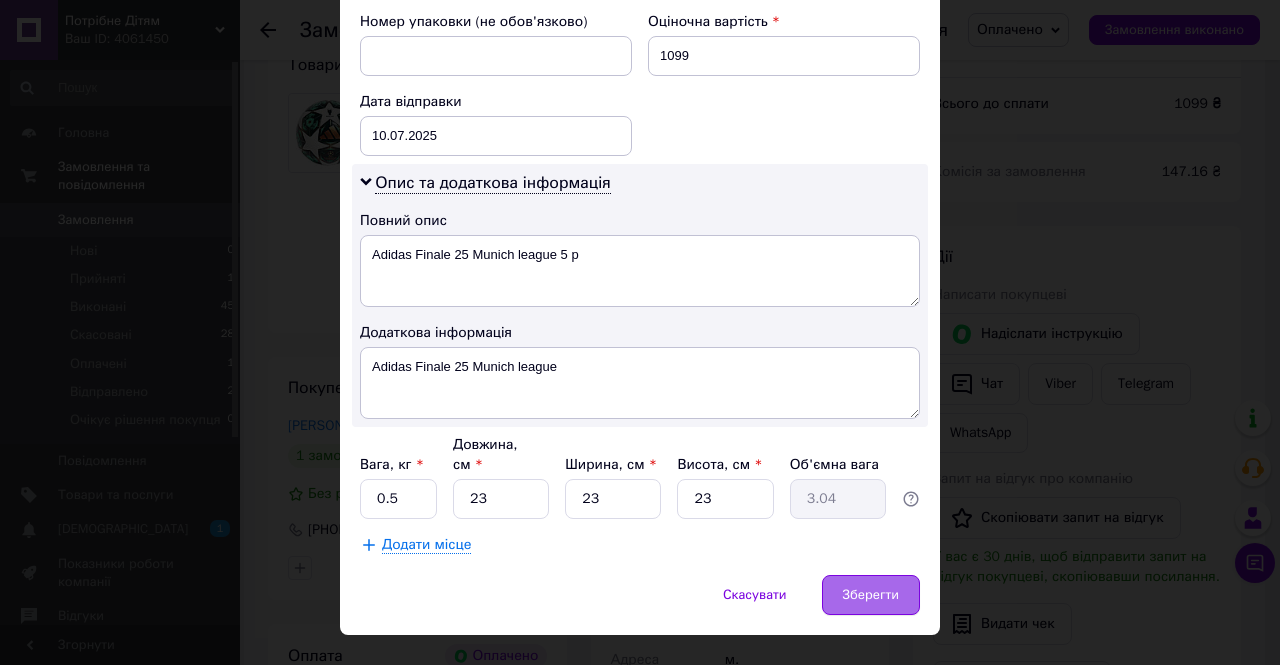 click on "Зберегти" at bounding box center [871, 595] 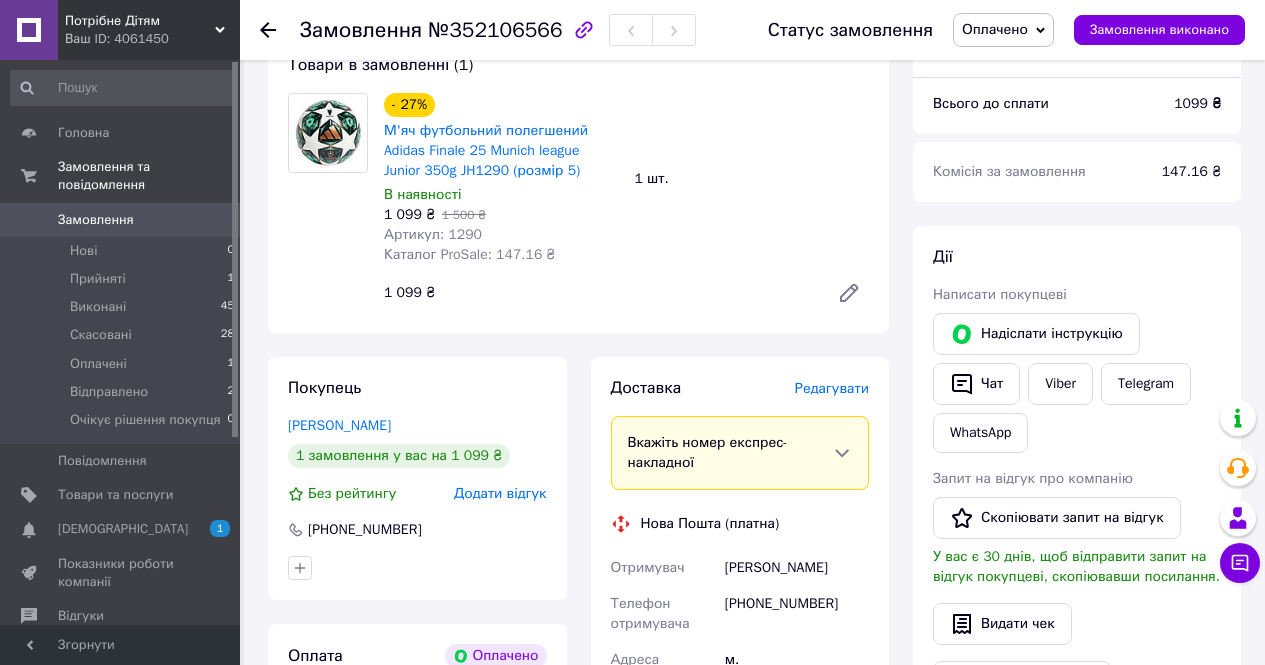 click on "Ваш ID: 4061450" at bounding box center [152, 39] 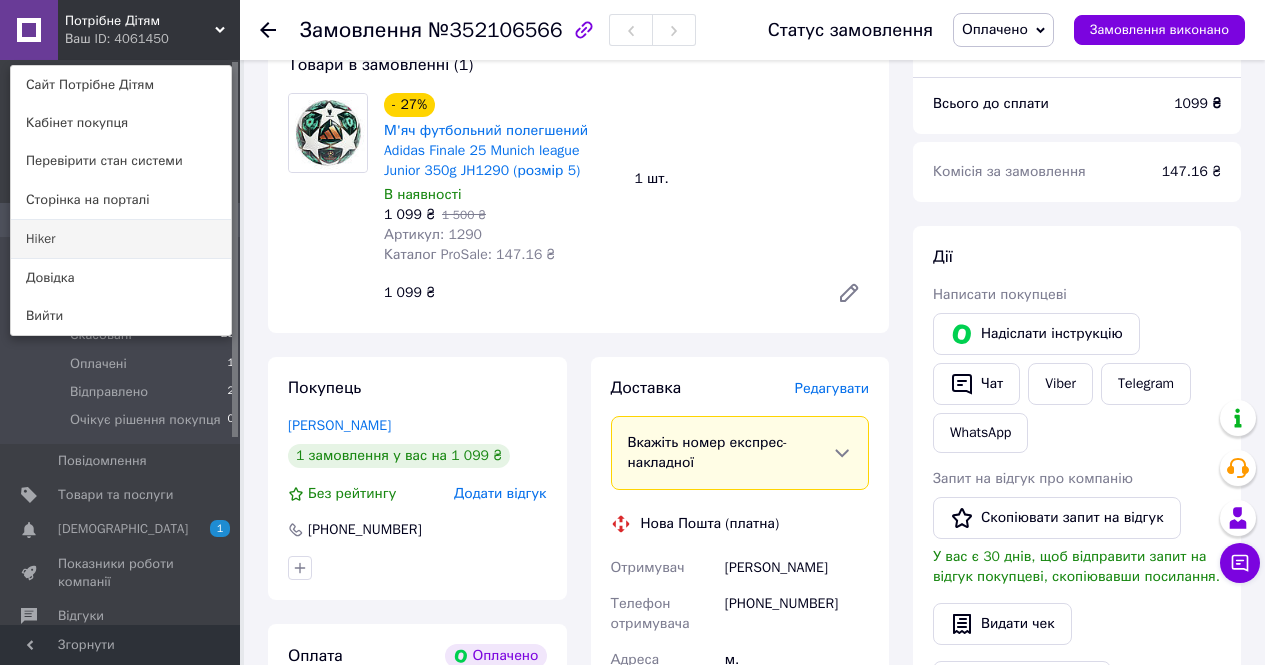 click on "Hiker" at bounding box center (121, 239) 